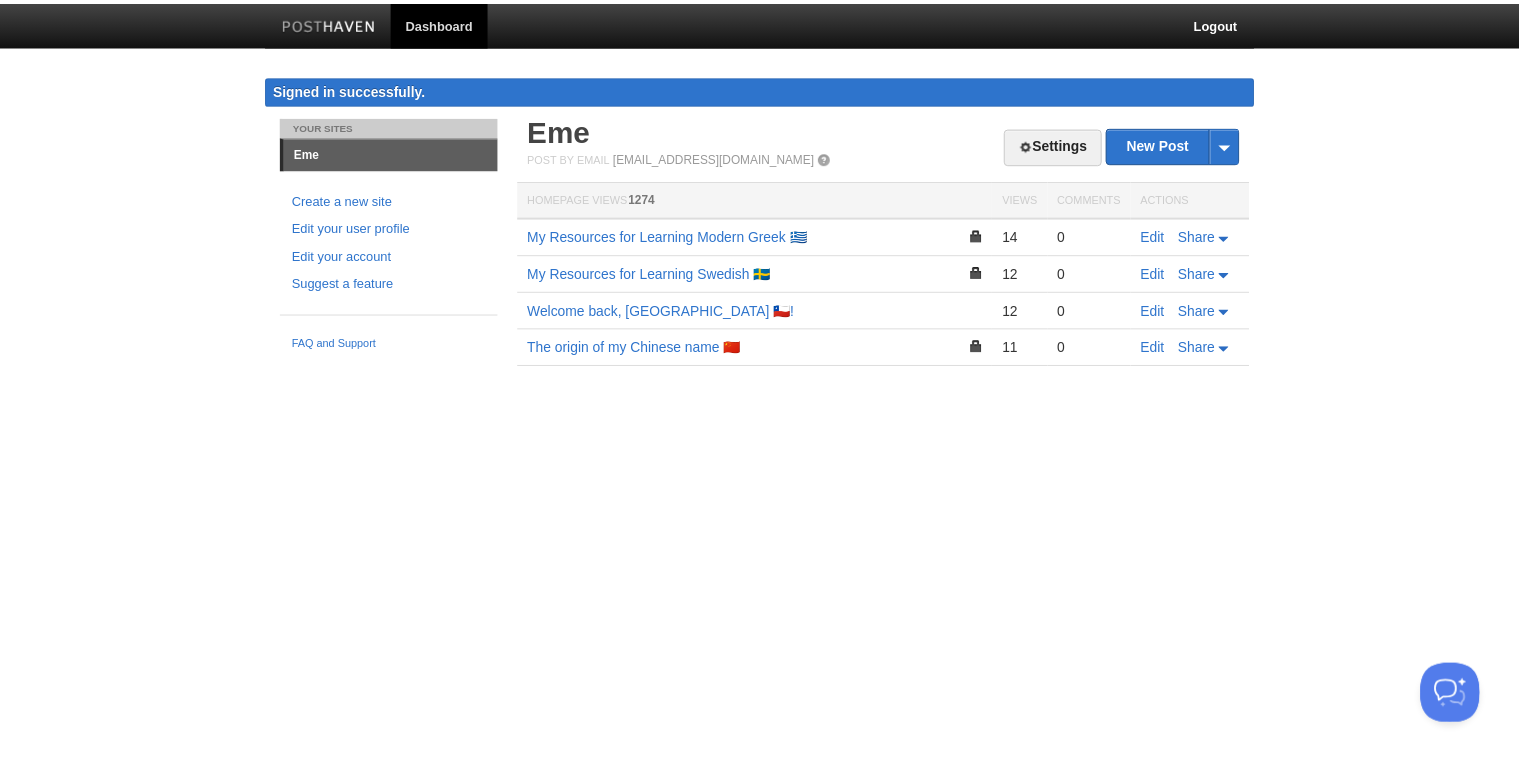 scroll, scrollTop: 0, scrollLeft: 0, axis: both 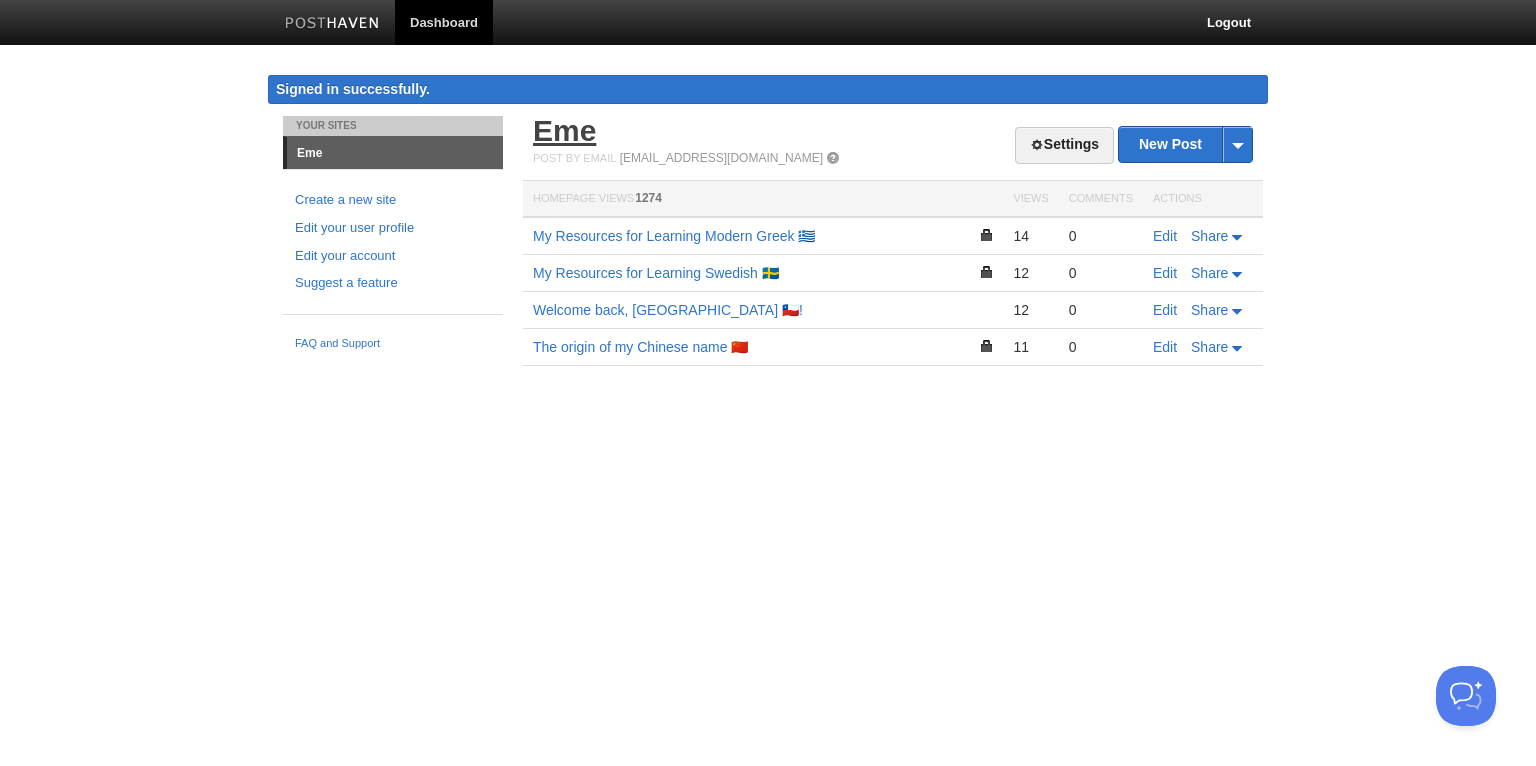 click on "Eme" at bounding box center (564, 130) 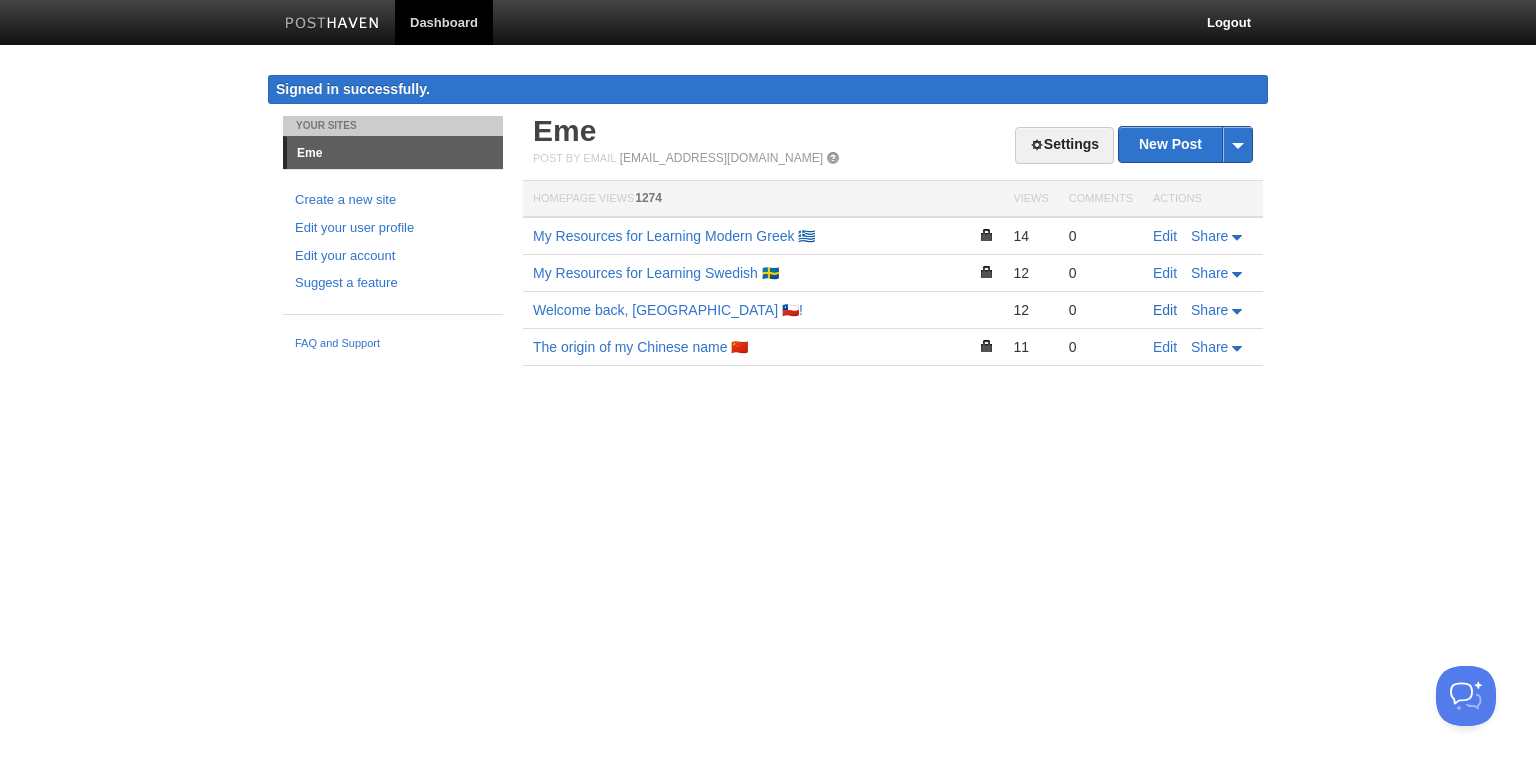 click on "Edit" at bounding box center (1165, 310) 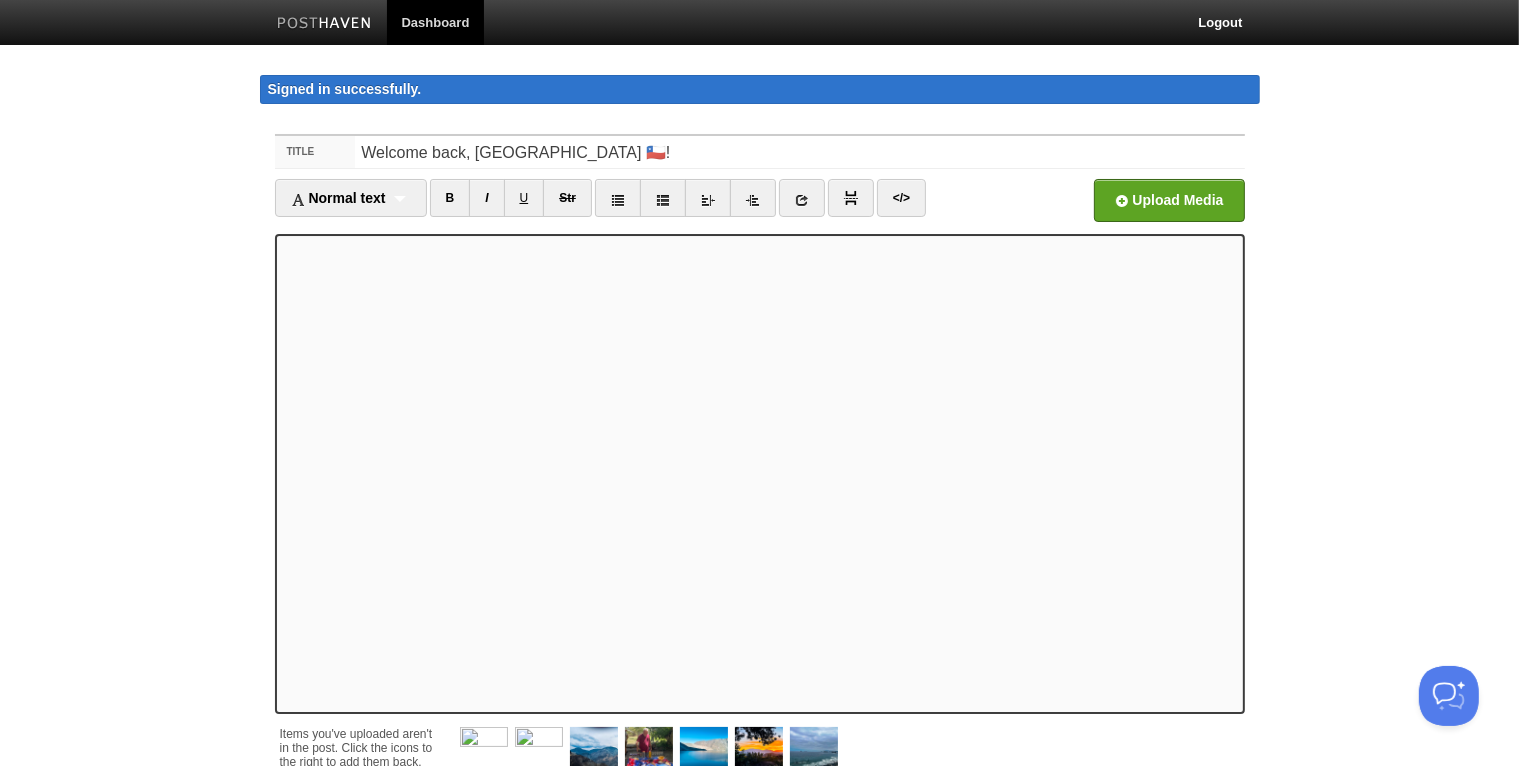 scroll, scrollTop: 184, scrollLeft: 0, axis: vertical 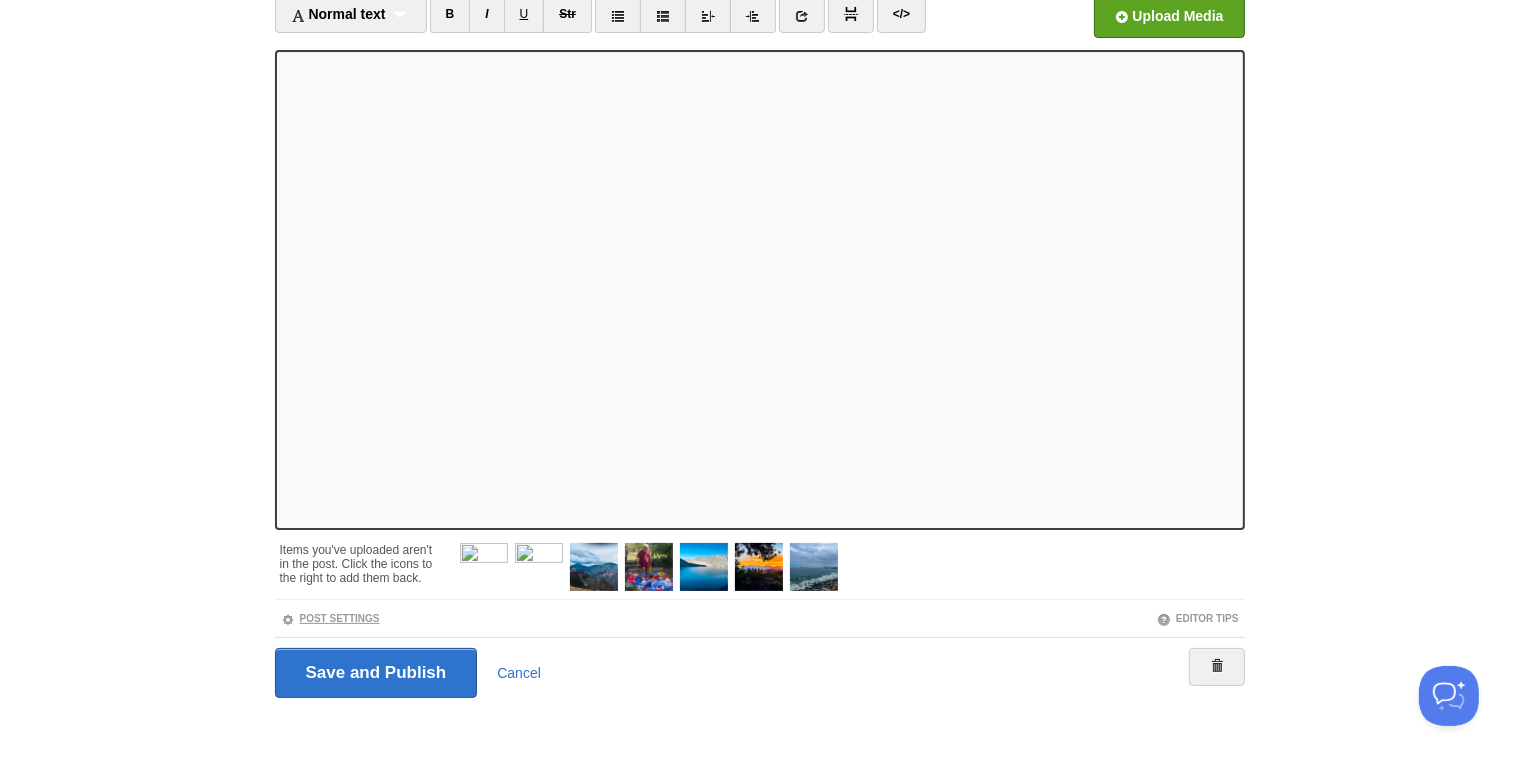 click on "Post Settings" at bounding box center [330, 618] 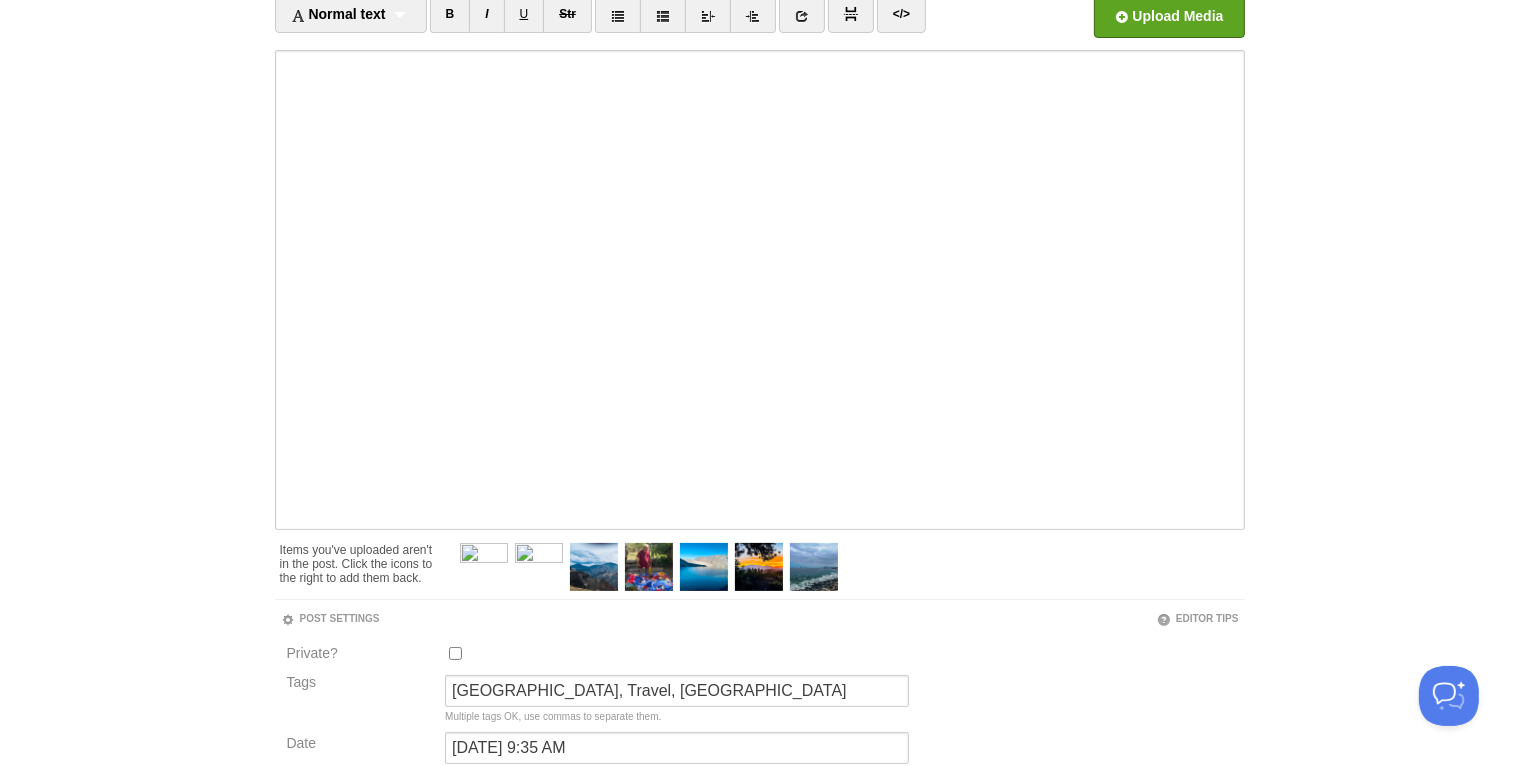 click on "Private?" at bounding box center (455, 653) 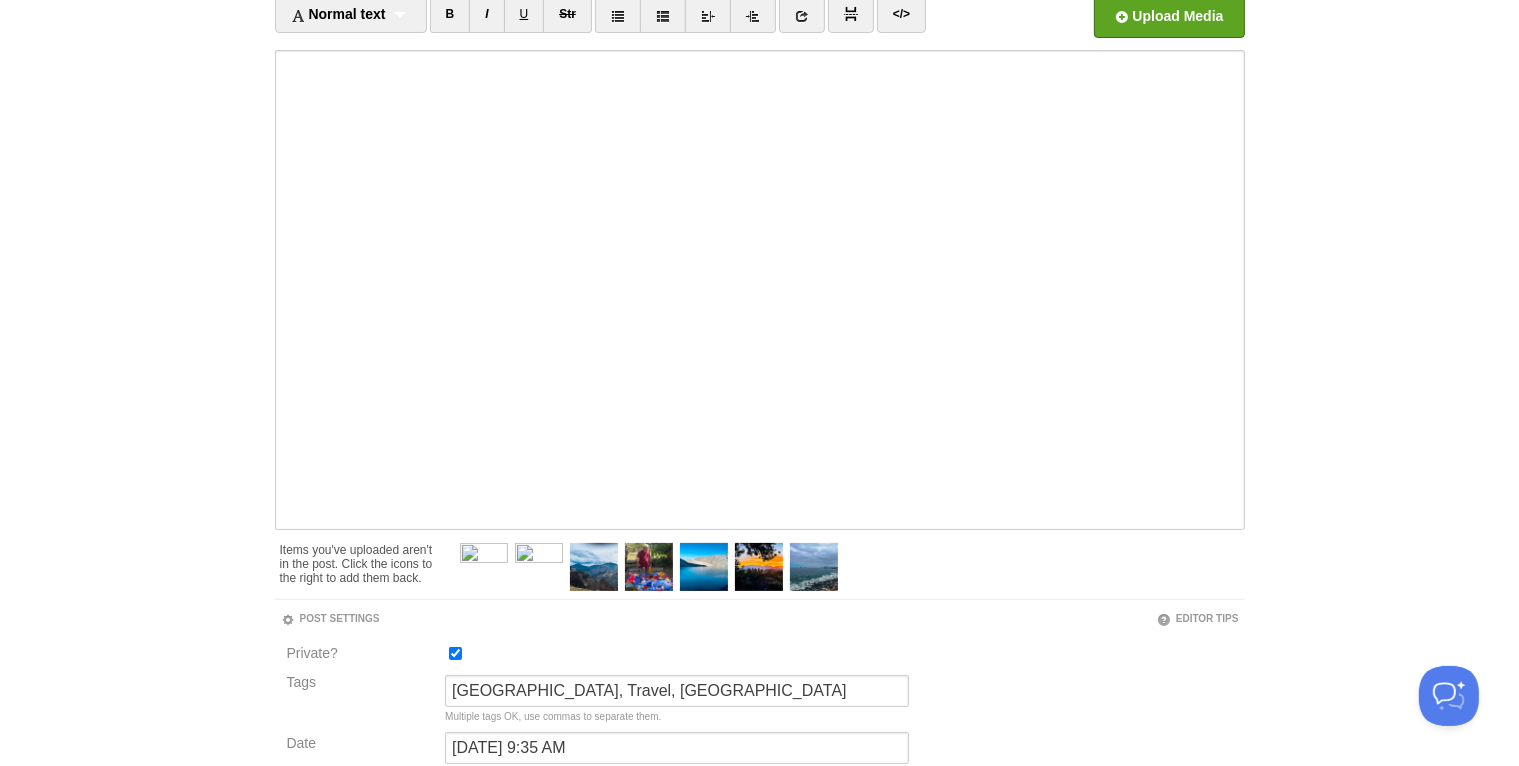 scroll, scrollTop: 352, scrollLeft: 0, axis: vertical 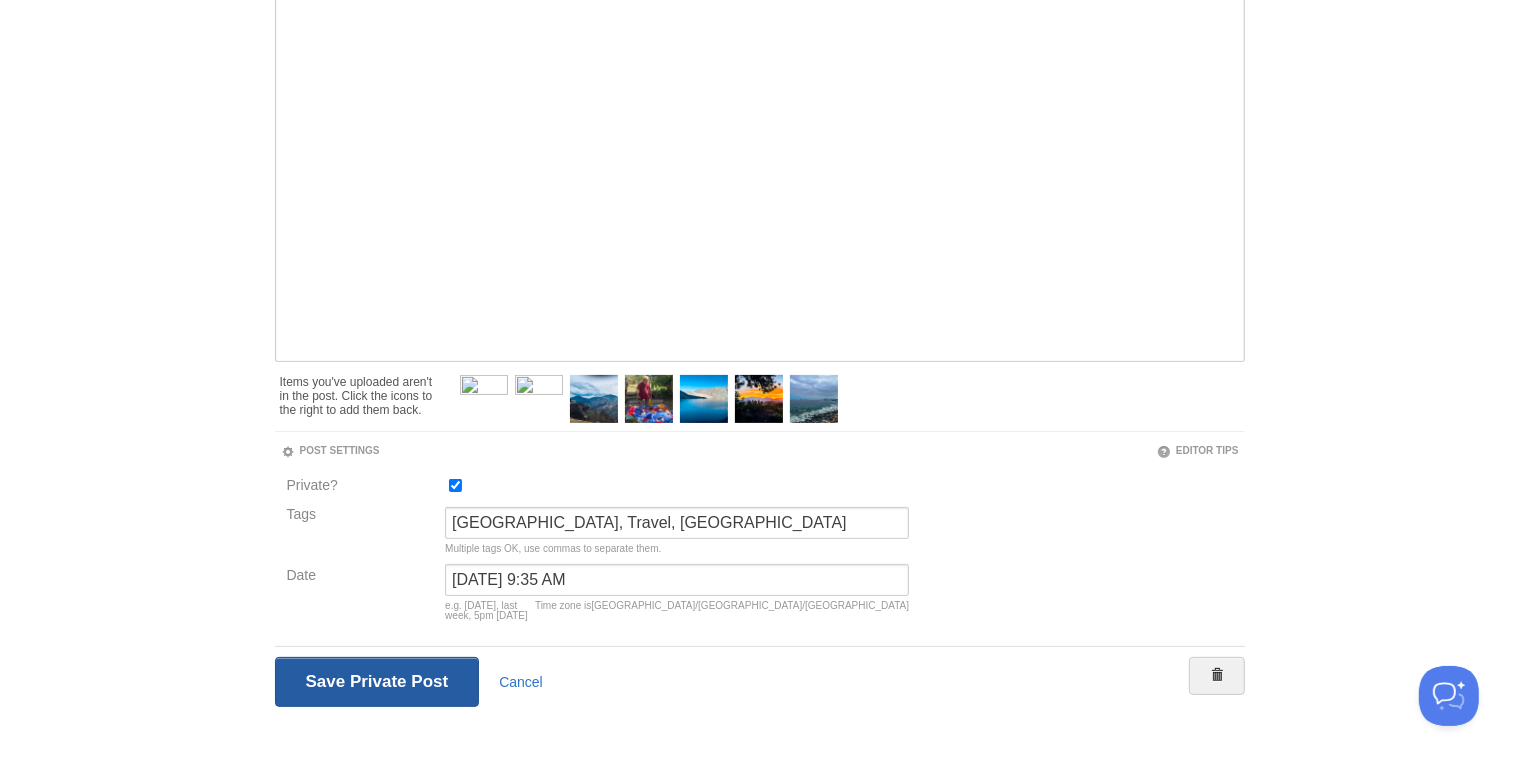 click on "Save and Publish" at bounding box center [377, 682] 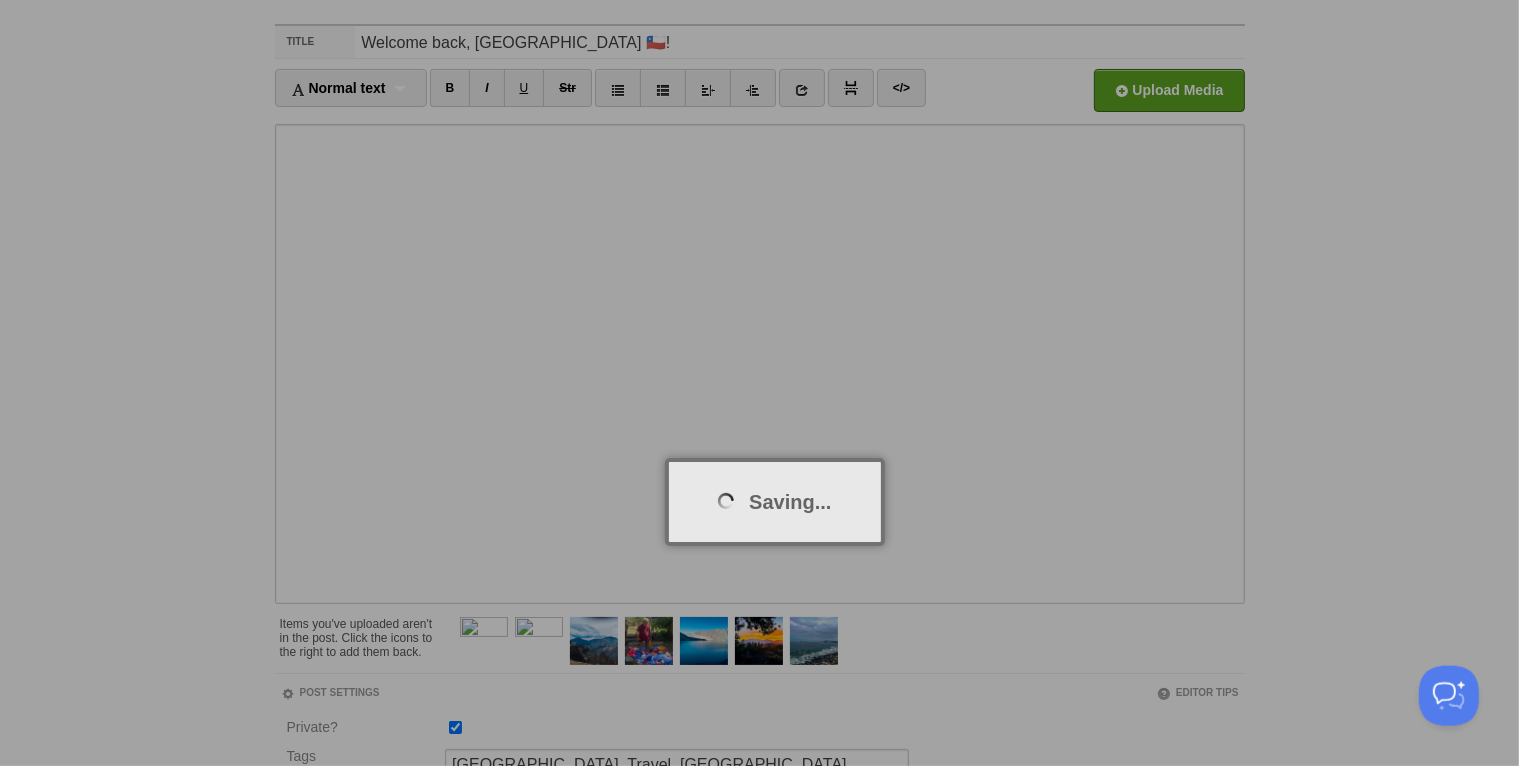 scroll, scrollTop: 0, scrollLeft: 0, axis: both 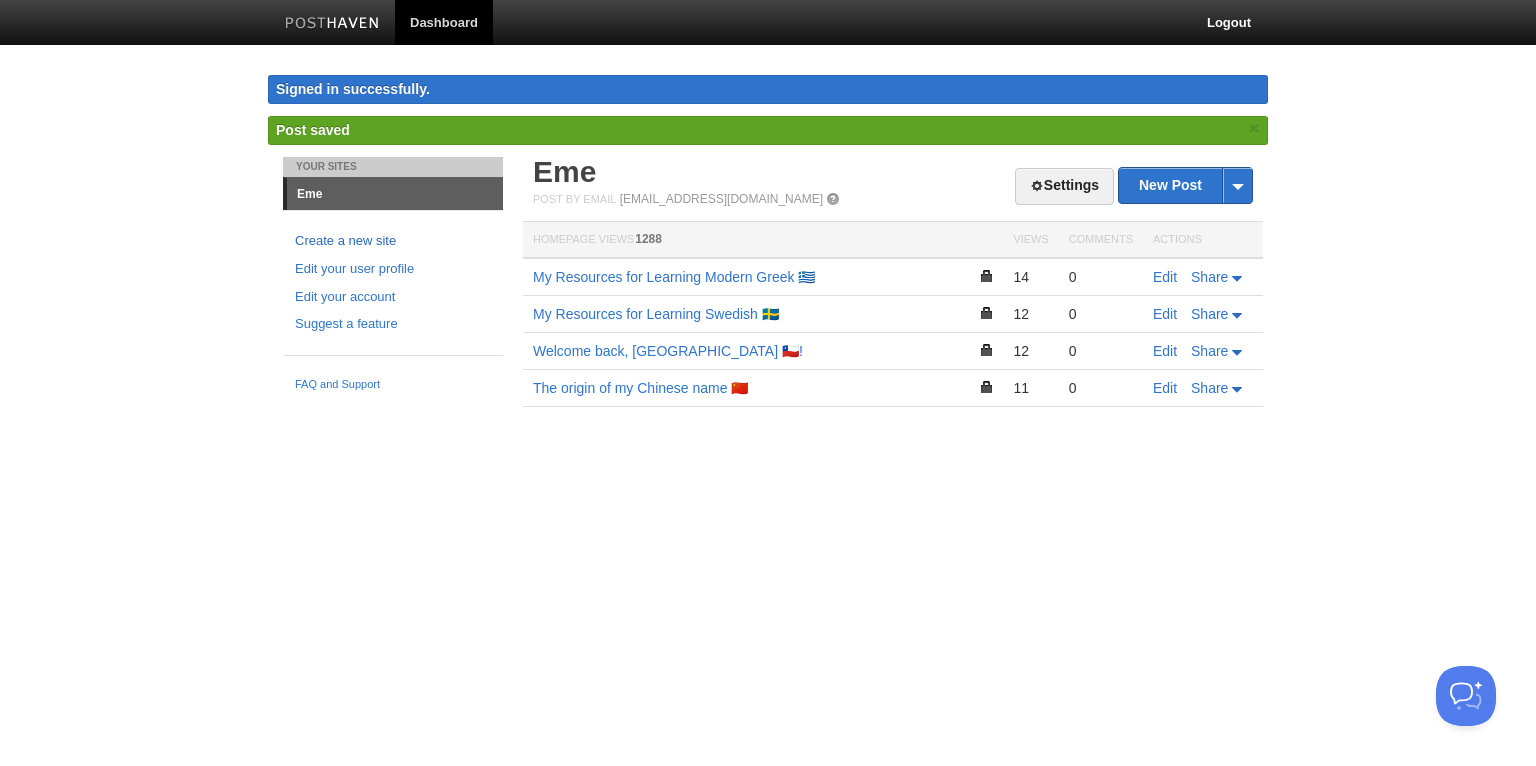 click on "Create a new site" at bounding box center [393, 241] 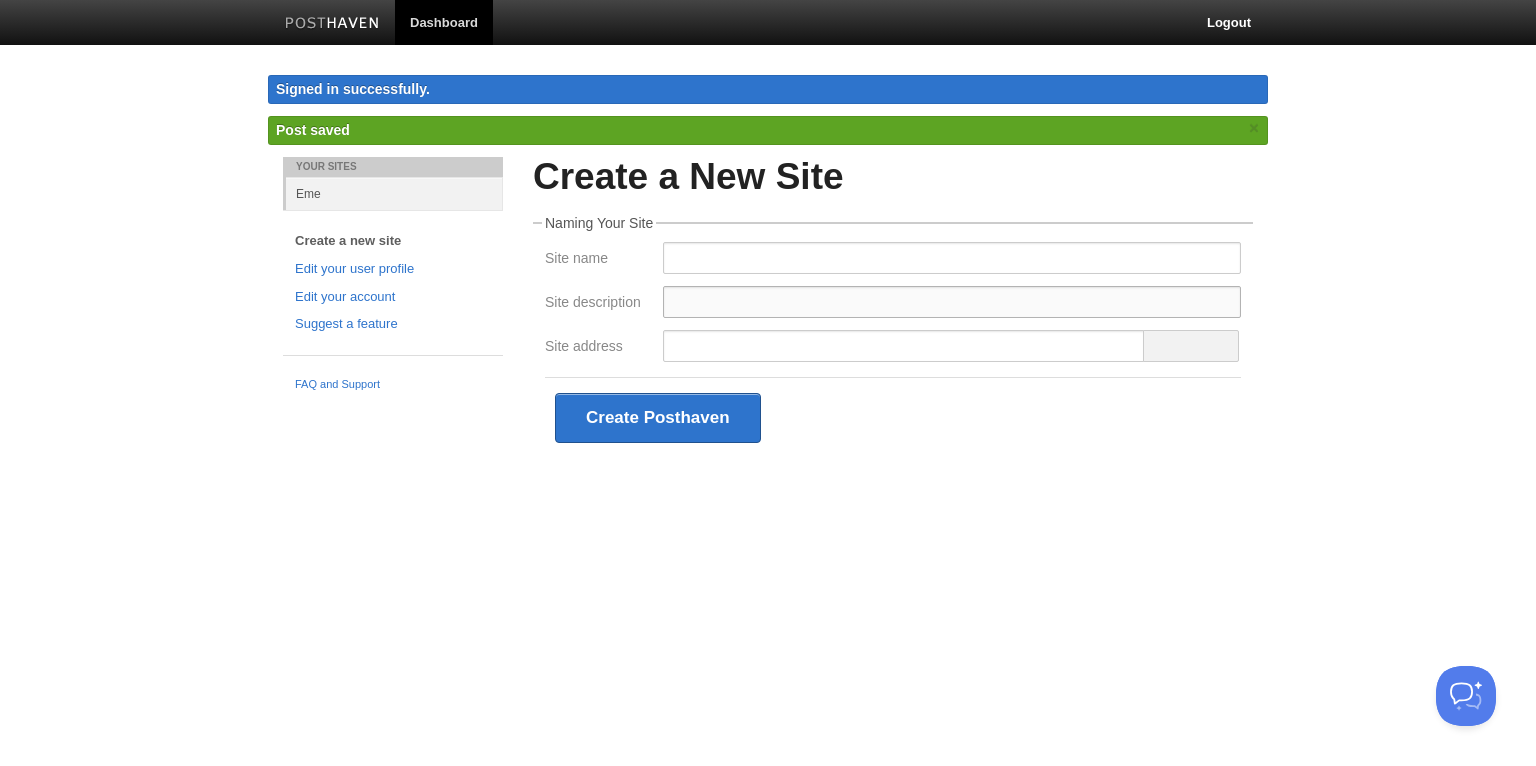 click on "Site description" at bounding box center (952, 302) 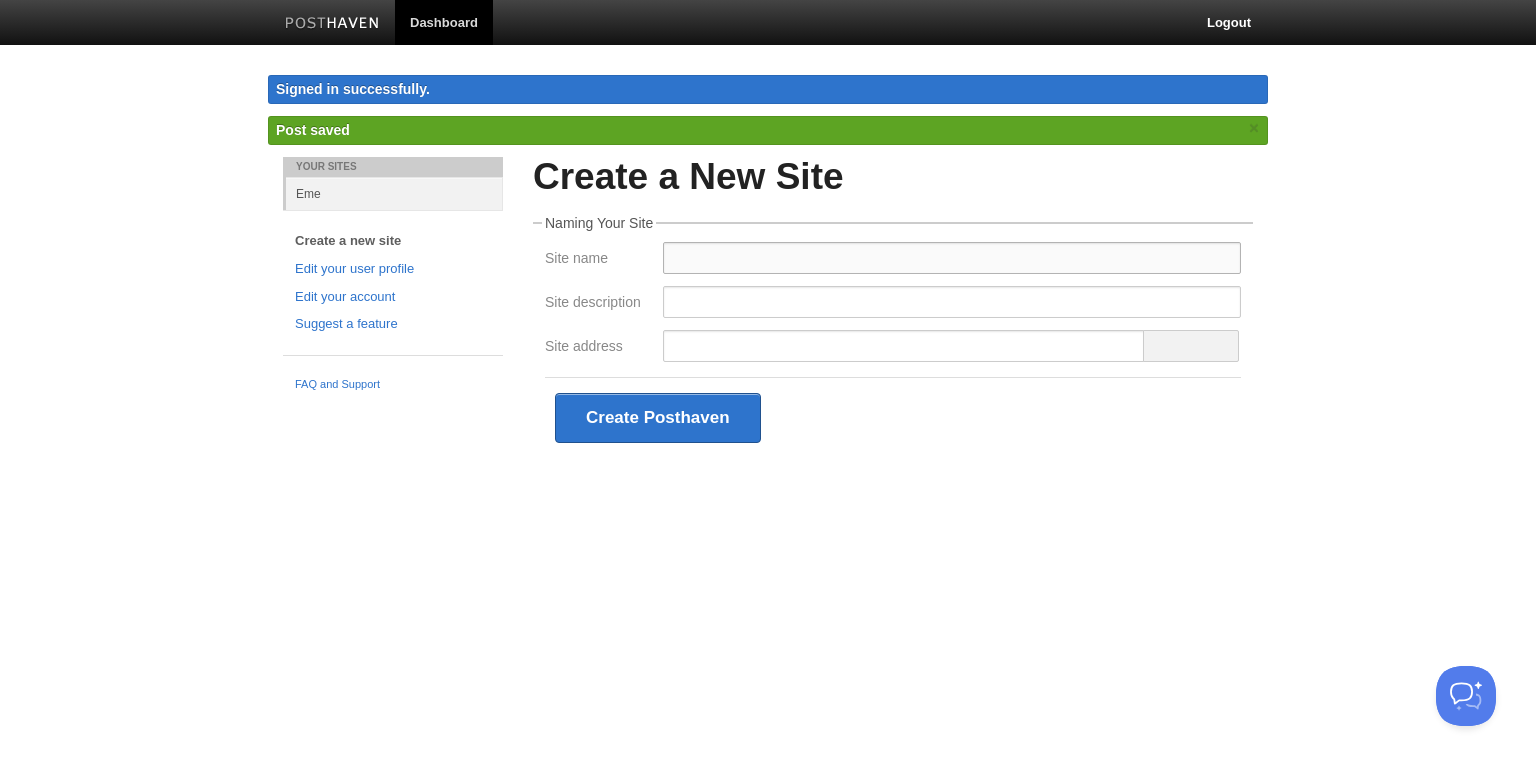 click on "Site name" at bounding box center (952, 258) 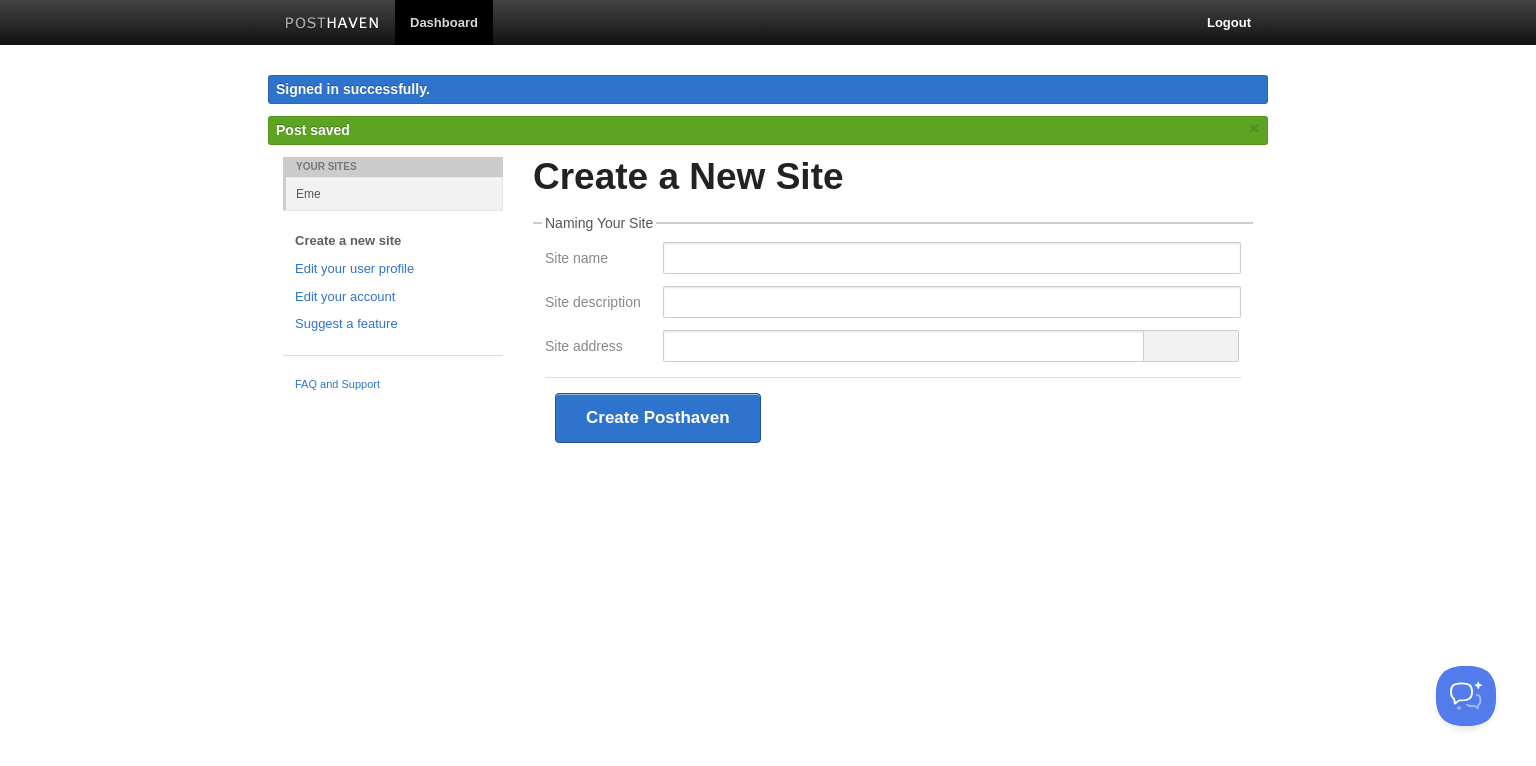 click at bounding box center (904, 351) 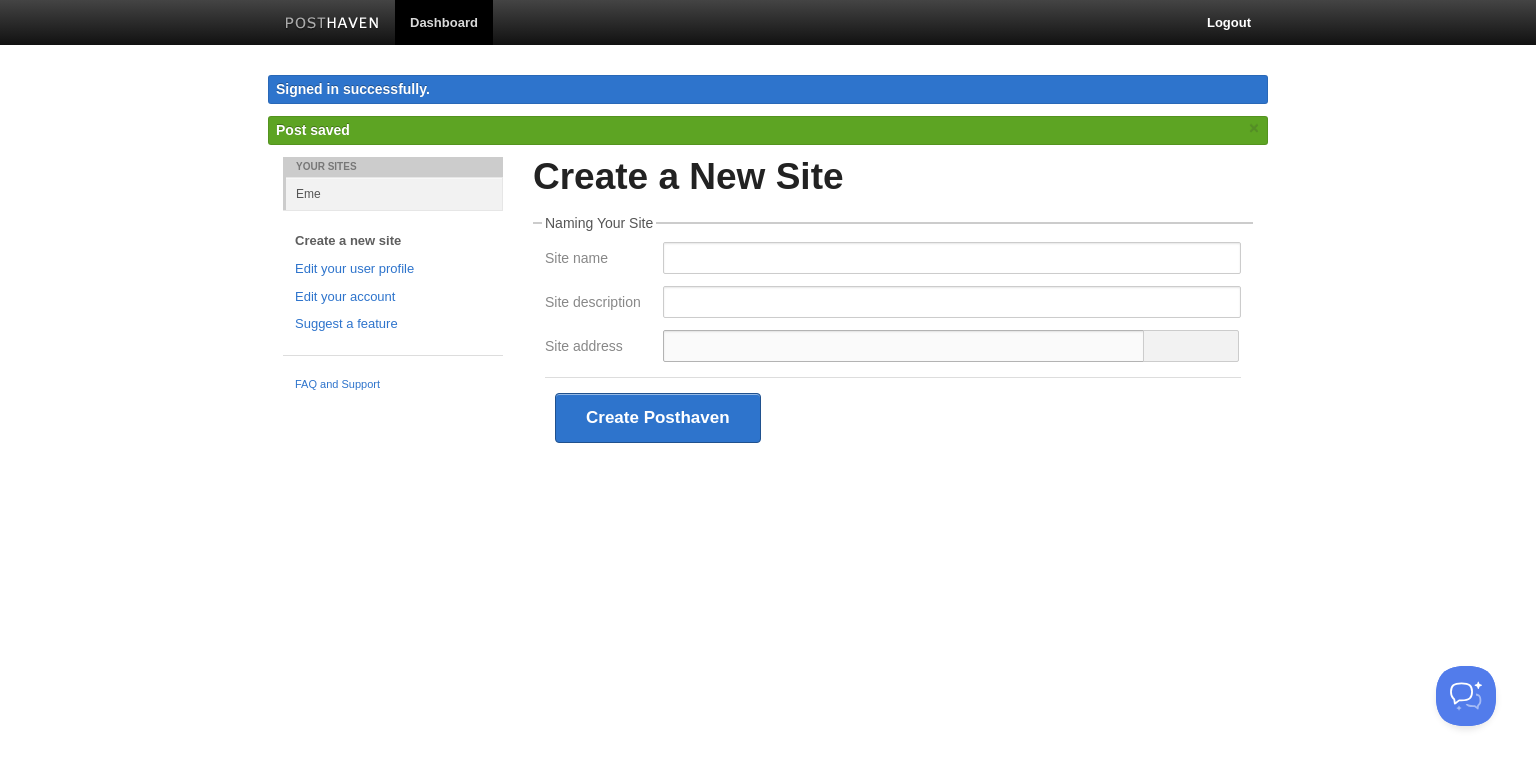 click on "Site address" at bounding box center (904, 346) 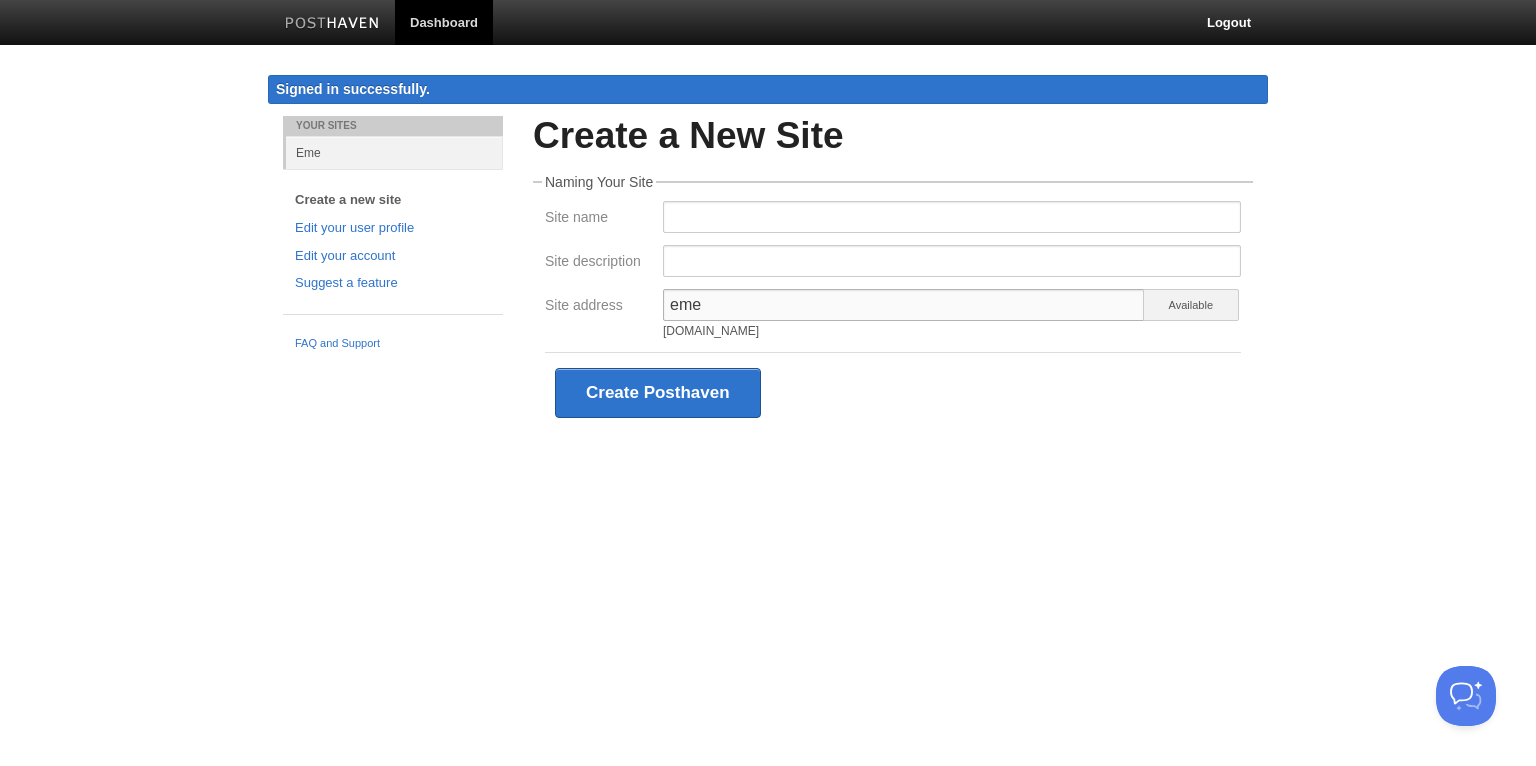 type on "eme" 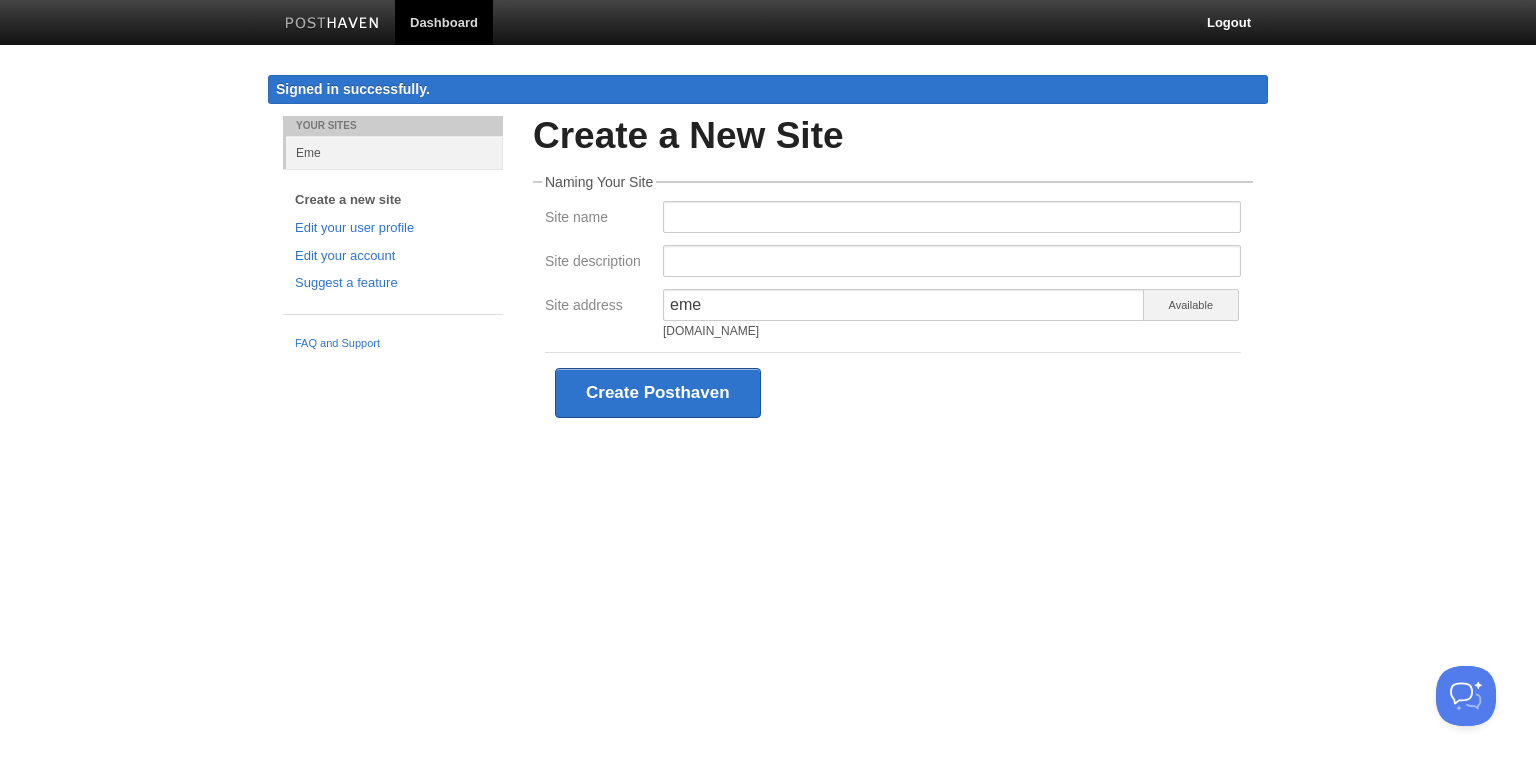 click on "Create a New Site
Naming Your Site
Site name
Site description
Site address
eme
eme.posthaven.com
Available
Create Posthaven" at bounding box center [893, 304] 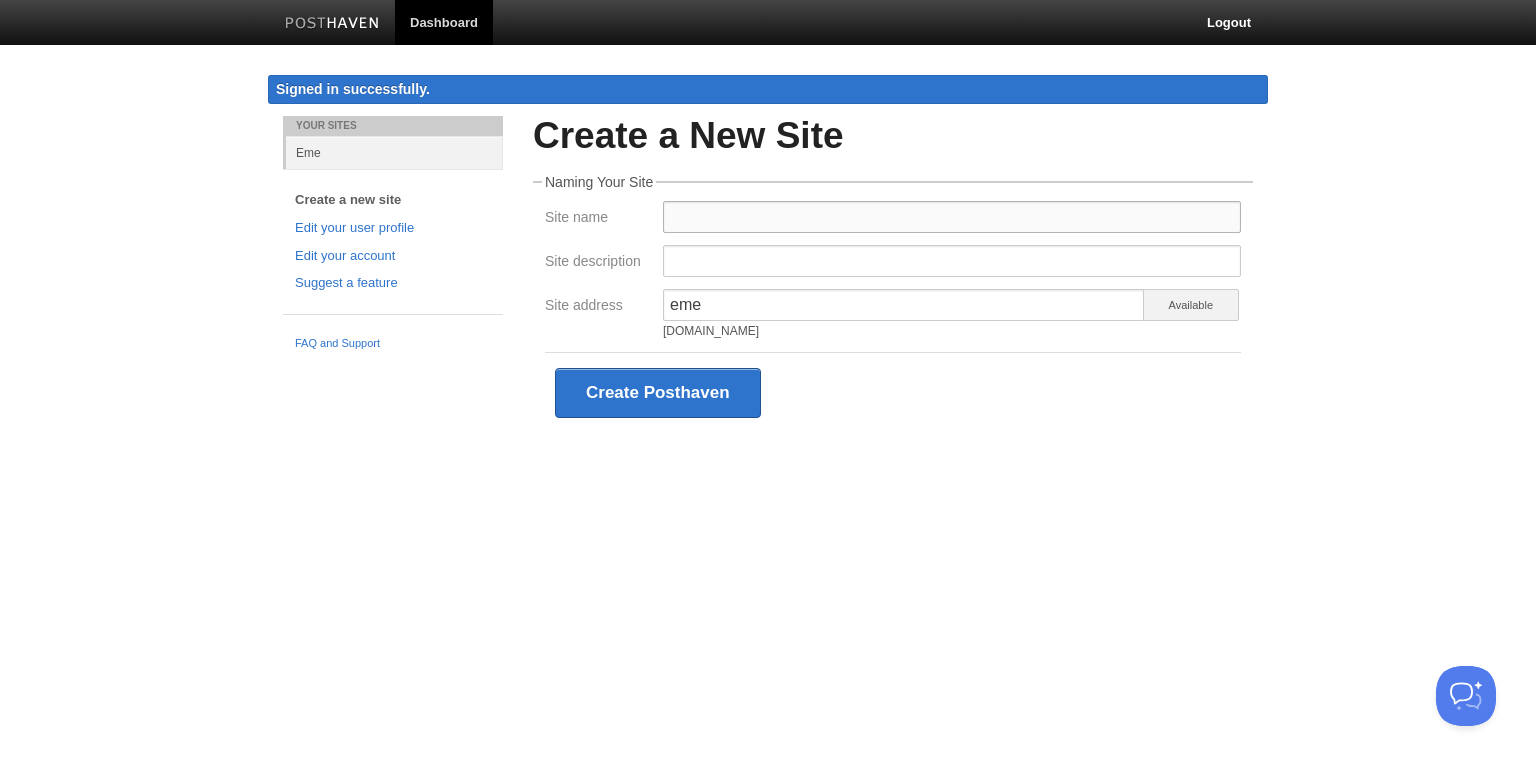 click on "Site name" at bounding box center [952, 217] 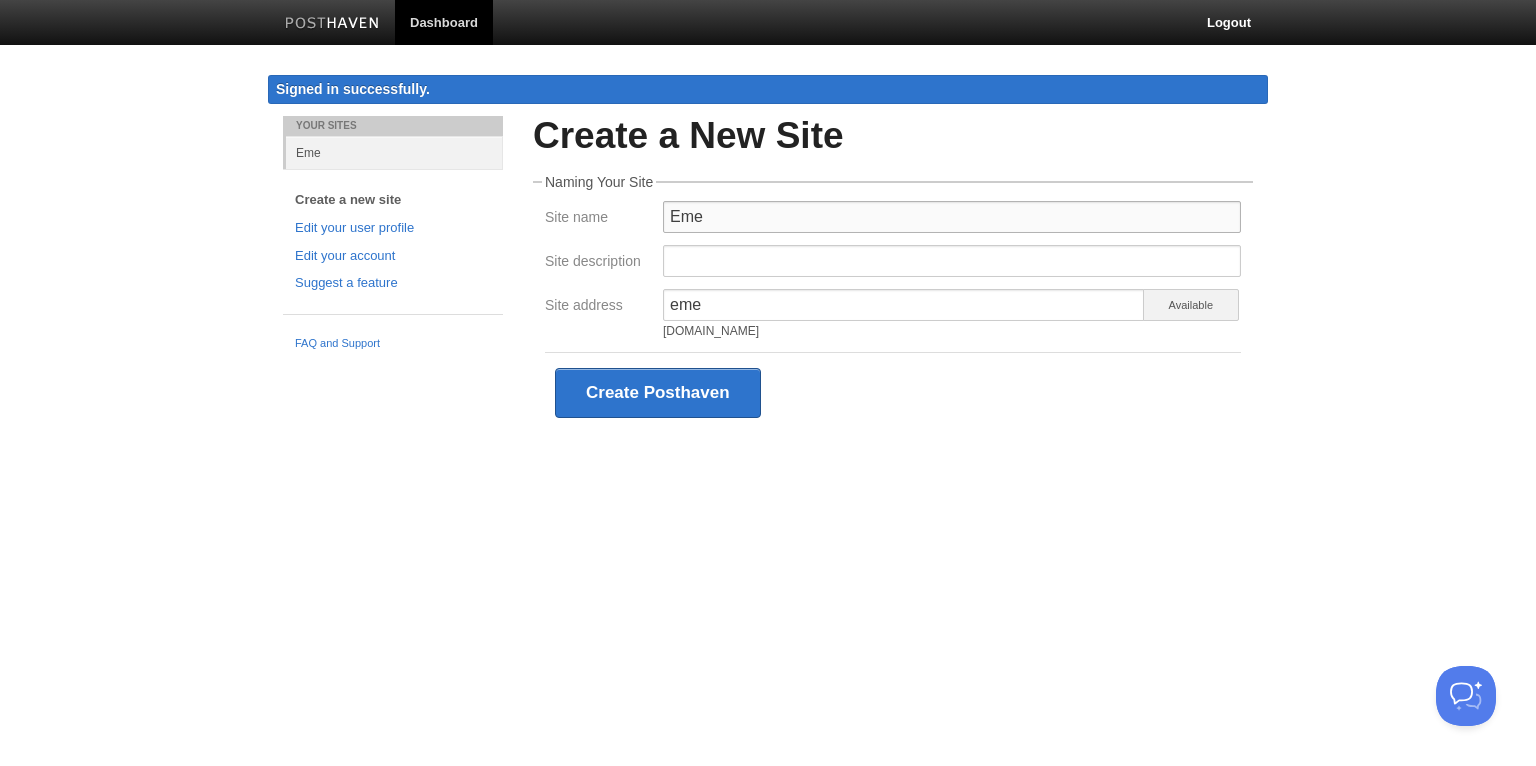 type on "Eme" 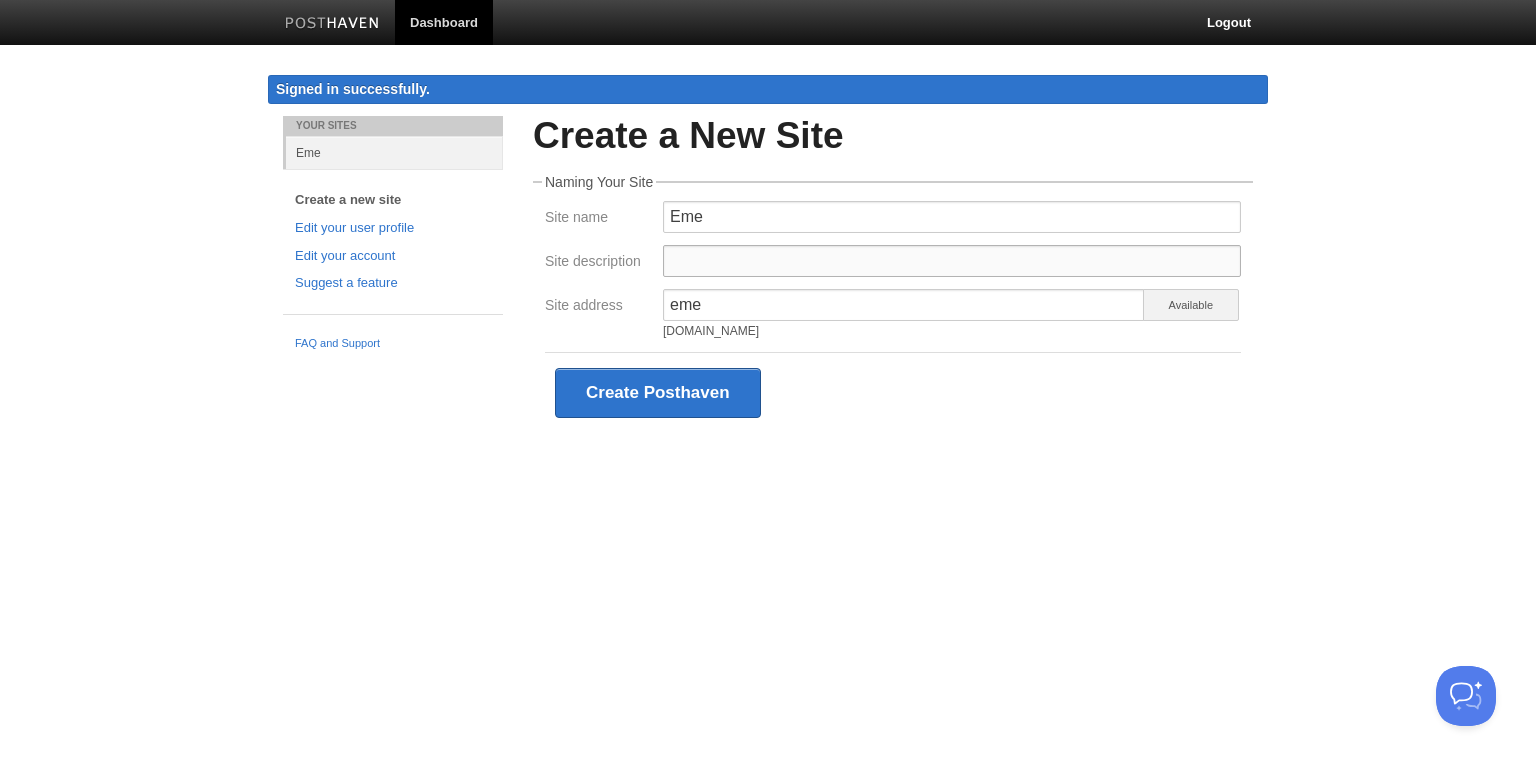 click on "Site description" at bounding box center [952, 261] 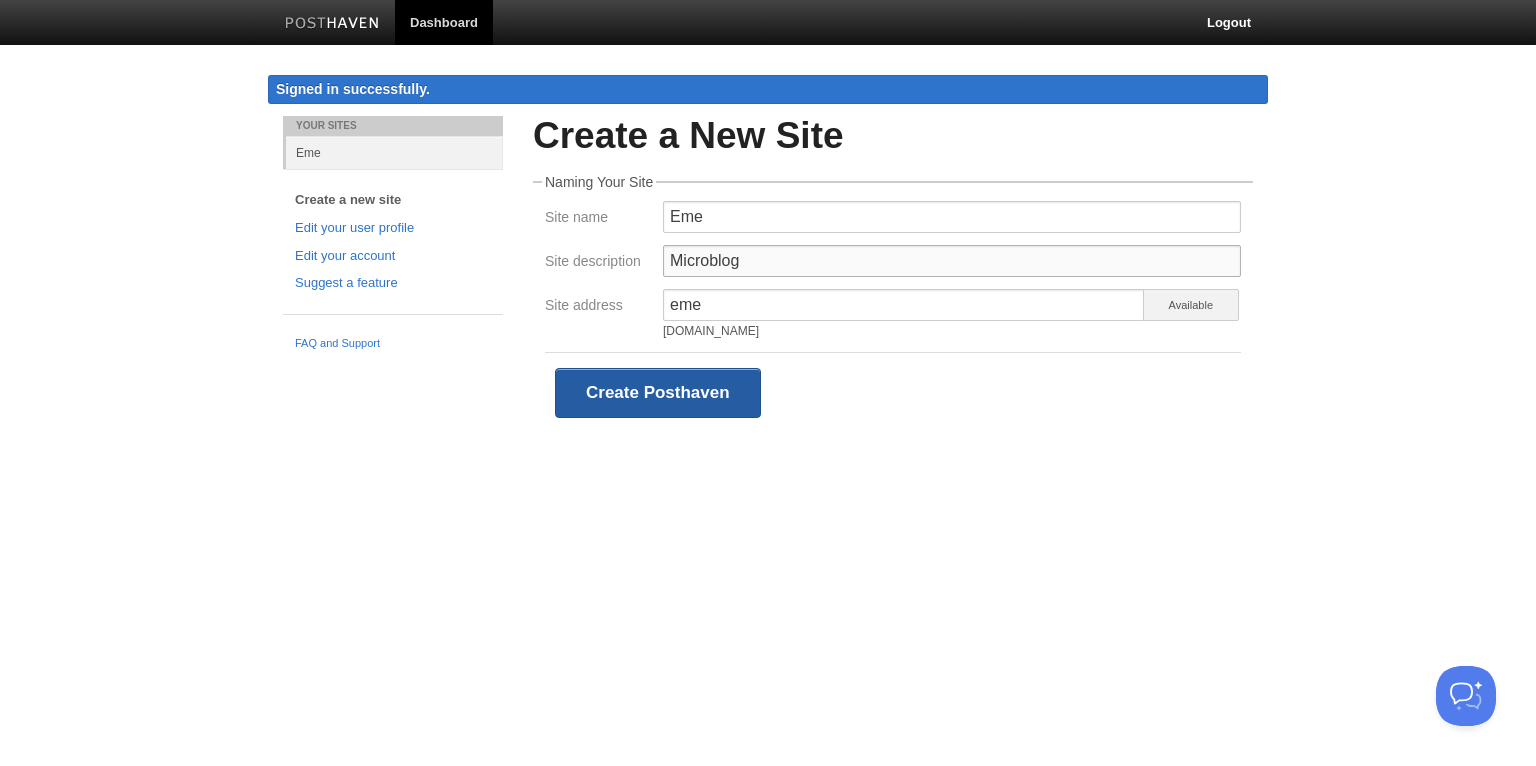 type on "Microblog" 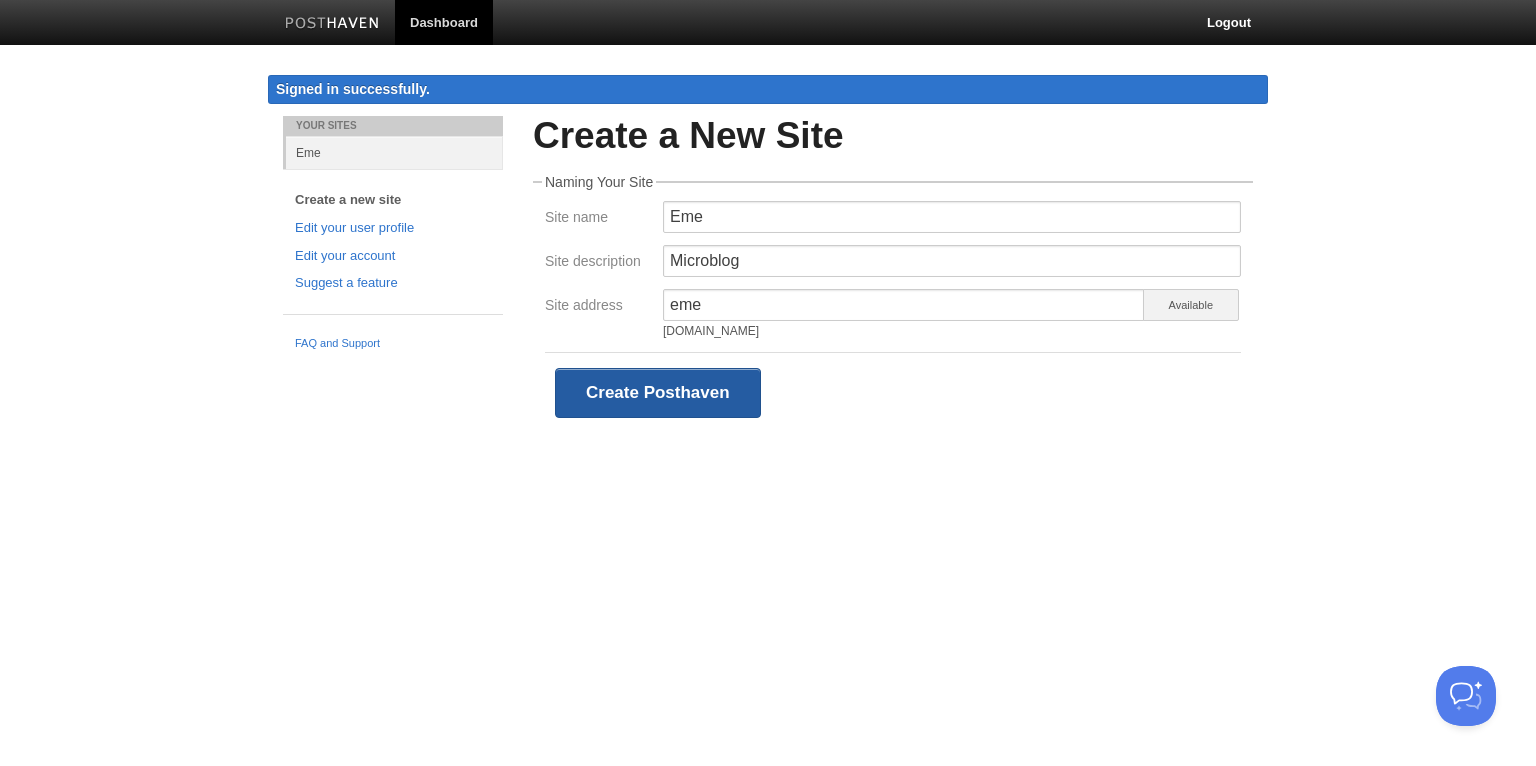 click on "Create Posthaven" at bounding box center (658, 393) 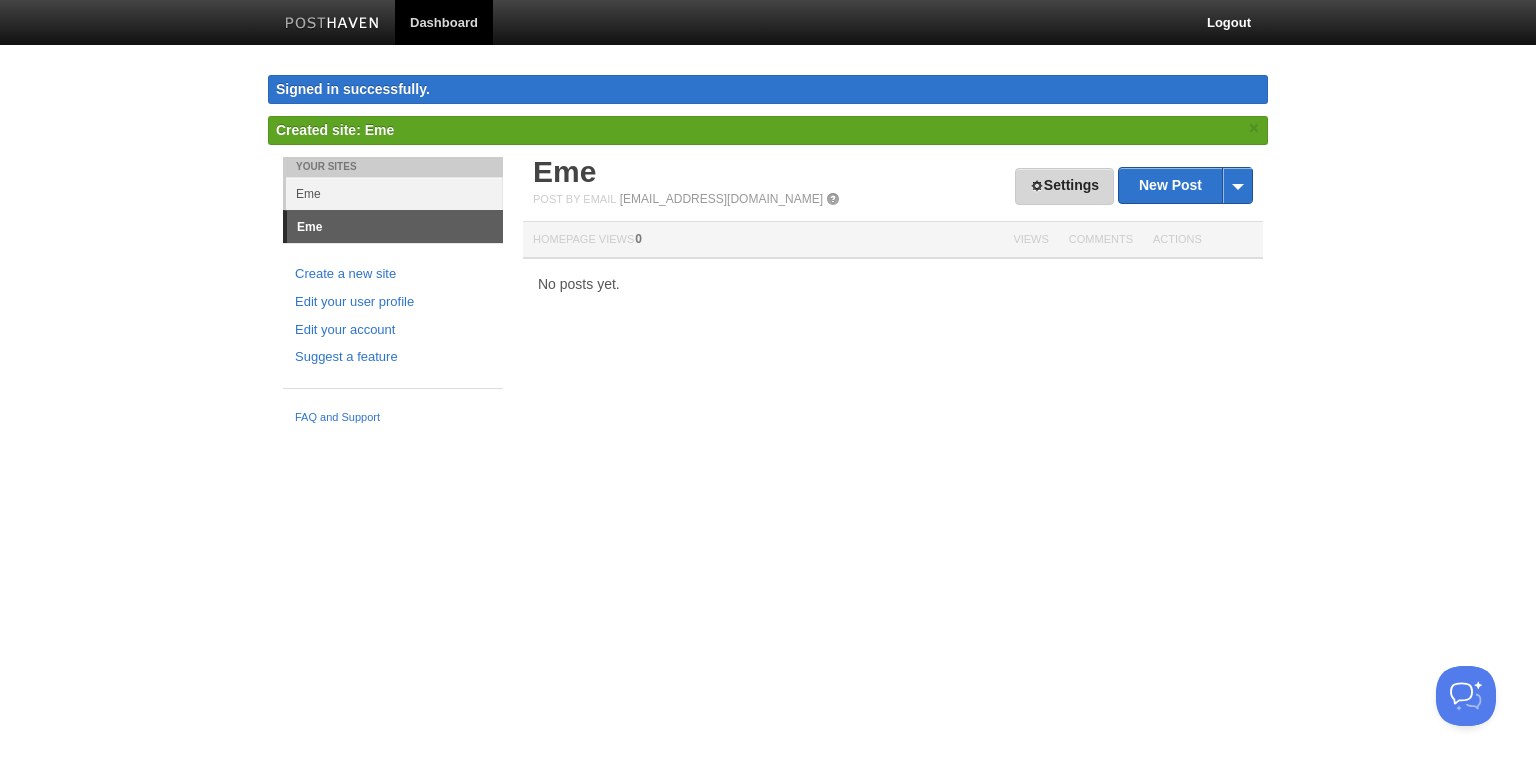 click on "Settings" at bounding box center [1064, 186] 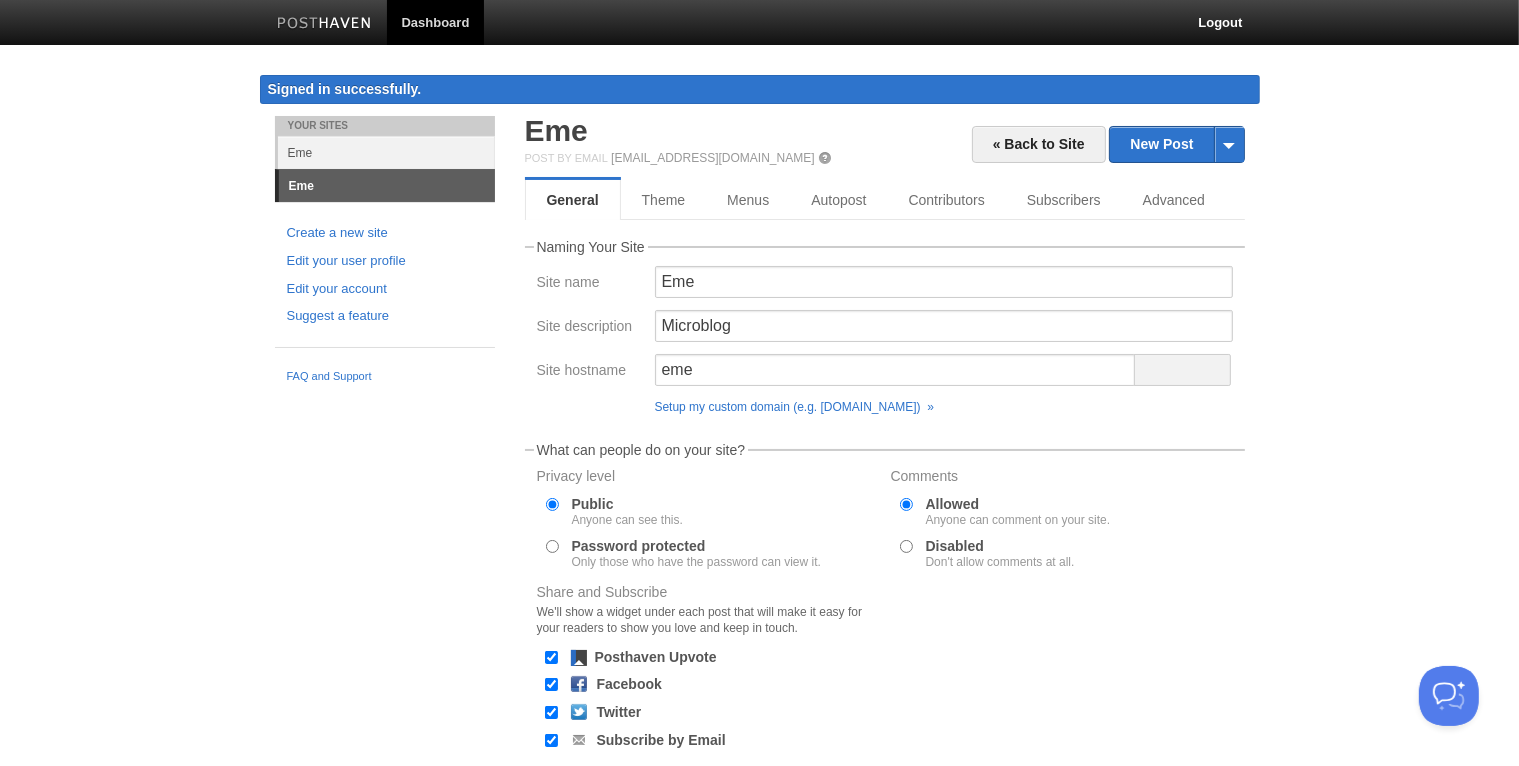 click on "« Back to Site
New Post
by Web
by Email
Eme
Post by Email
post@eme.posthaven.com
General
Theme
Menus
Autopost
Contributors
Subscribers
Advanced
Naming Your Site
Site name
Eme
Site description
Microblog
Site hostname
eme" at bounding box center [885, 485] 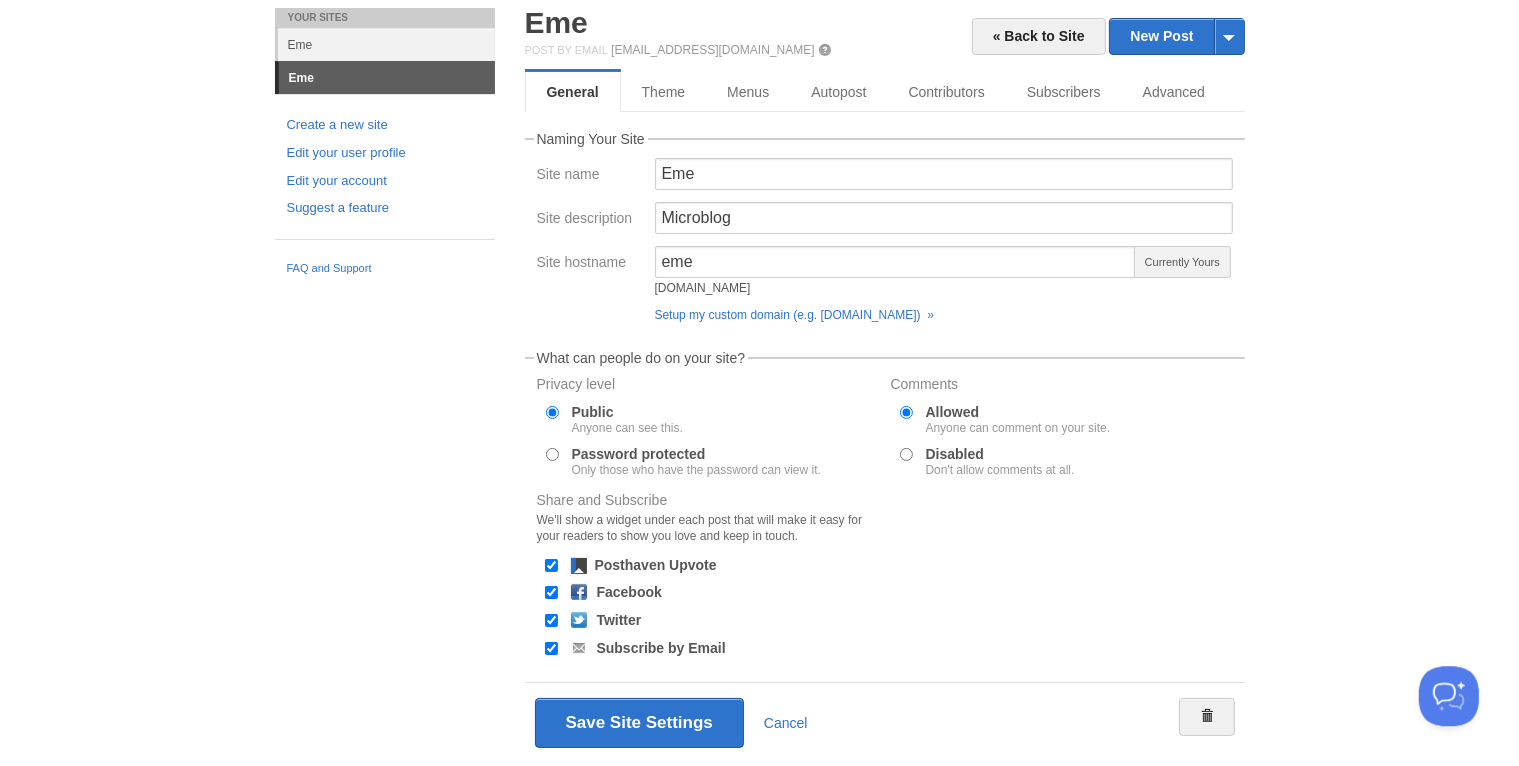 scroll, scrollTop: 164, scrollLeft: 0, axis: vertical 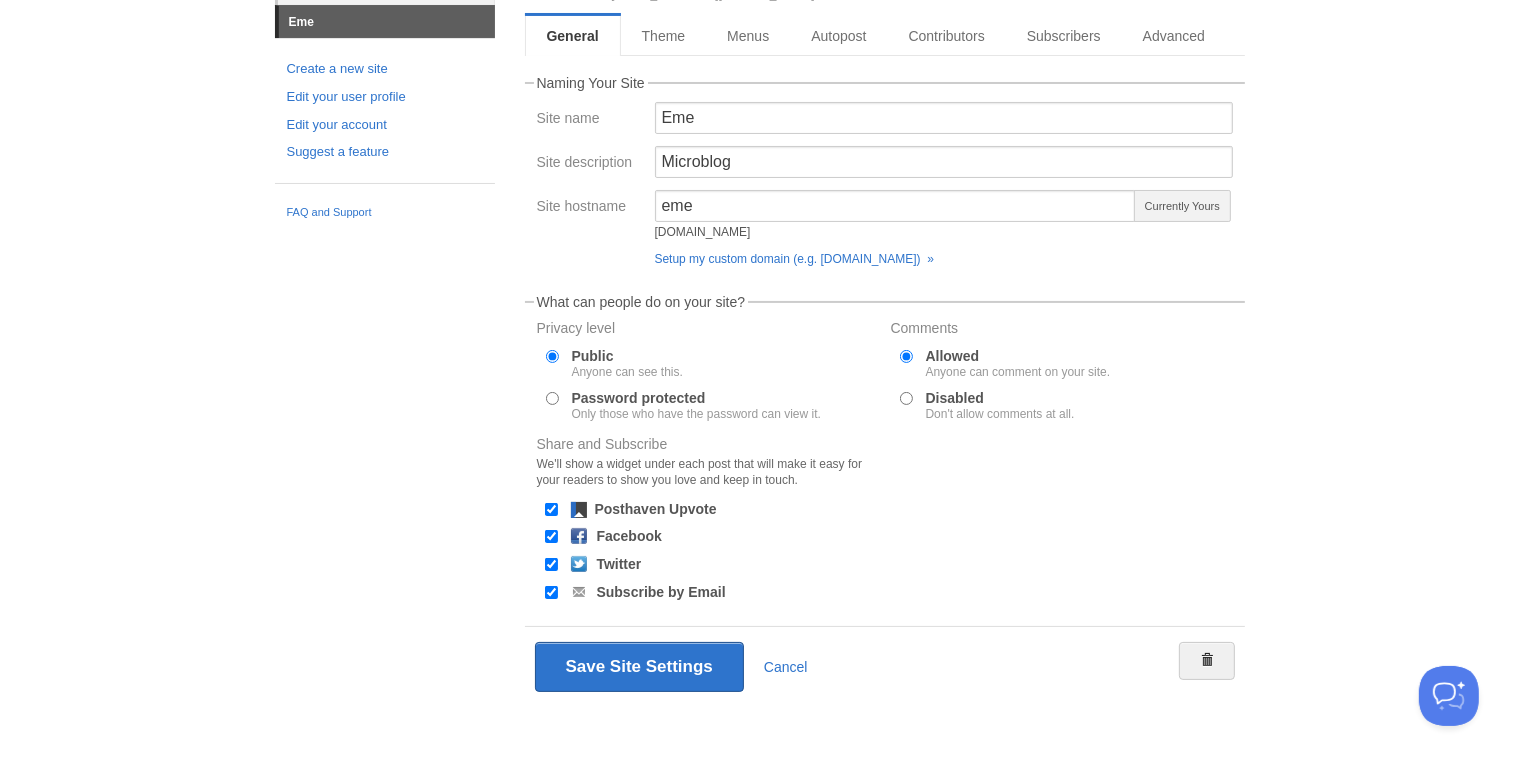 click on "Subscribe by Email" at bounding box center (551, 592) 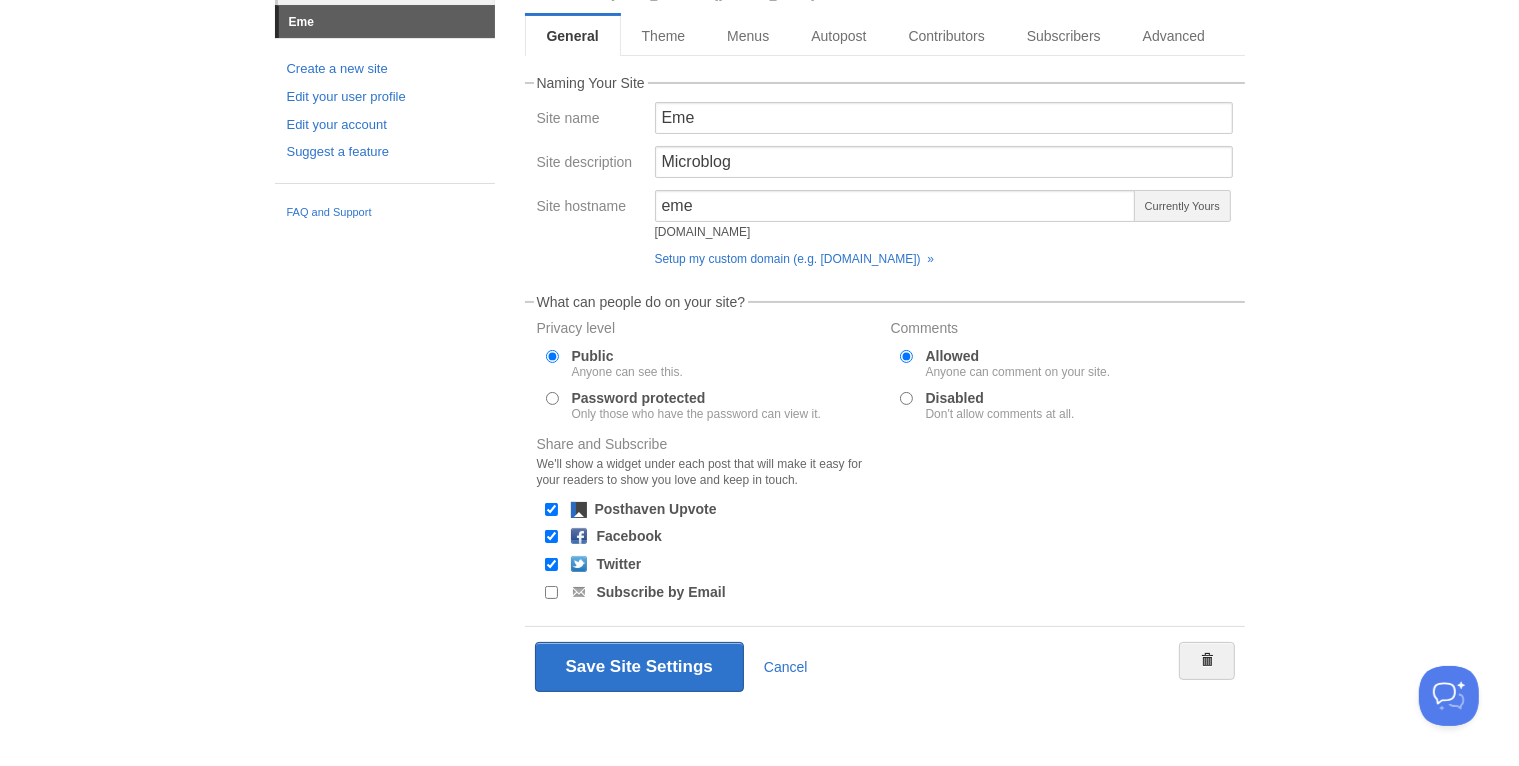 click on "Twitter" at bounding box center (551, 564) 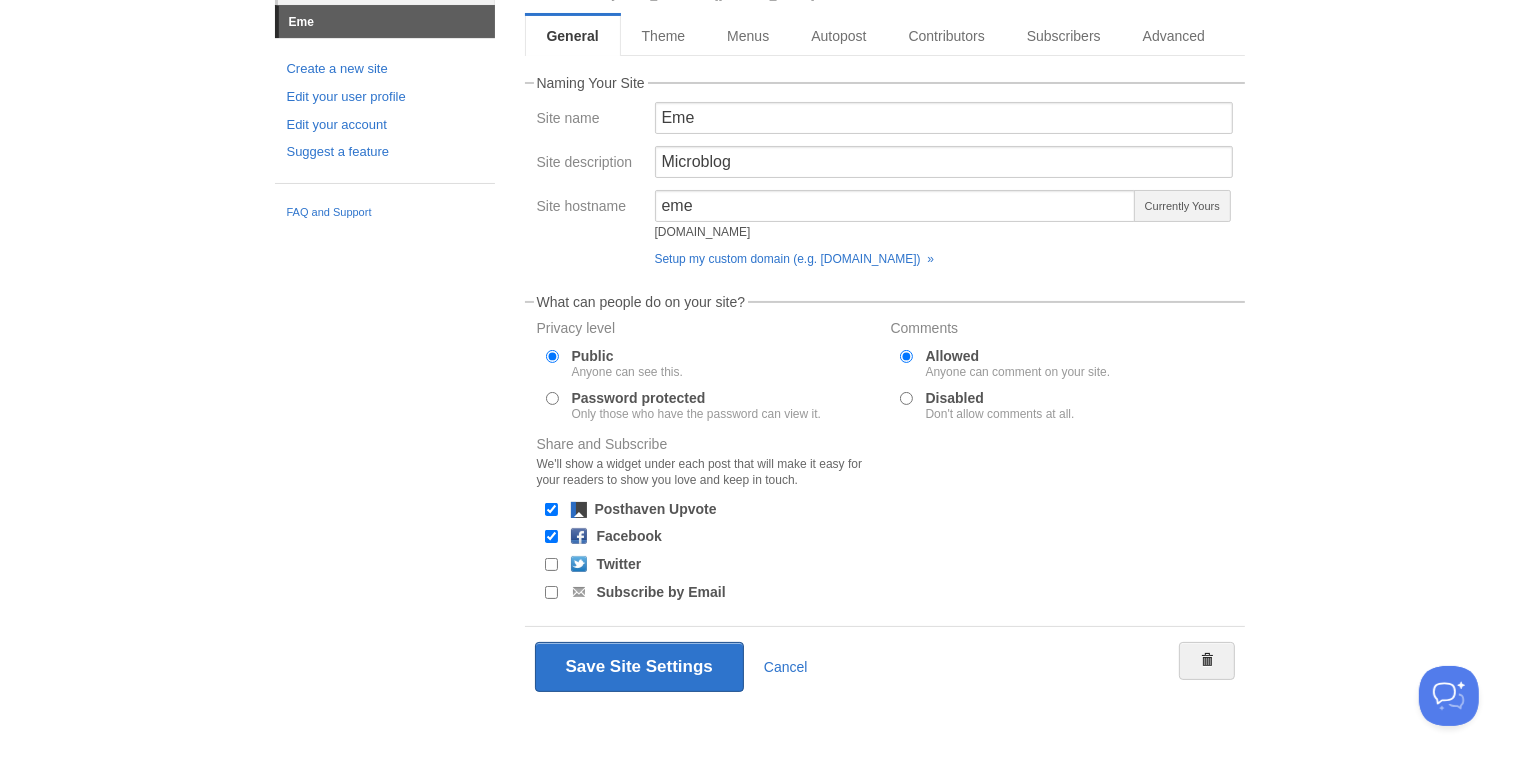 click on "Facebook" at bounding box center (551, 536) 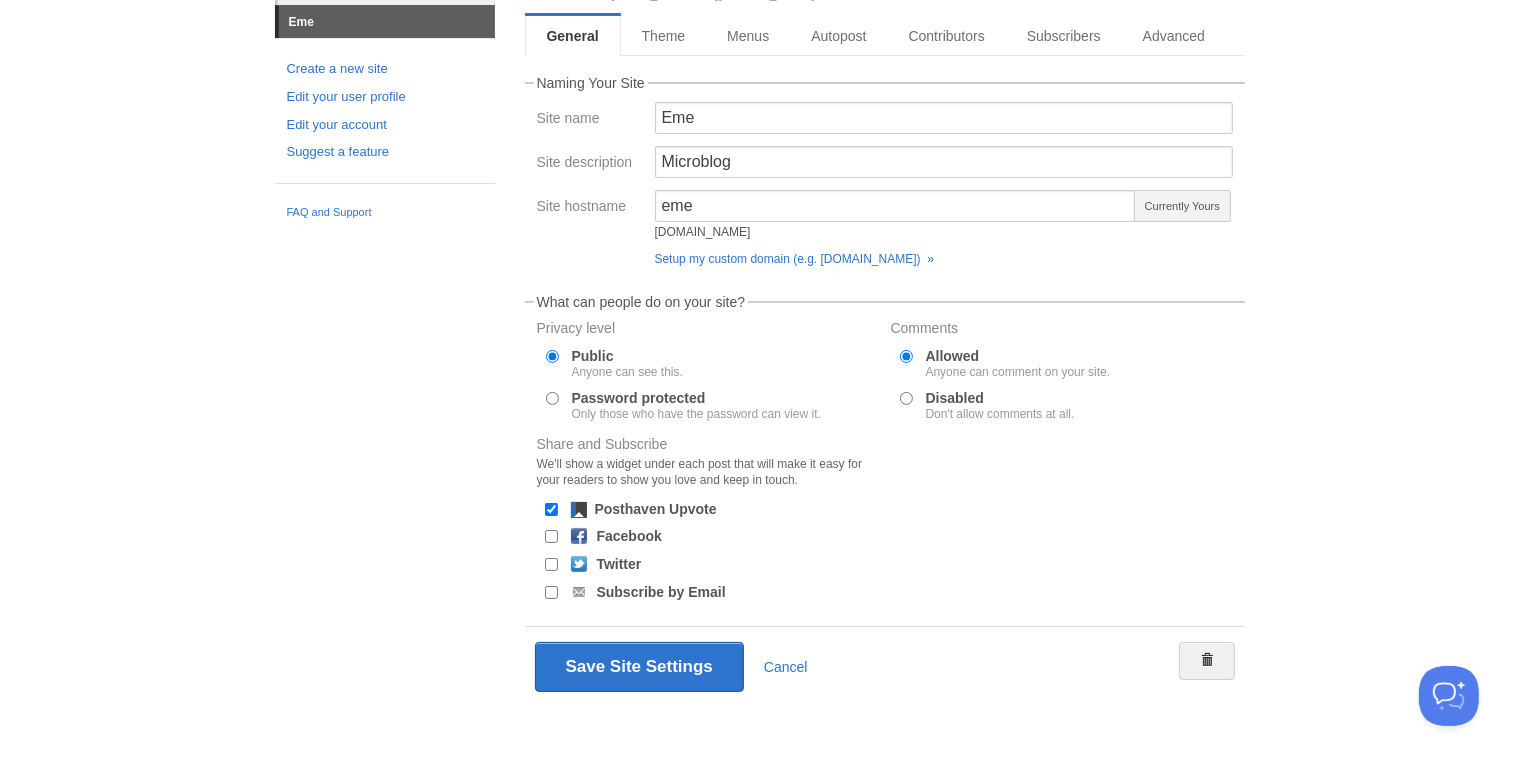 click on "Posthaven Upvote" at bounding box center [551, 509] 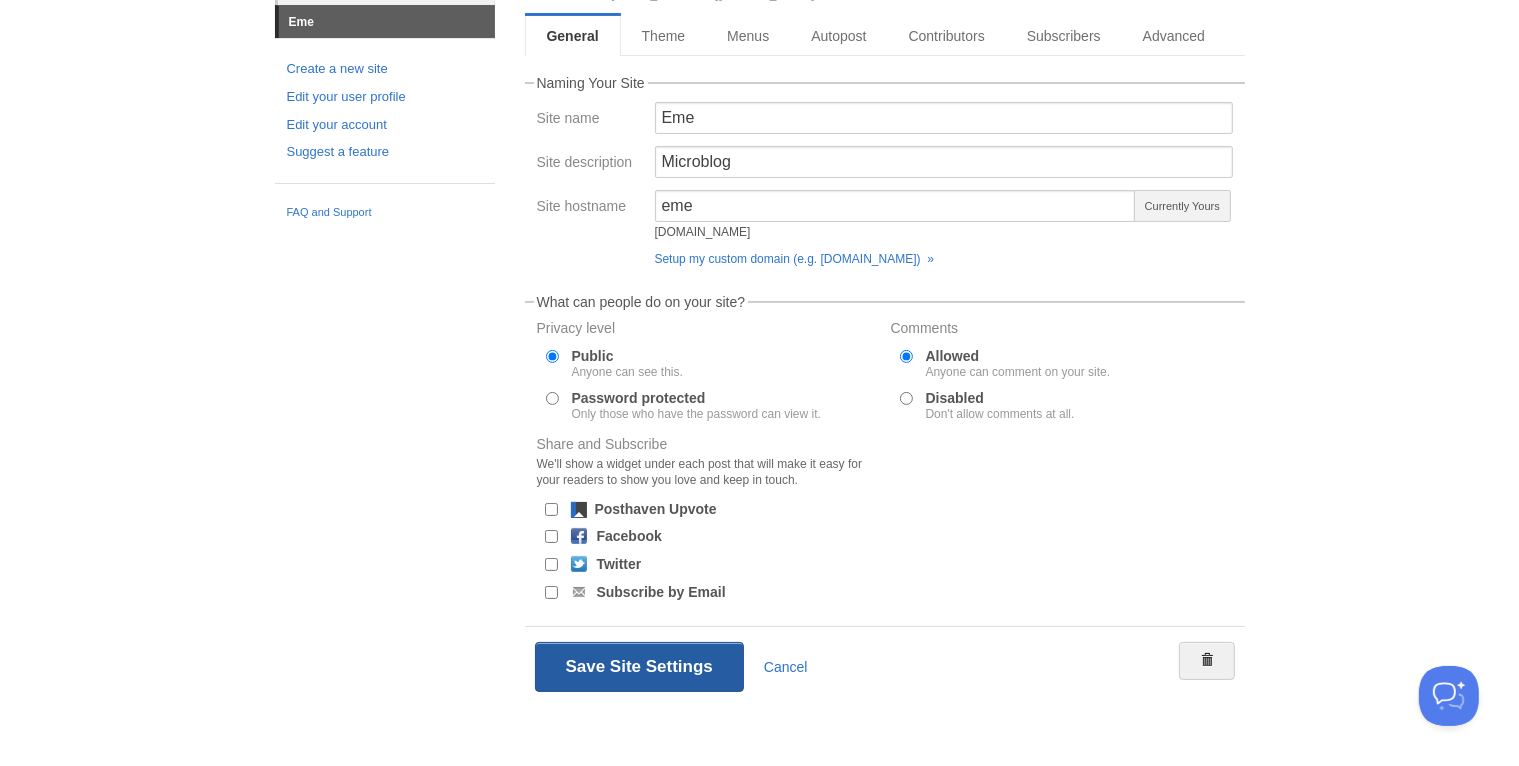 click on "Save Site Settings" at bounding box center (639, 667) 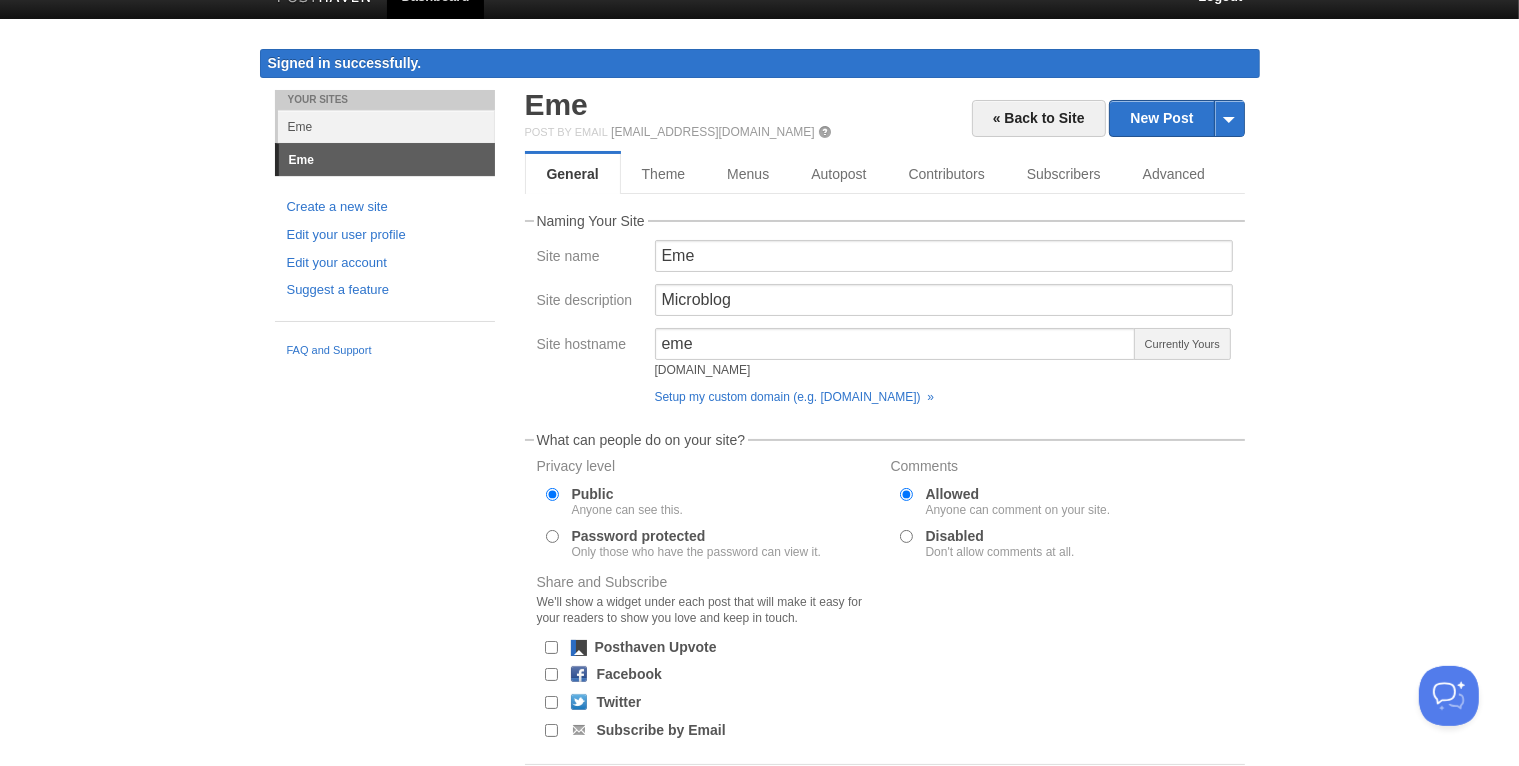 scroll, scrollTop: 0, scrollLeft: 0, axis: both 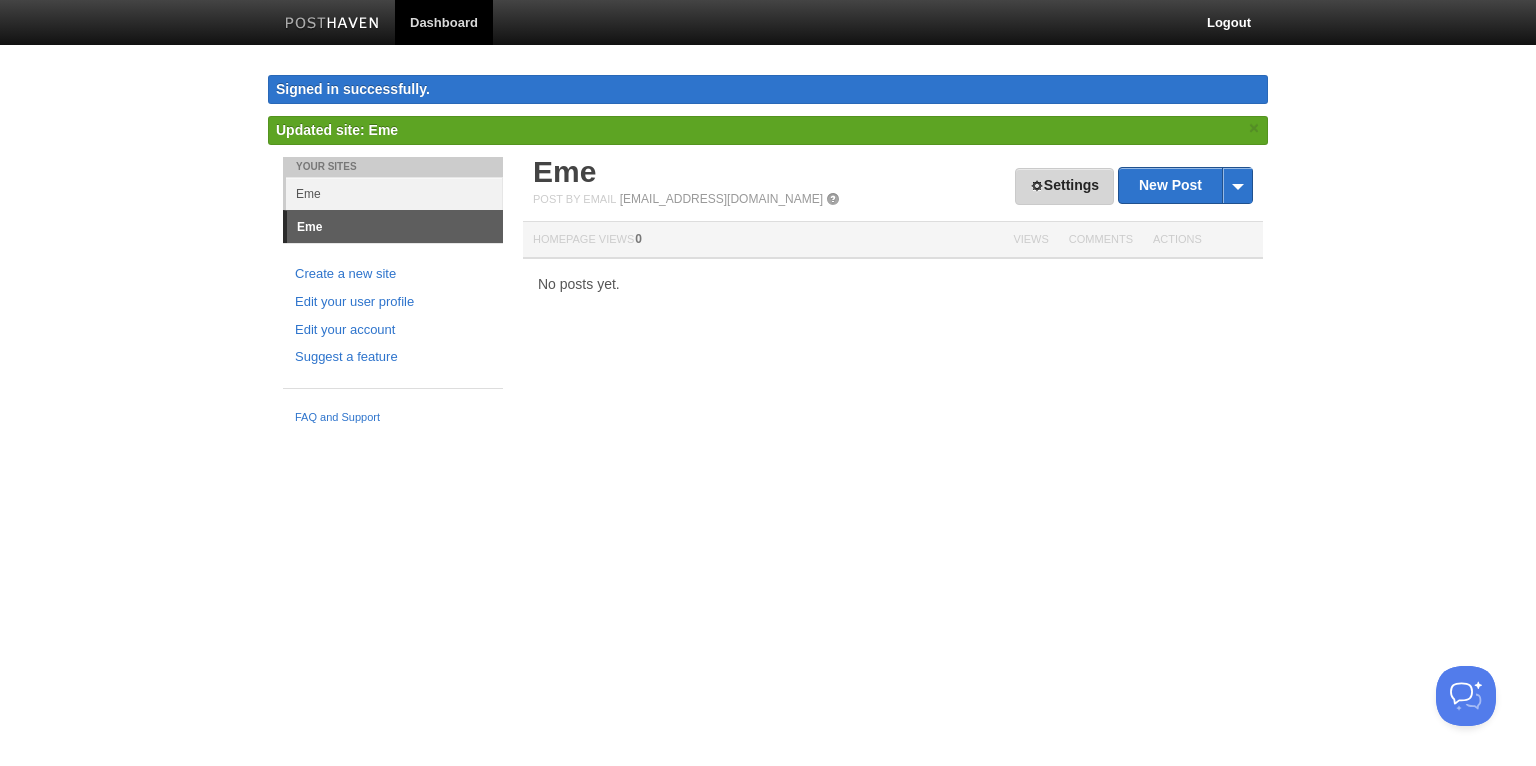 click on "Settings" at bounding box center (1064, 186) 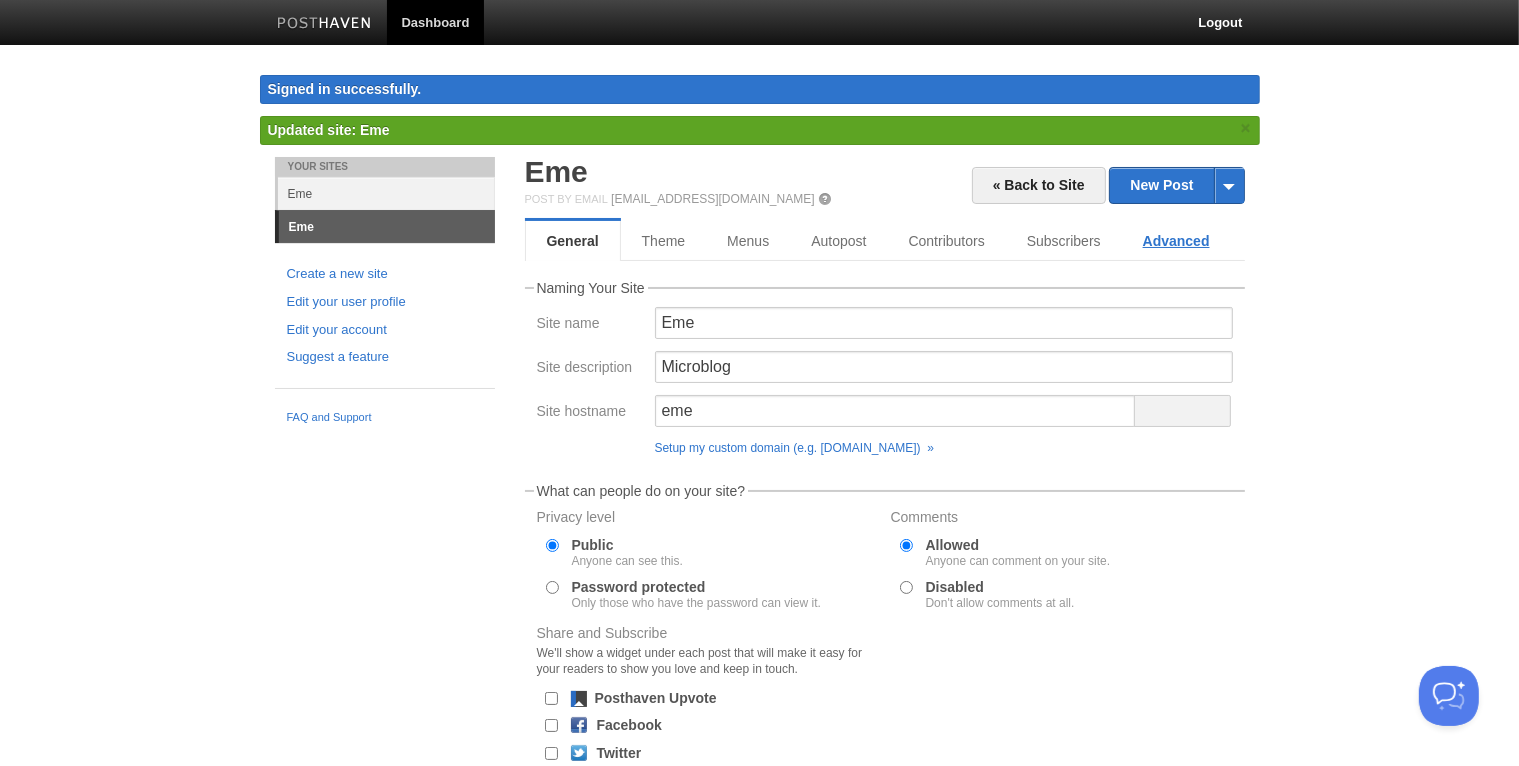 click on "Advanced" at bounding box center (1176, 241) 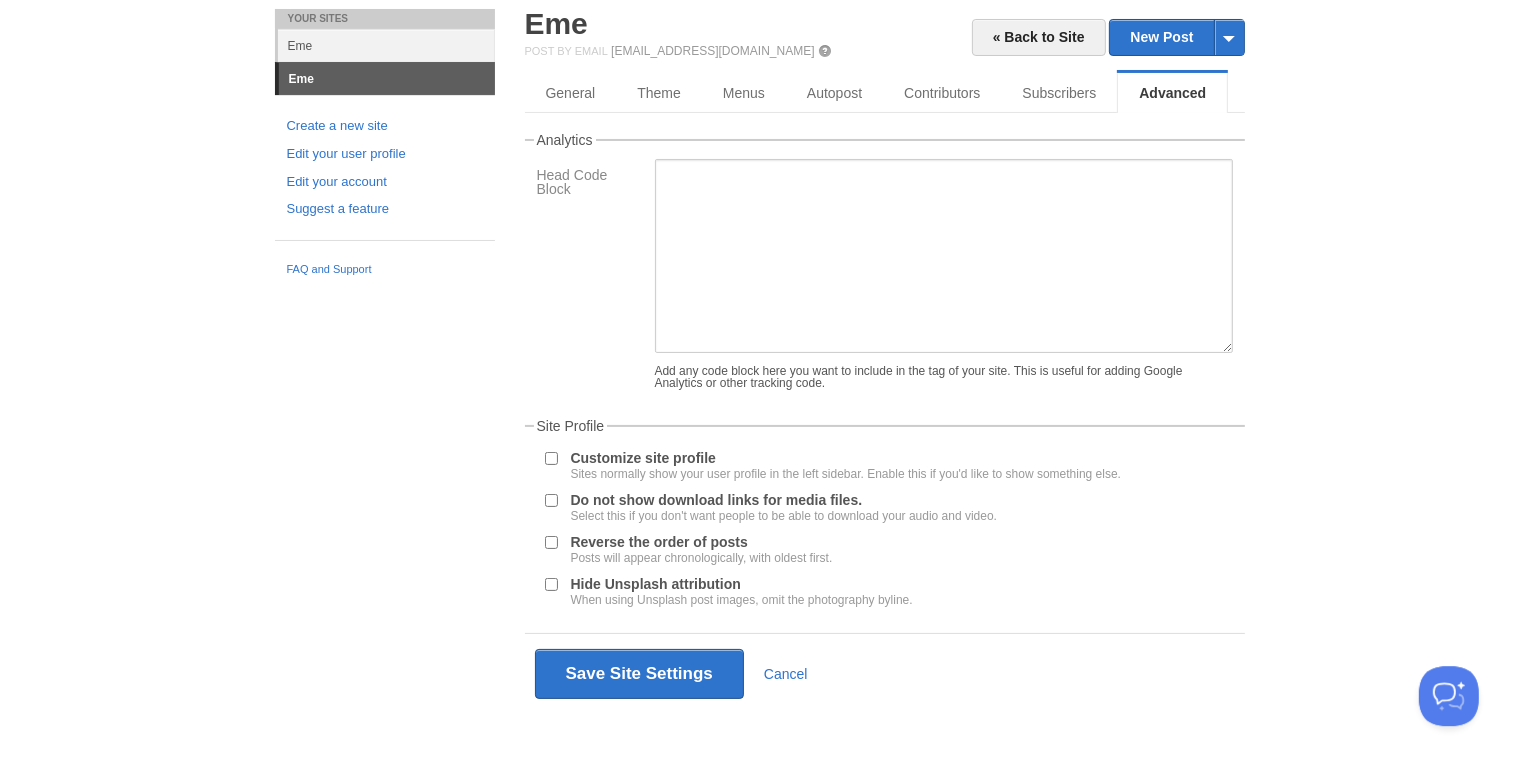 scroll, scrollTop: 157, scrollLeft: 0, axis: vertical 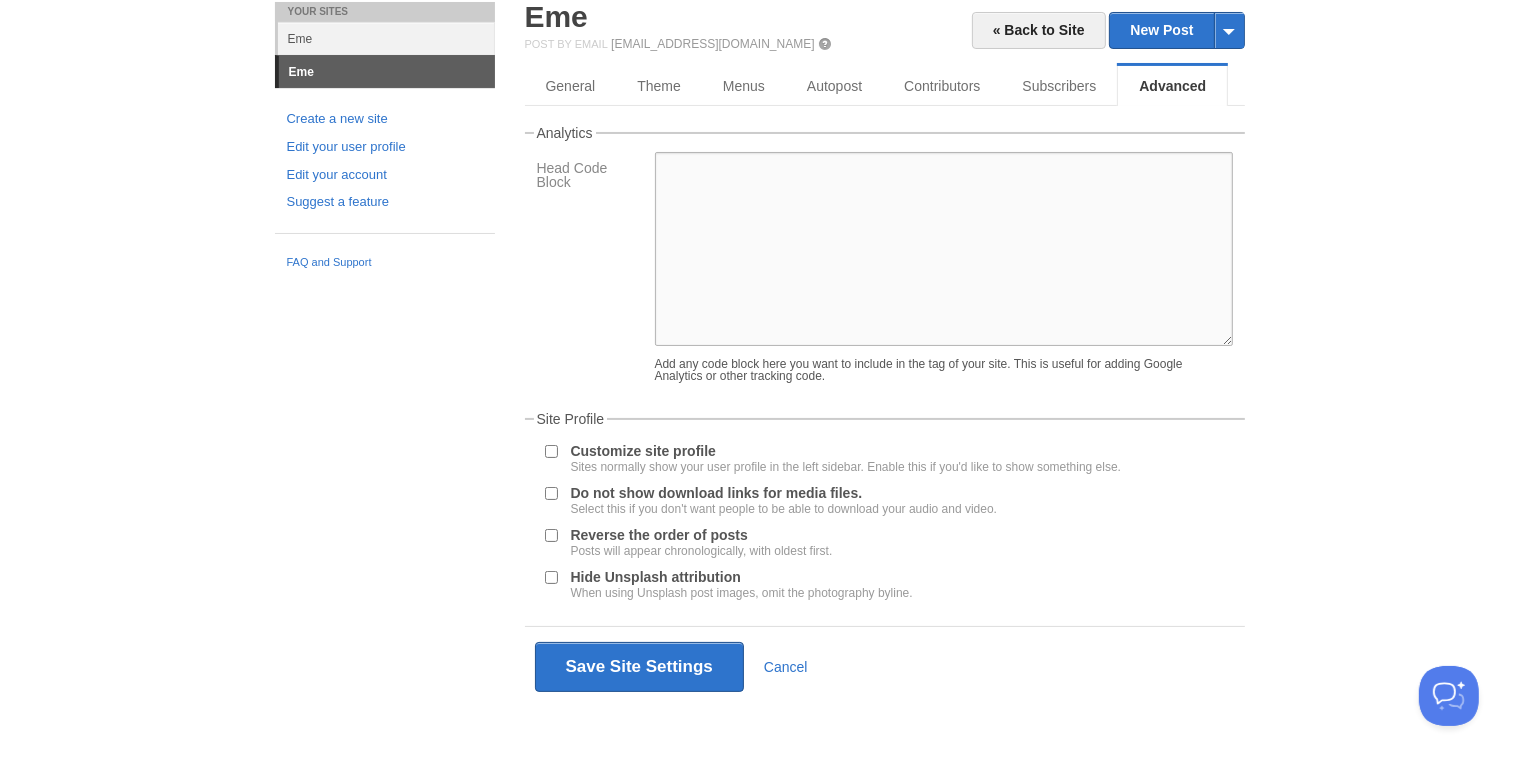 click at bounding box center [944, 249] 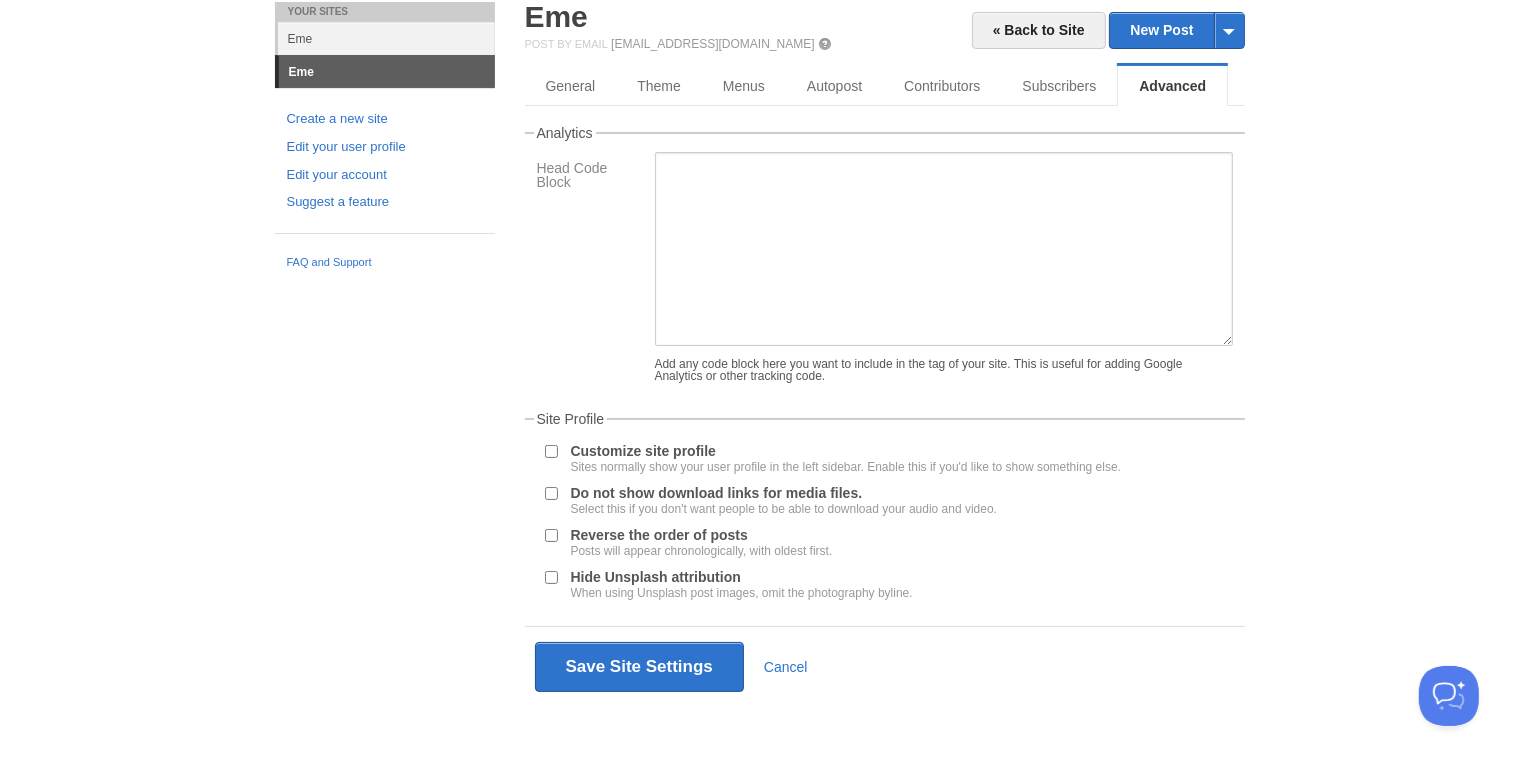 click on "Customize site profile
Sites normally show your user profile in the left sidebar. Enable this if you'd like to show something else." at bounding box center [551, 451] 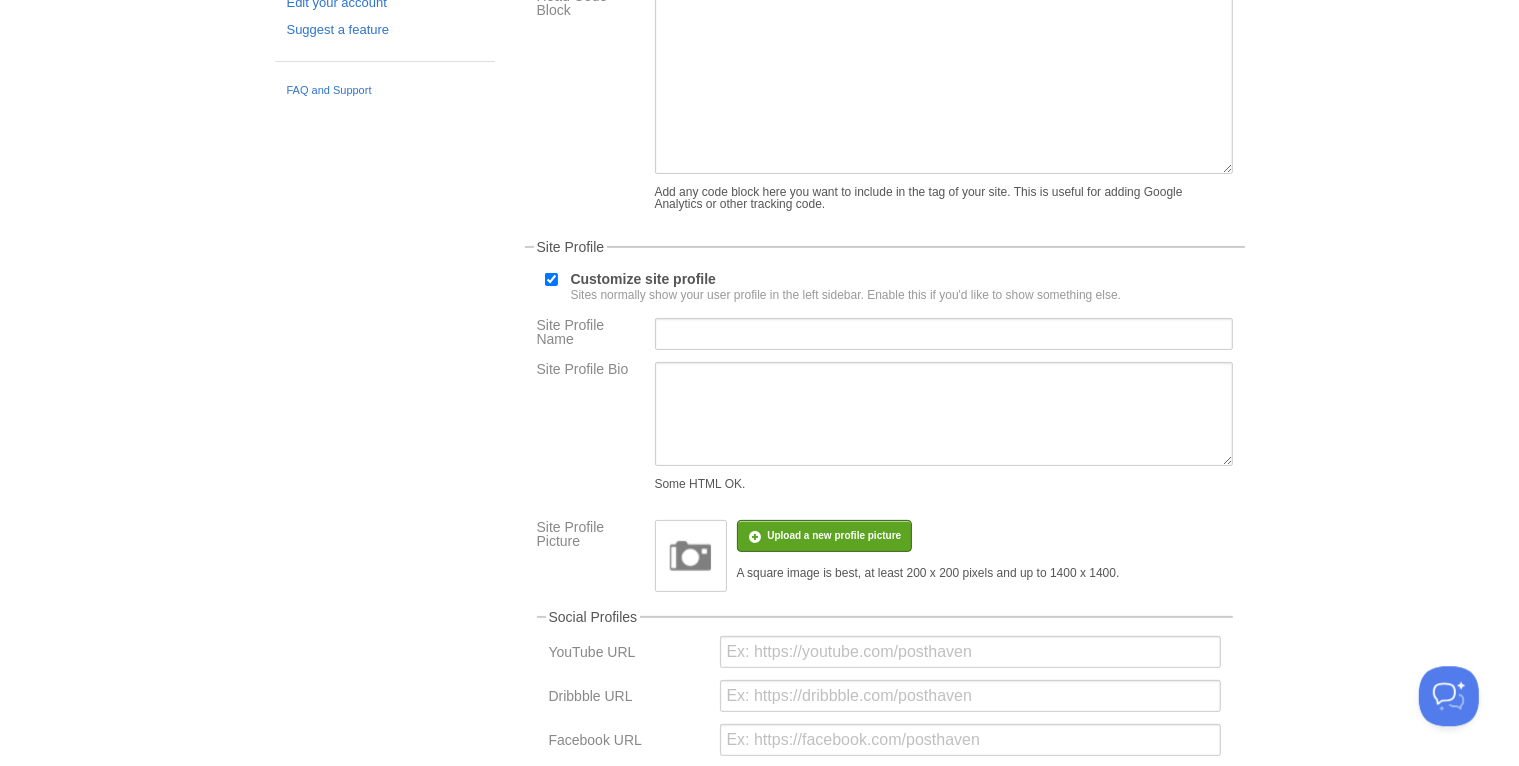 scroll, scrollTop: 328, scrollLeft: 0, axis: vertical 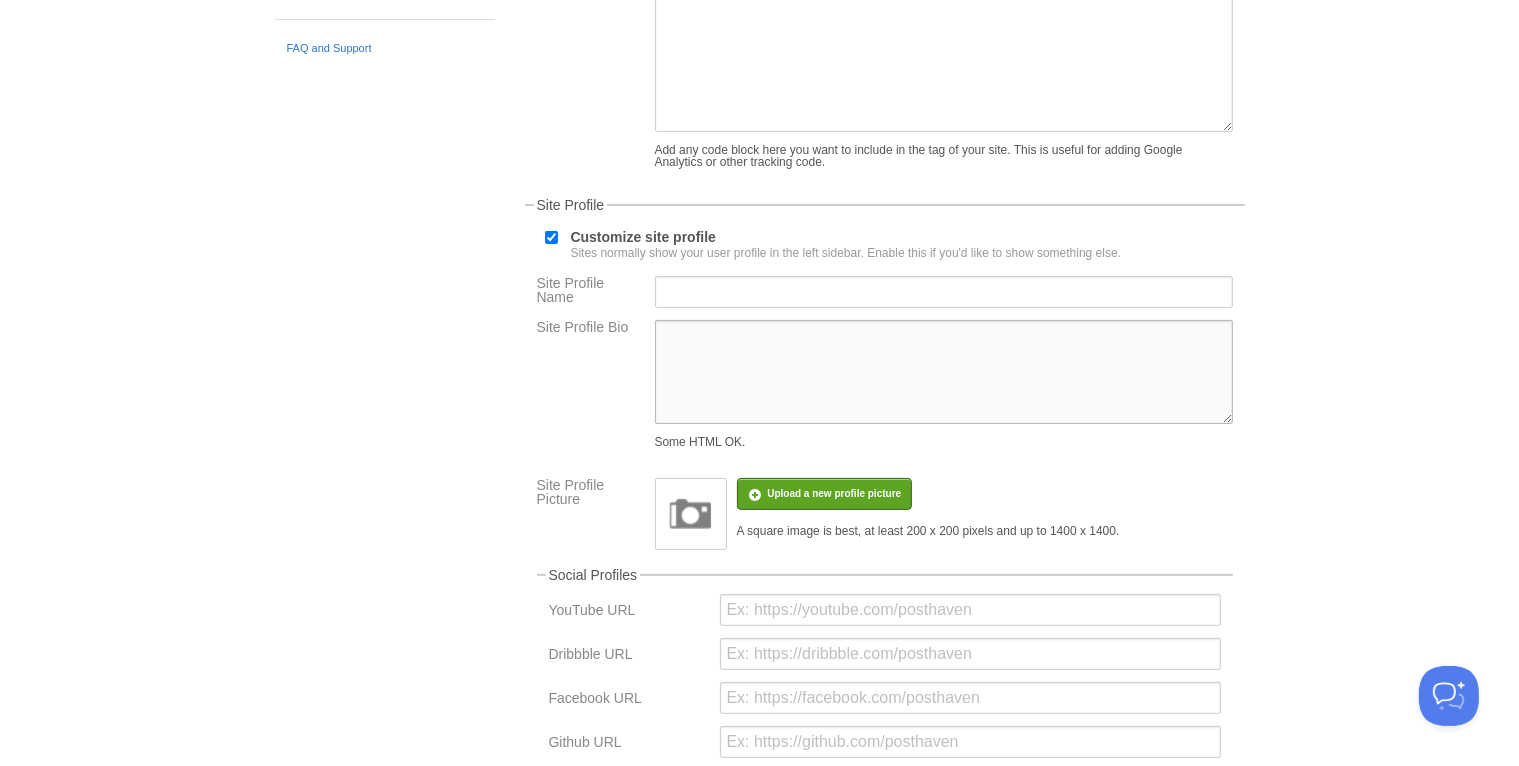 click on "Site Profile Bio" at bounding box center [944, 372] 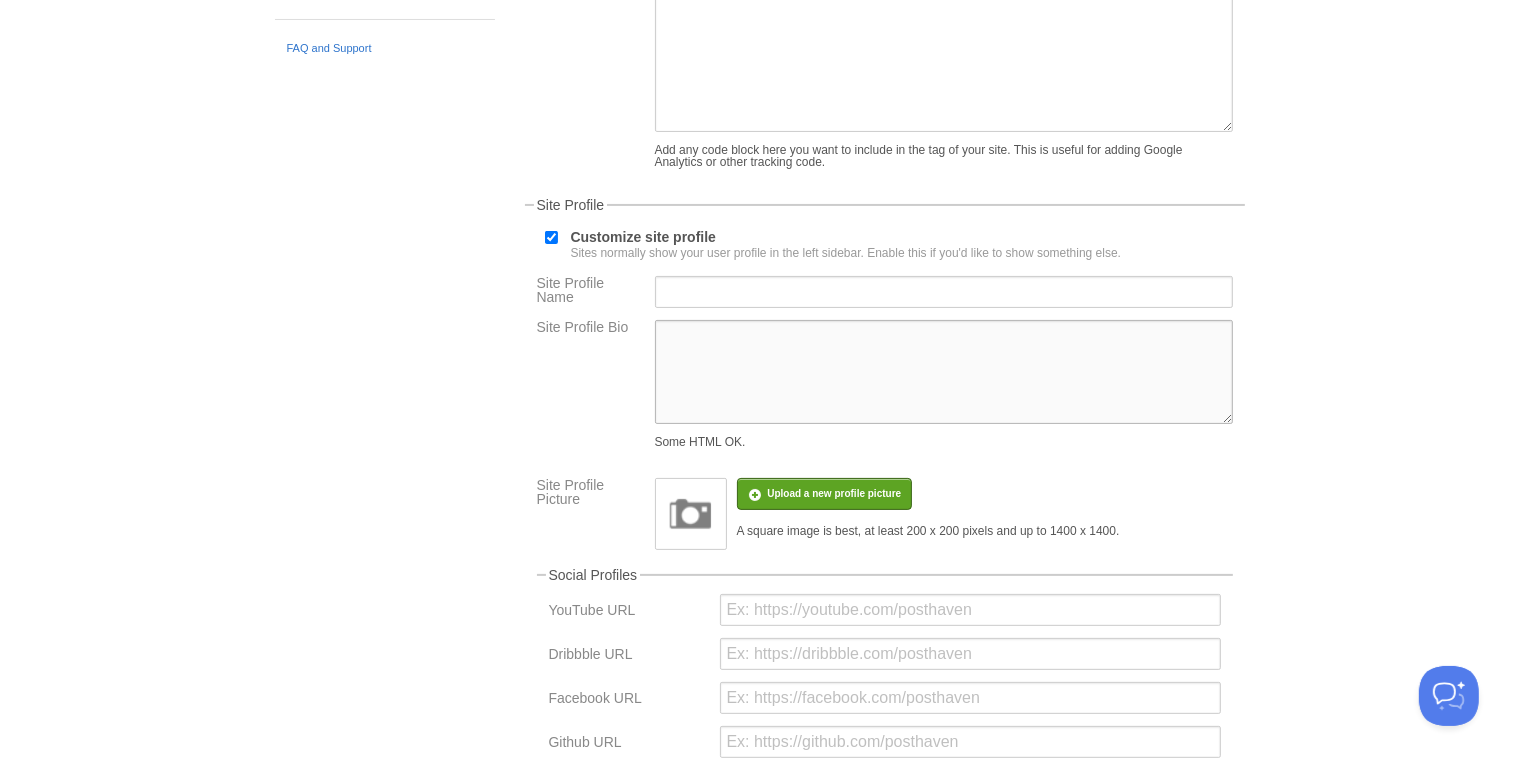 click on "Site Profile Bio" at bounding box center [944, 372] 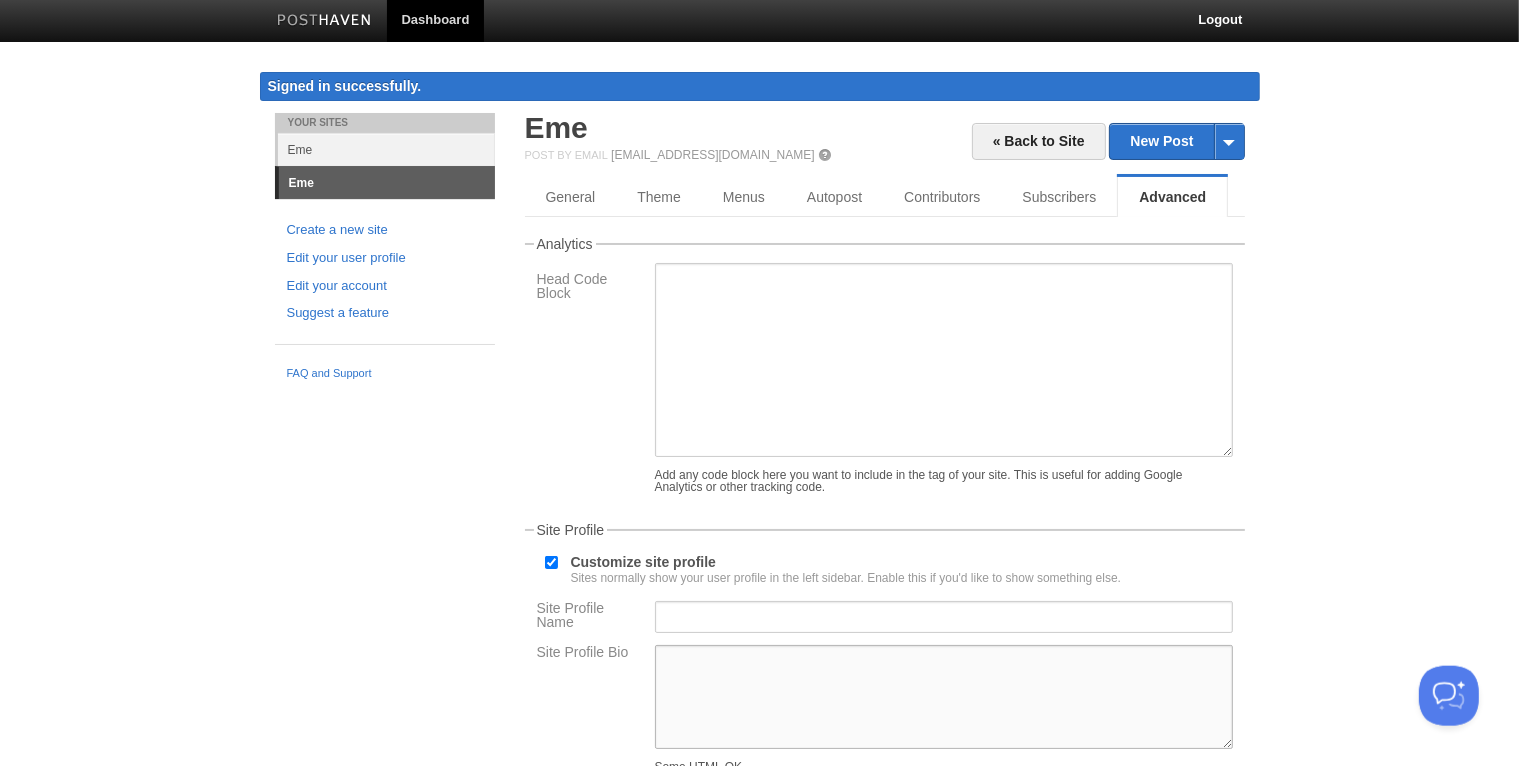 scroll, scrollTop: 0, scrollLeft: 0, axis: both 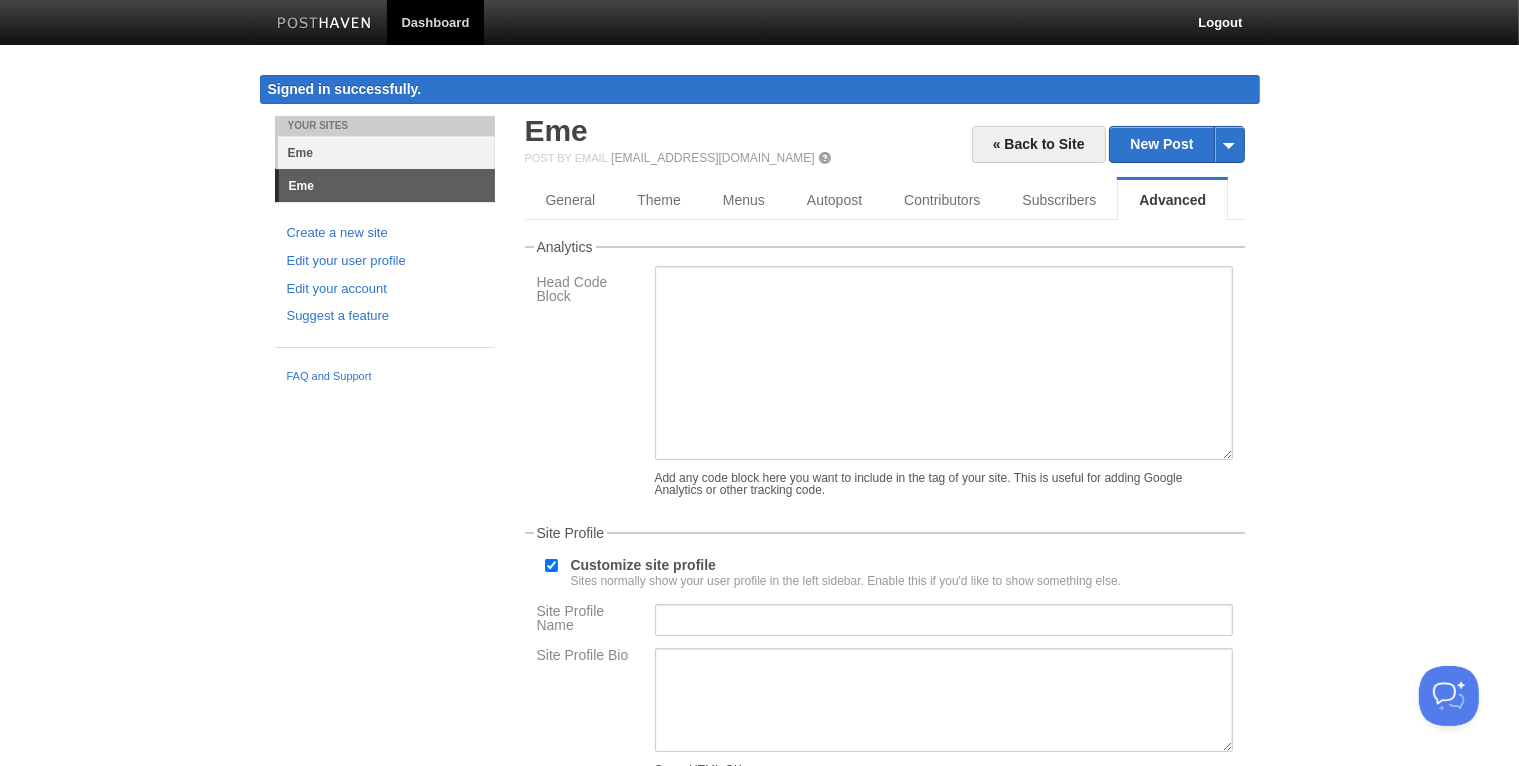 click on "Eme" at bounding box center [386, 152] 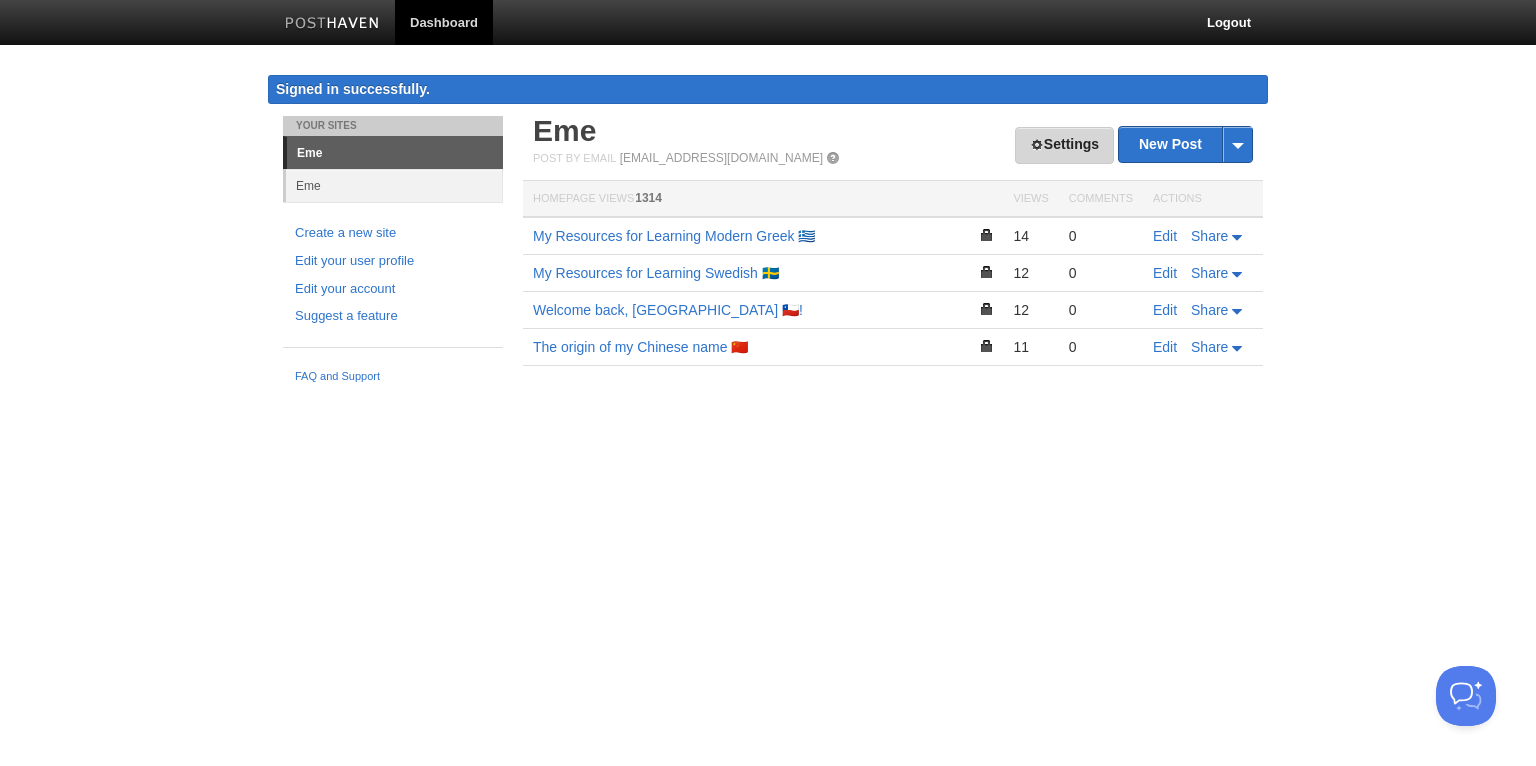 click on "Settings" at bounding box center (1064, 145) 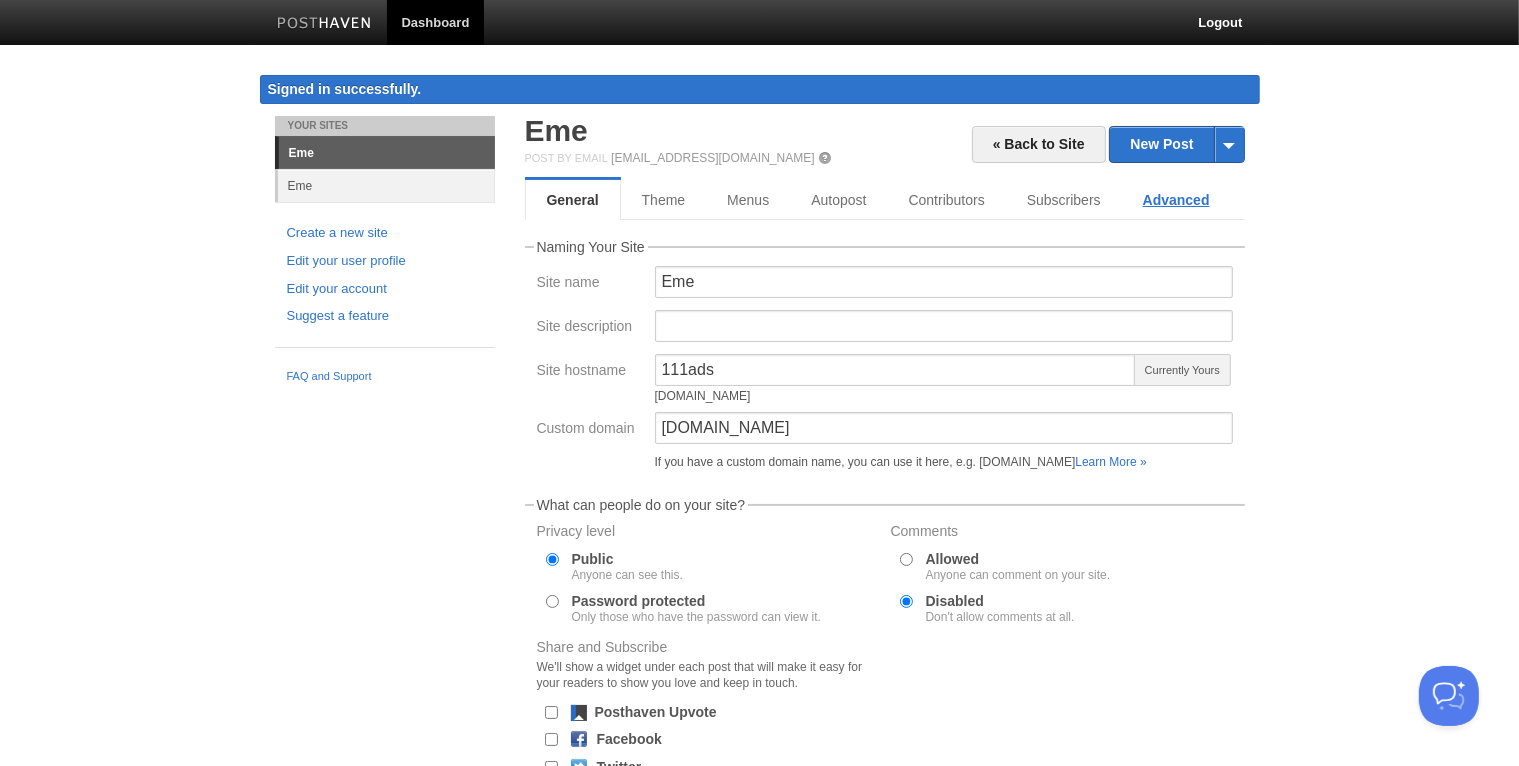 click on "Advanced" at bounding box center [1176, 200] 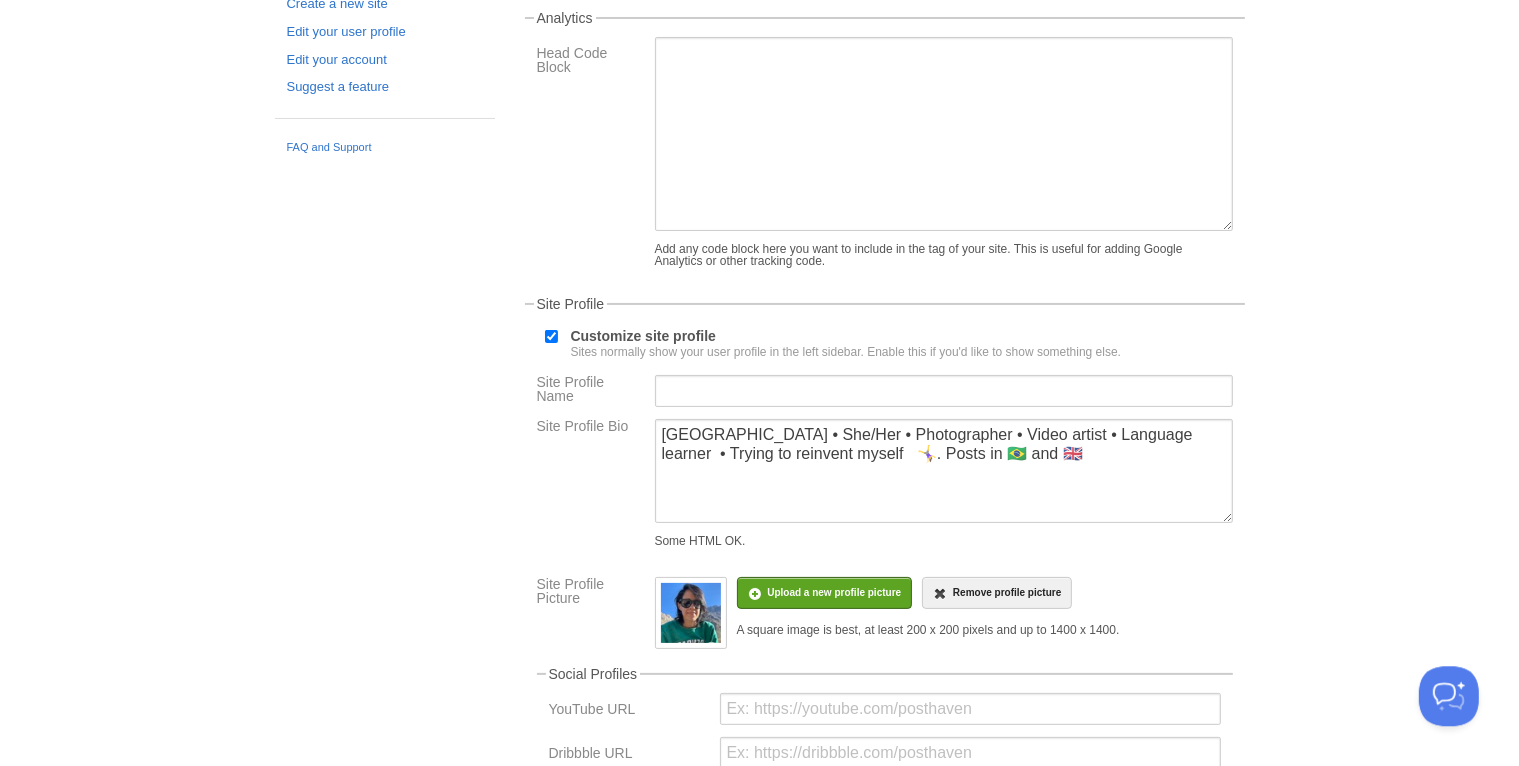 scroll, scrollTop: 422, scrollLeft: 0, axis: vertical 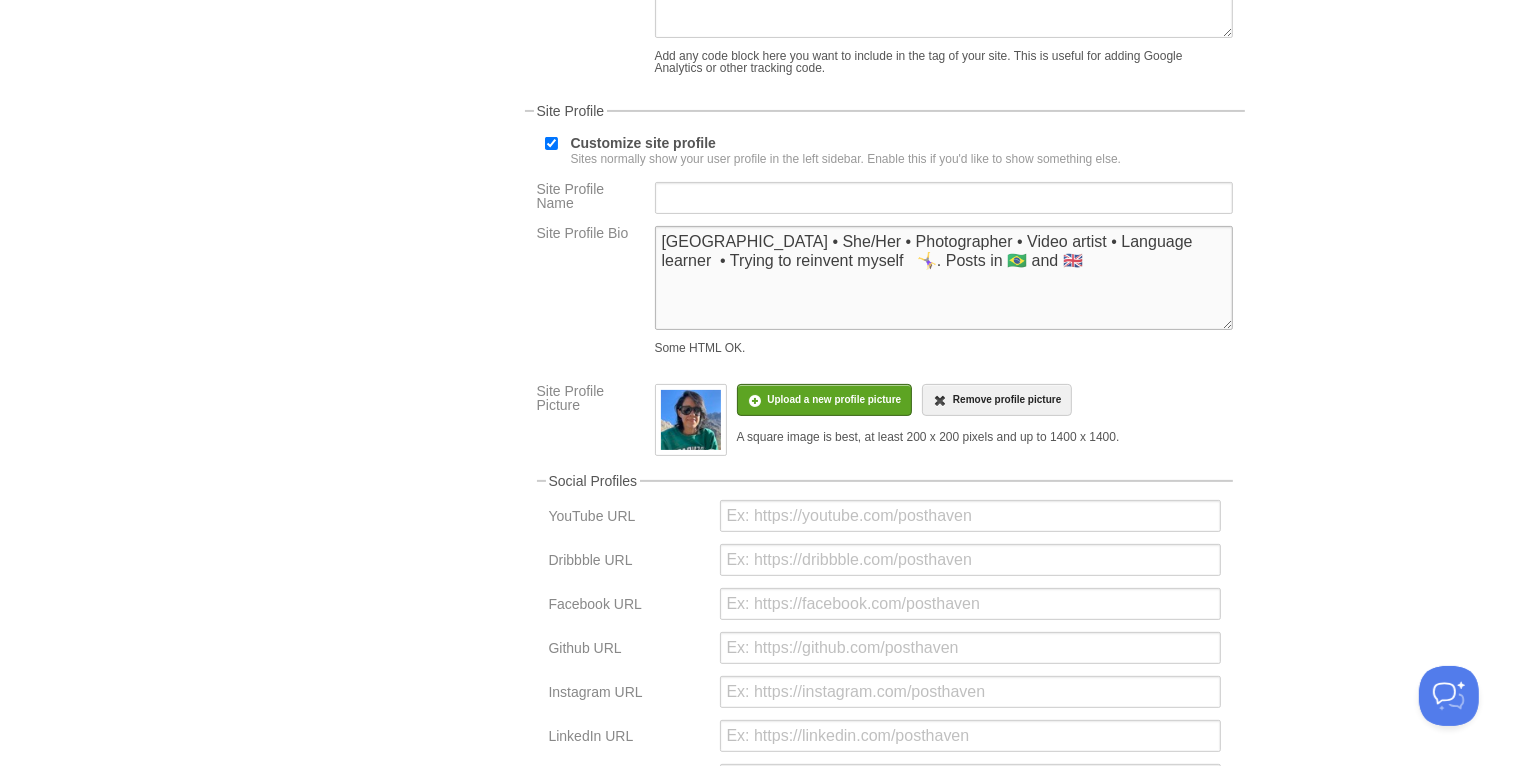 drag, startPoint x: 962, startPoint y: 267, endPoint x: 606, endPoint y: 232, distance: 357.71637 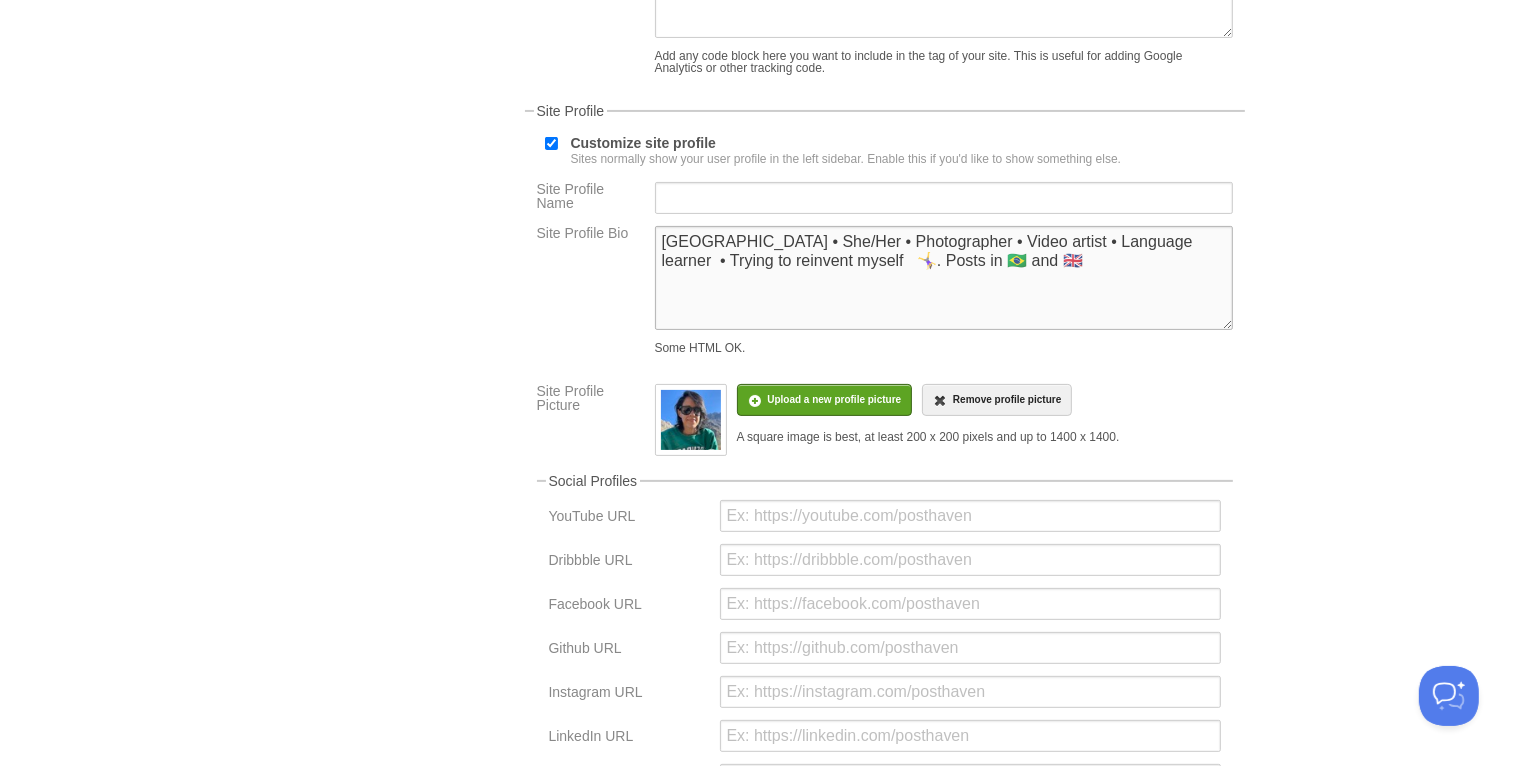 click on "[GEOGRAPHIC_DATA] • She/Her • Photographer • Video artist • Language learner  • Trying to reinvent myself   🤸‍♀️. Posts in 🇧🇷 and 🇬🇧" at bounding box center [944, 278] 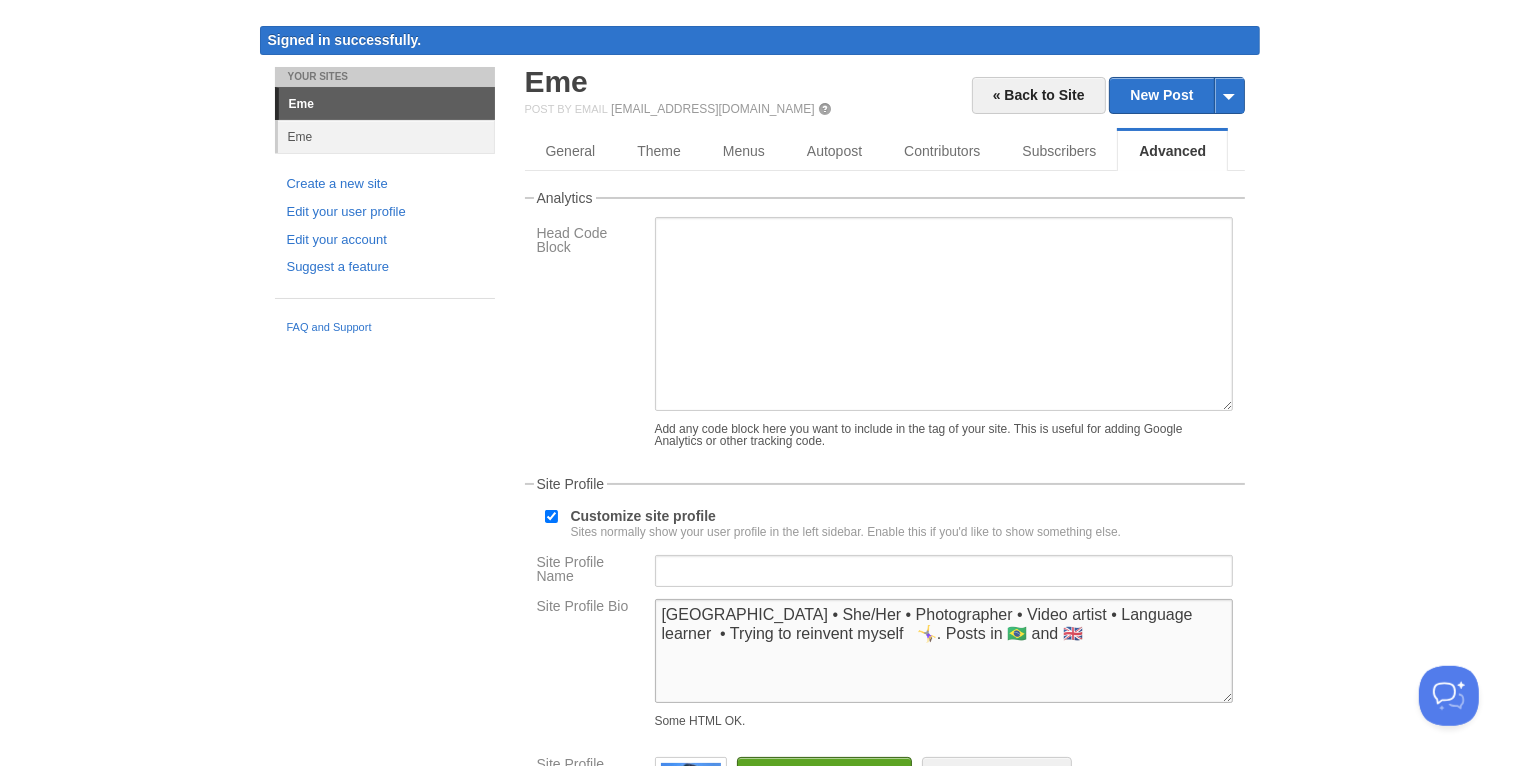scroll, scrollTop: 0, scrollLeft: 0, axis: both 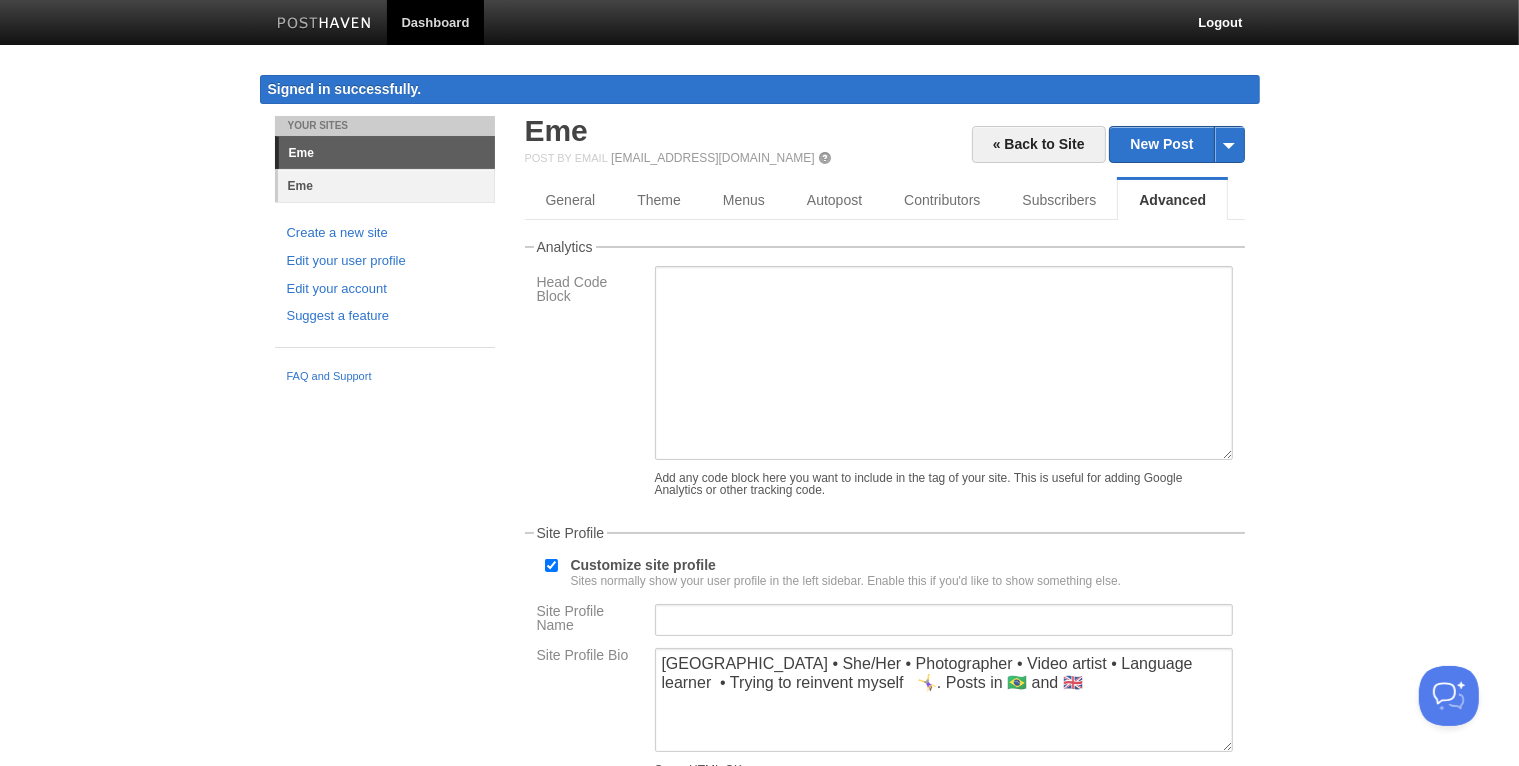 click on "Eme" at bounding box center [386, 185] 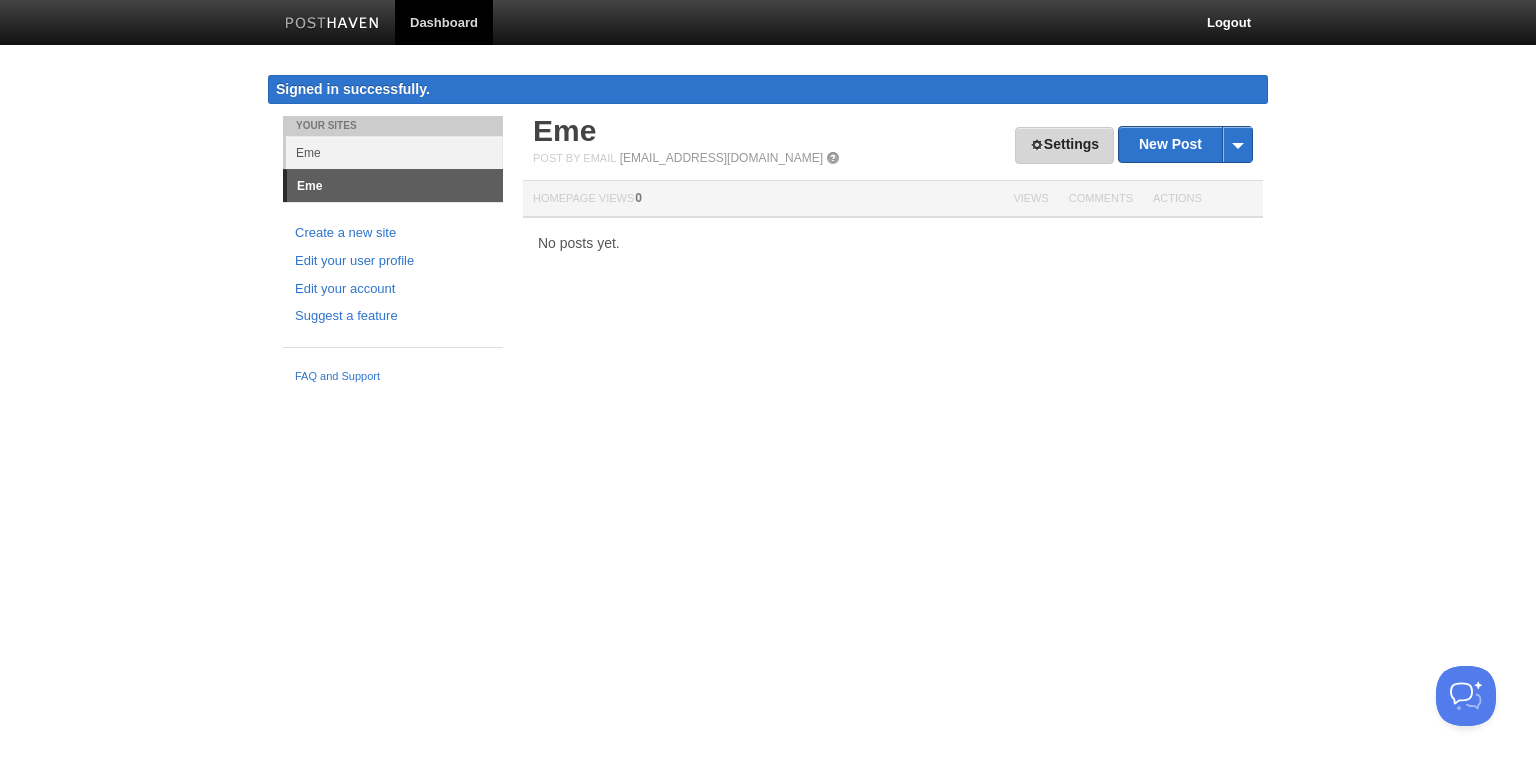 click on "Settings" at bounding box center [1064, 145] 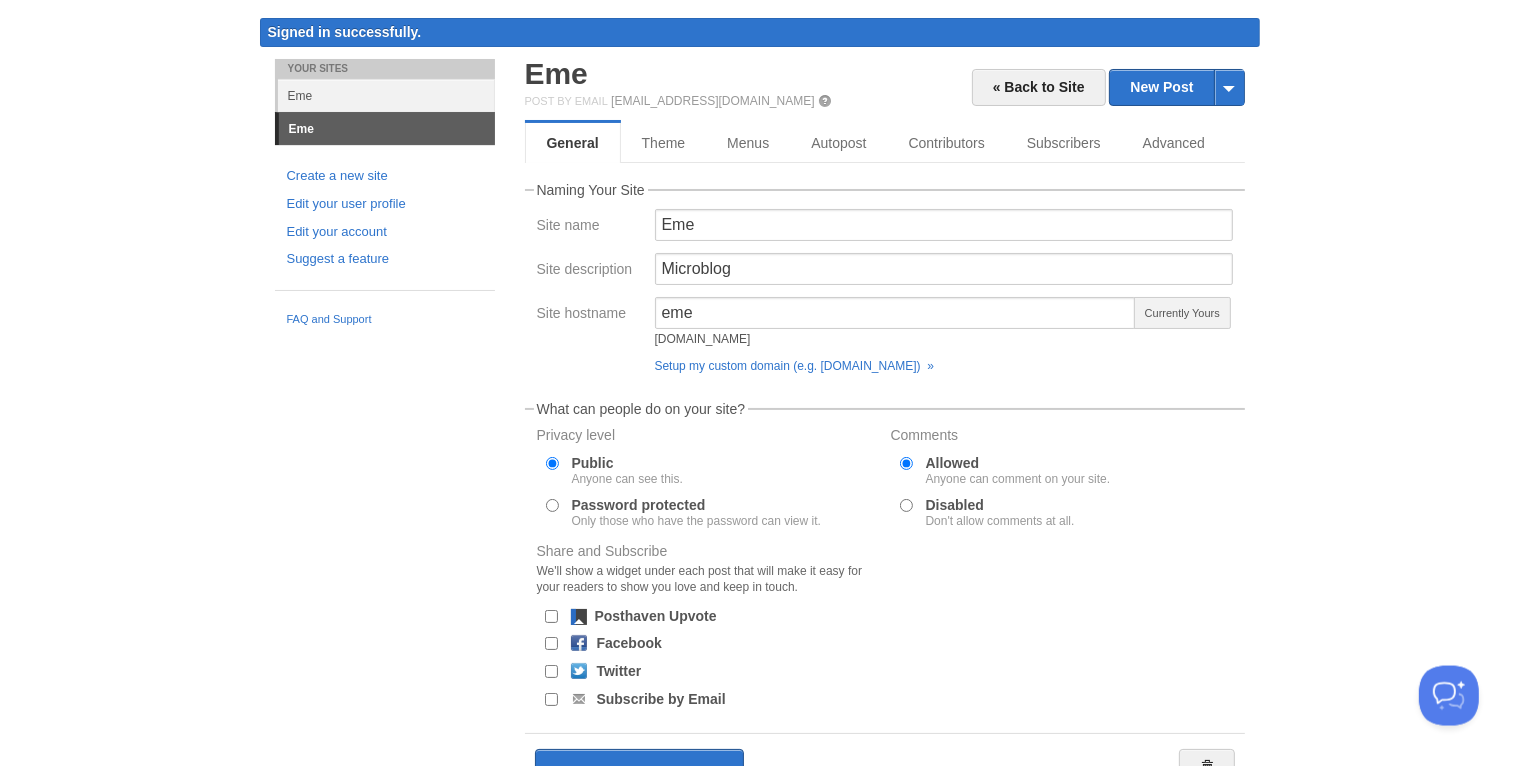 scroll, scrollTop: 105, scrollLeft: 0, axis: vertical 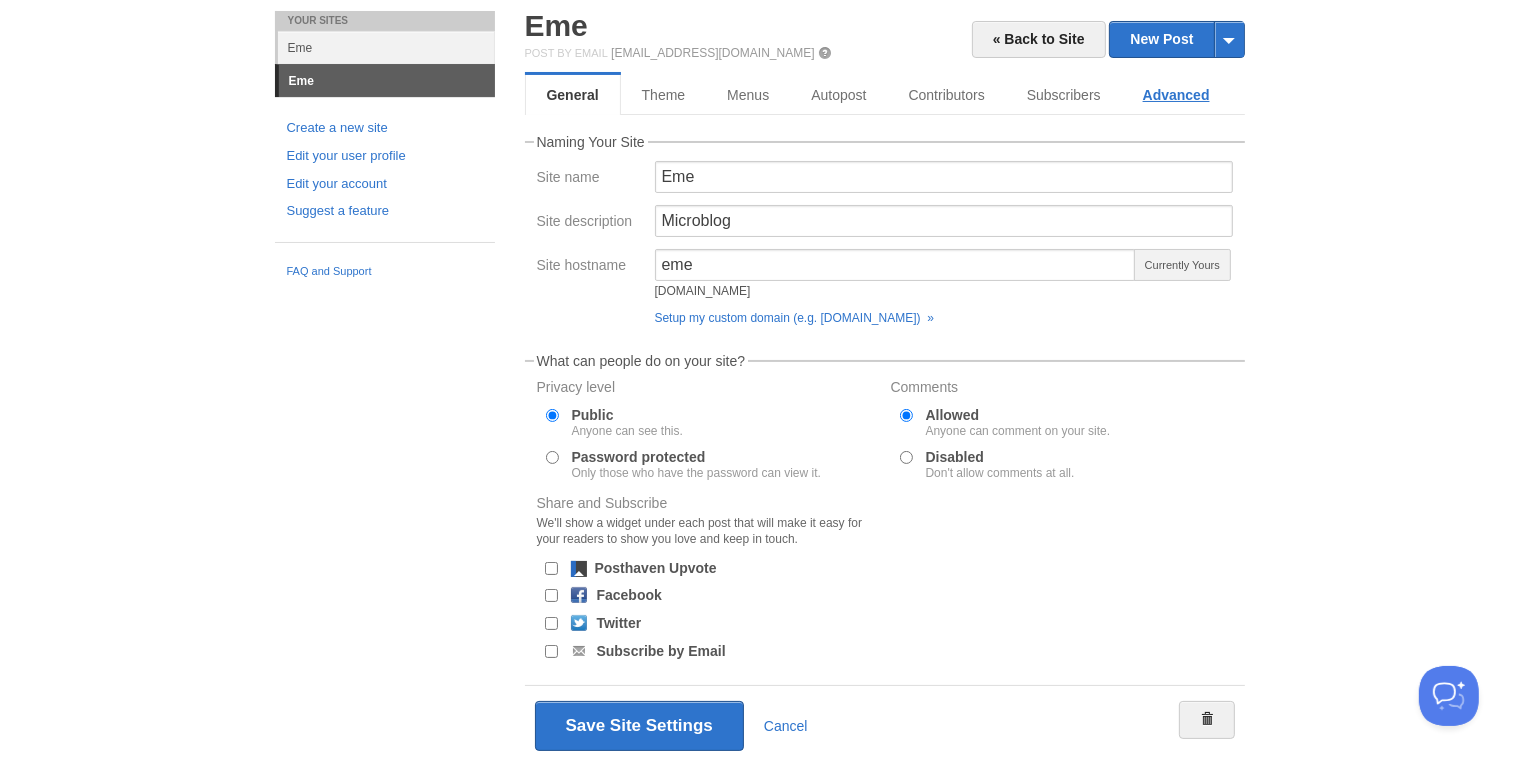 click on "Advanced" at bounding box center (1176, 95) 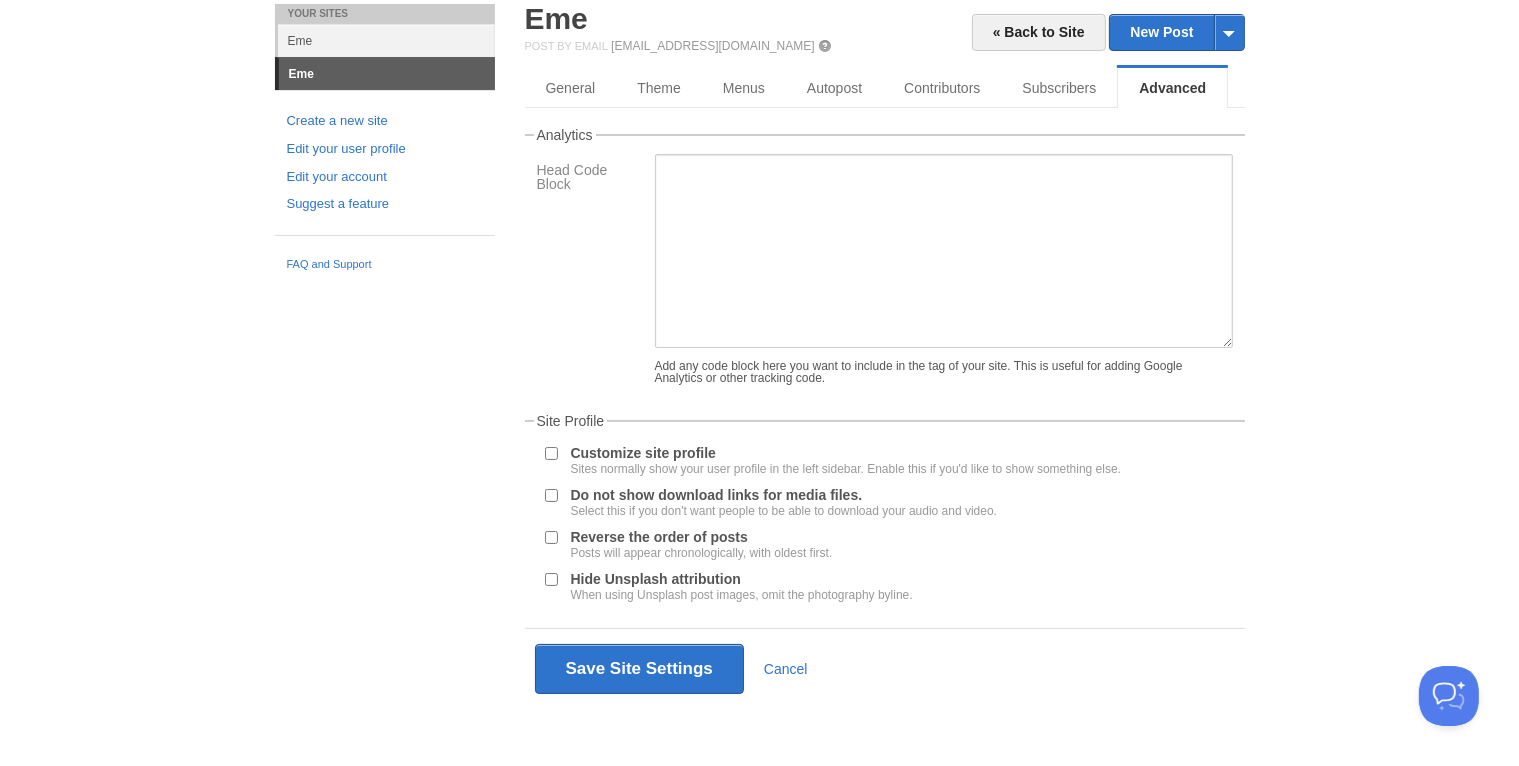 scroll, scrollTop: 116, scrollLeft: 0, axis: vertical 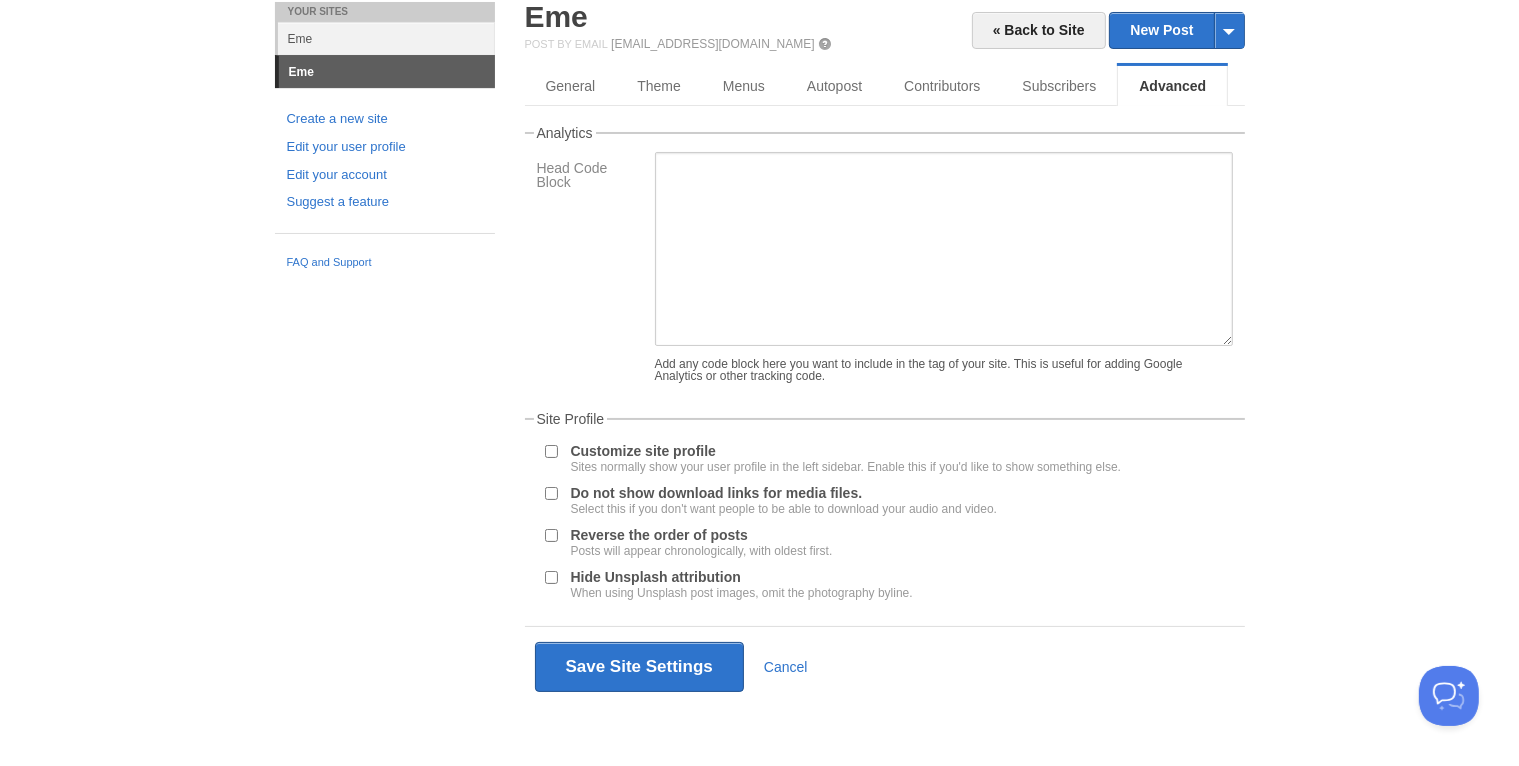 click on "Customize site profile
Sites normally show your user profile in the left sidebar. Enable this if you'd like to show something else." at bounding box center (551, 451) 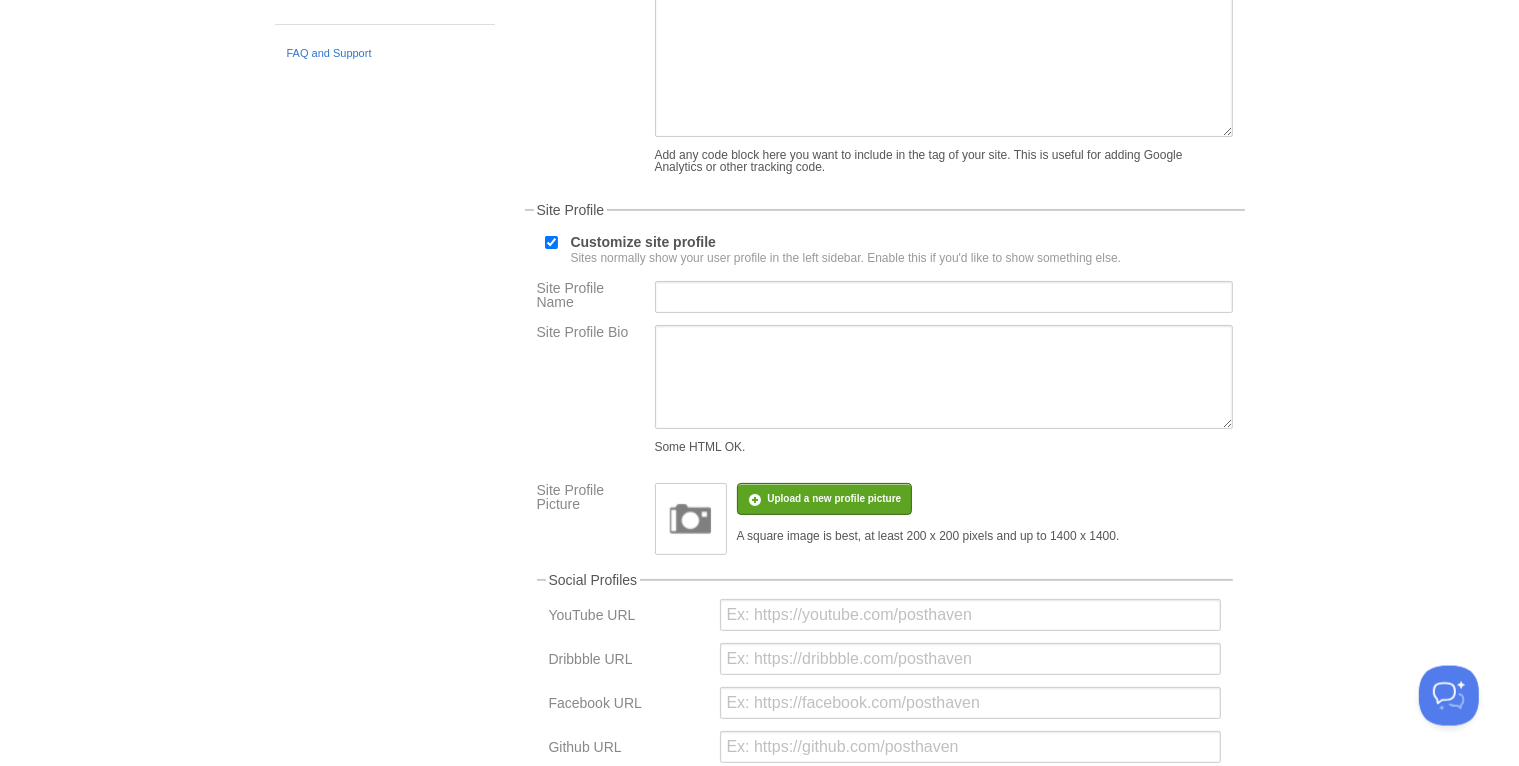 scroll, scrollTop: 433, scrollLeft: 0, axis: vertical 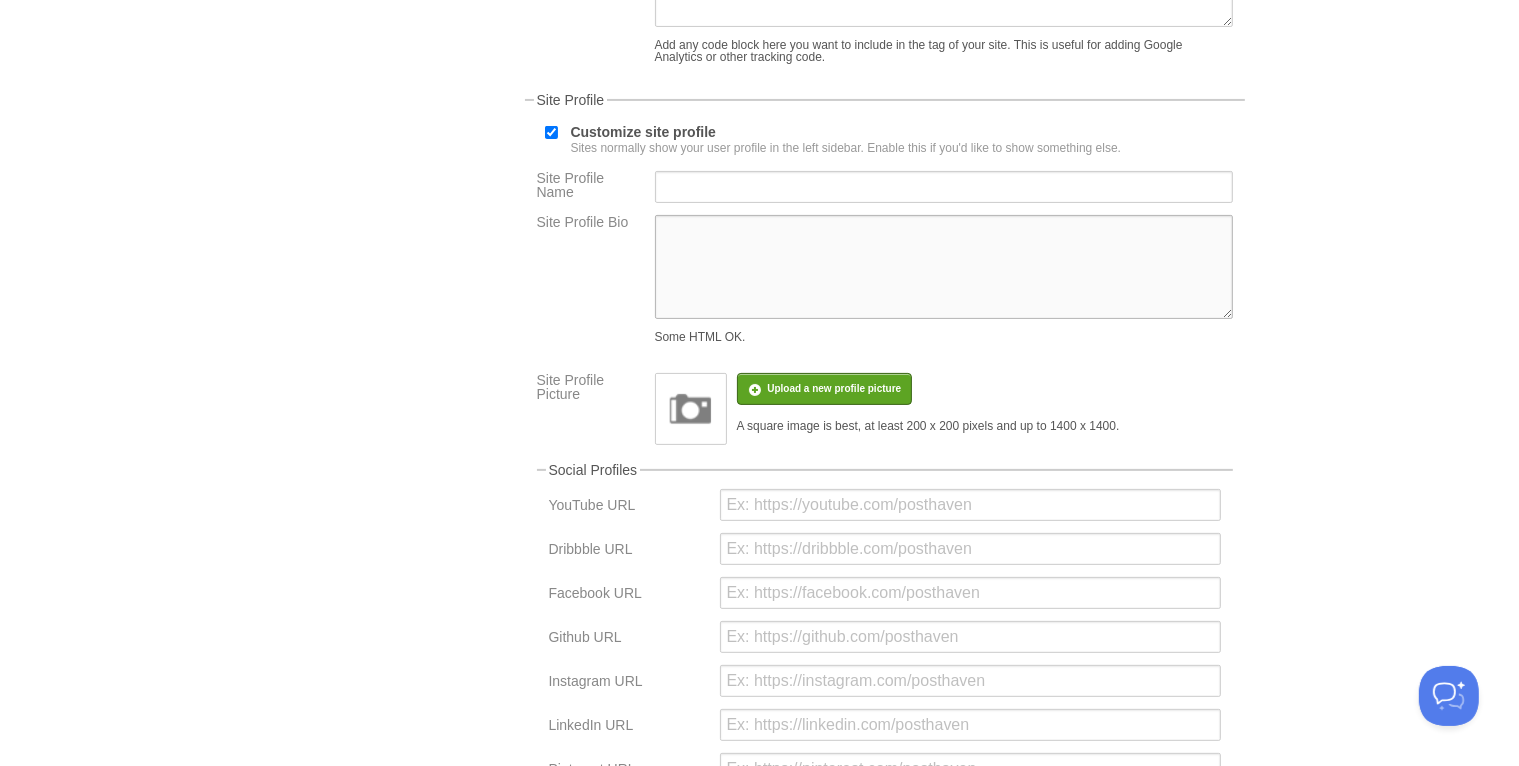 click on "Site Profile Bio" at bounding box center [944, 267] 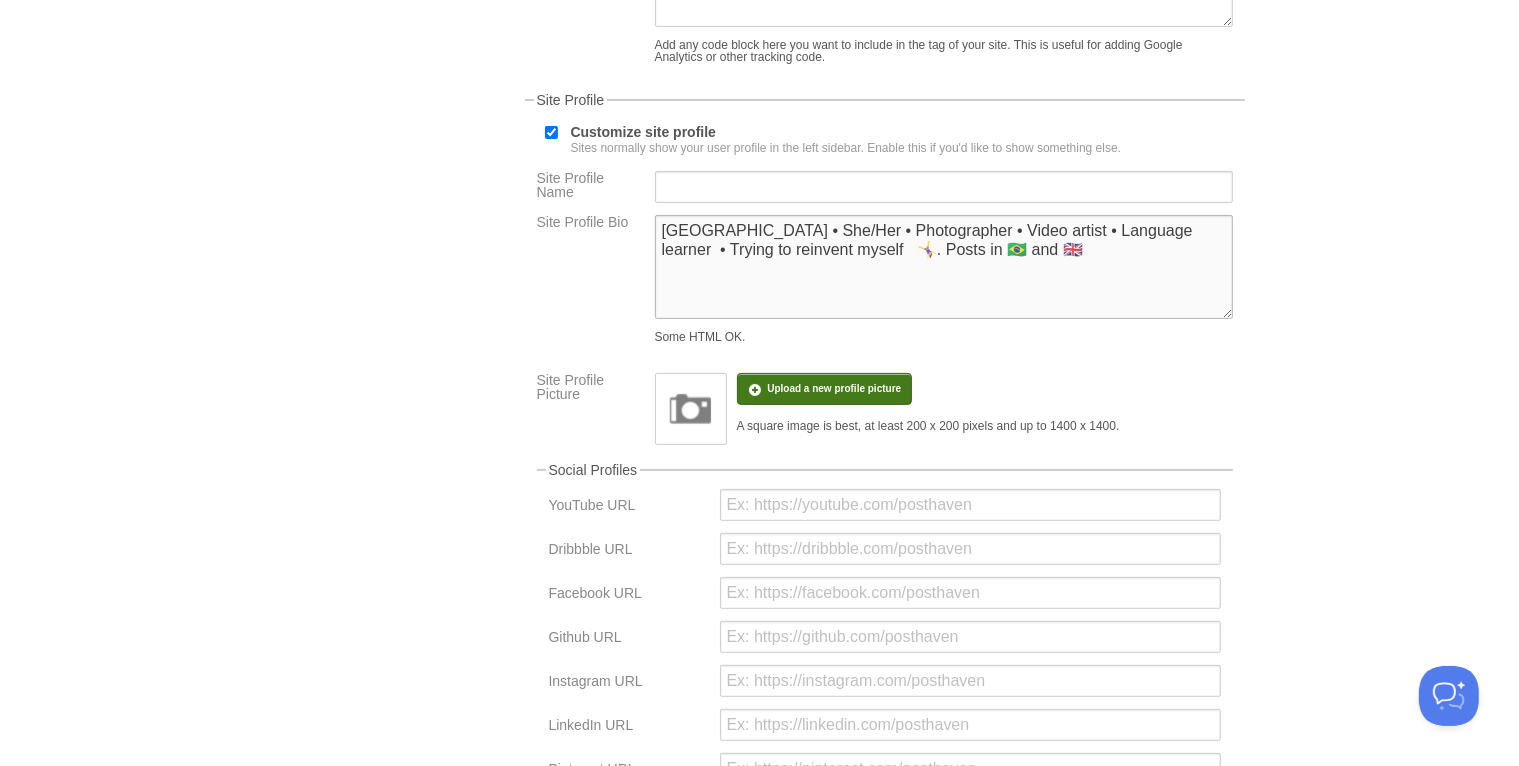 type on "[GEOGRAPHIC_DATA] • She/Her • Photographer • Video artist • Language learner  • Trying to reinvent myself   🤸‍♀️. Posts in 🇧🇷 and 🇬🇧" 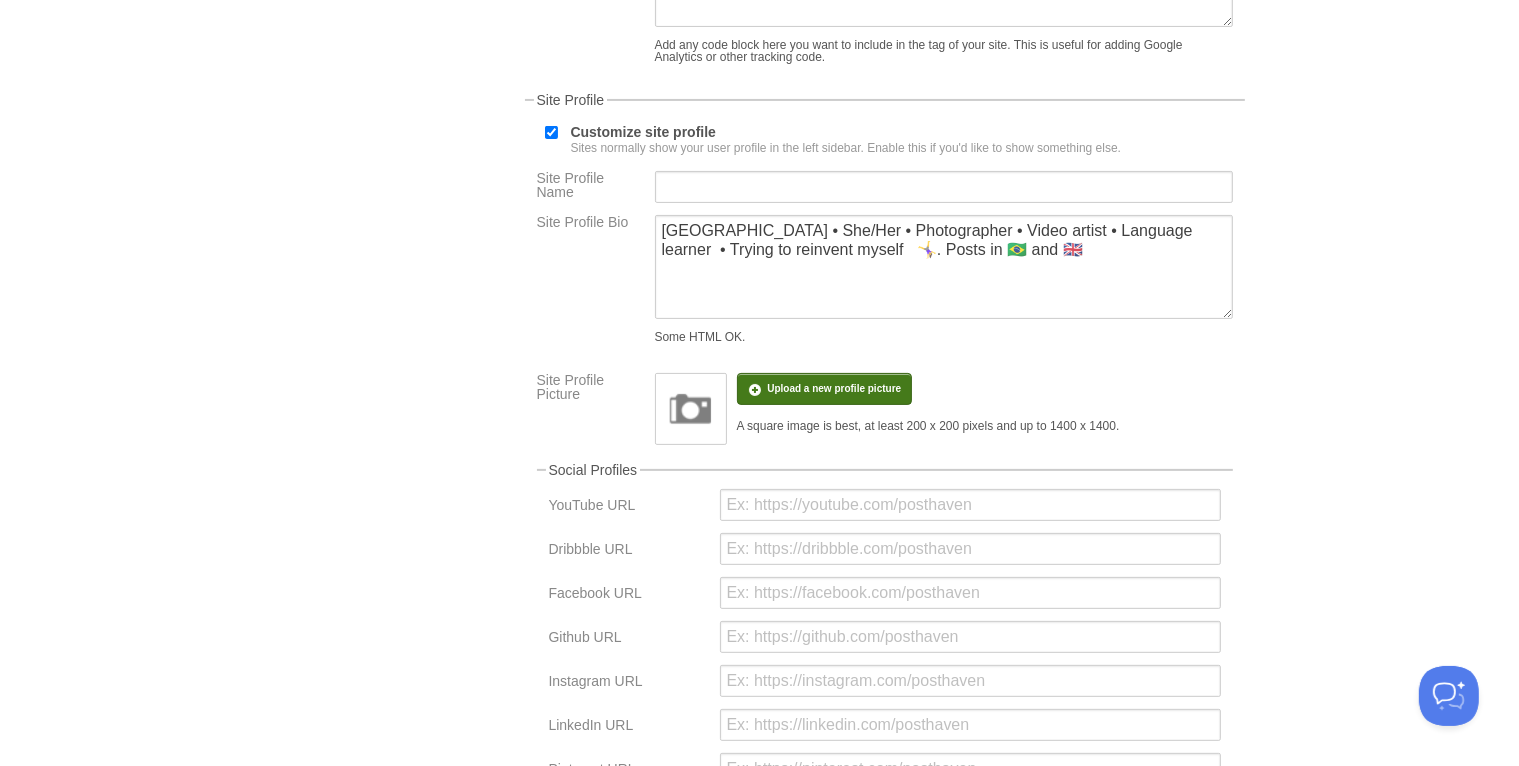 click at bounding box center (233, 400) 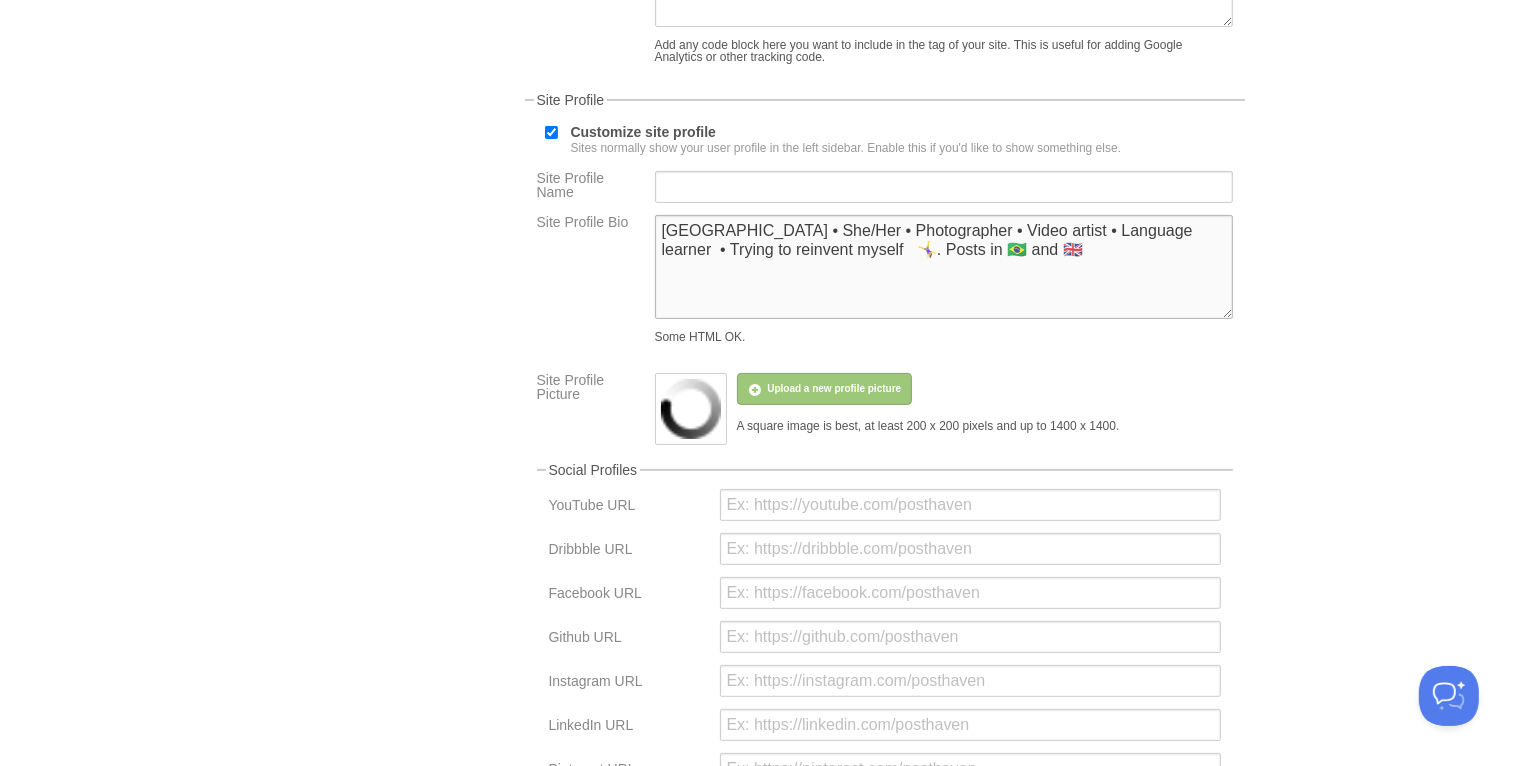 drag, startPoint x: 899, startPoint y: 228, endPoint x: 981, endPoint y: 228, distance: 82 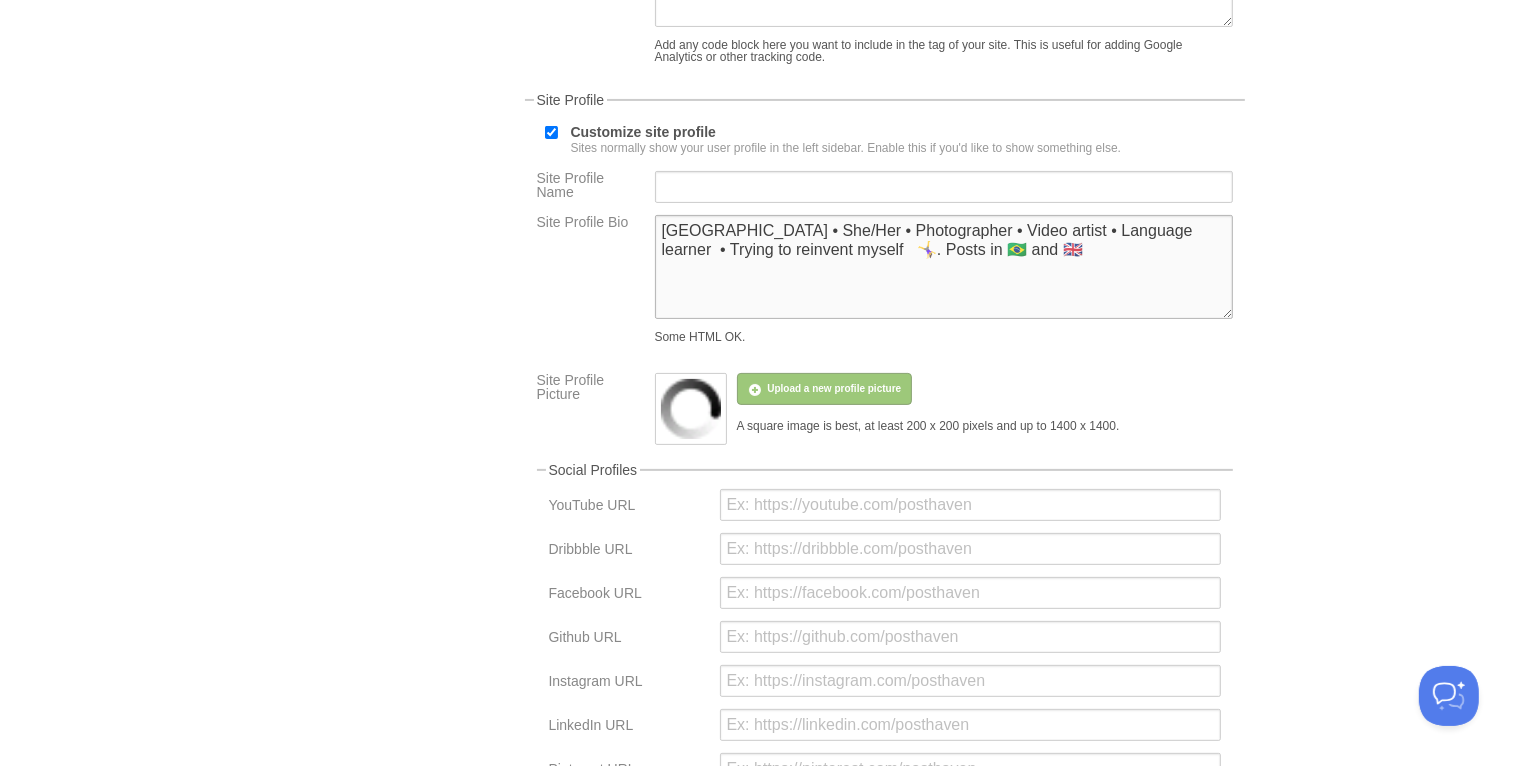 click on "[GEOGRAPHIC_DATA] • She/Her • Photographer • Video artist • Language learner  • Trying to reinvent myself   🤸‍♀️. Posts in 🇧🇷 and 🇬🇧" at bounding box center (944, 267) 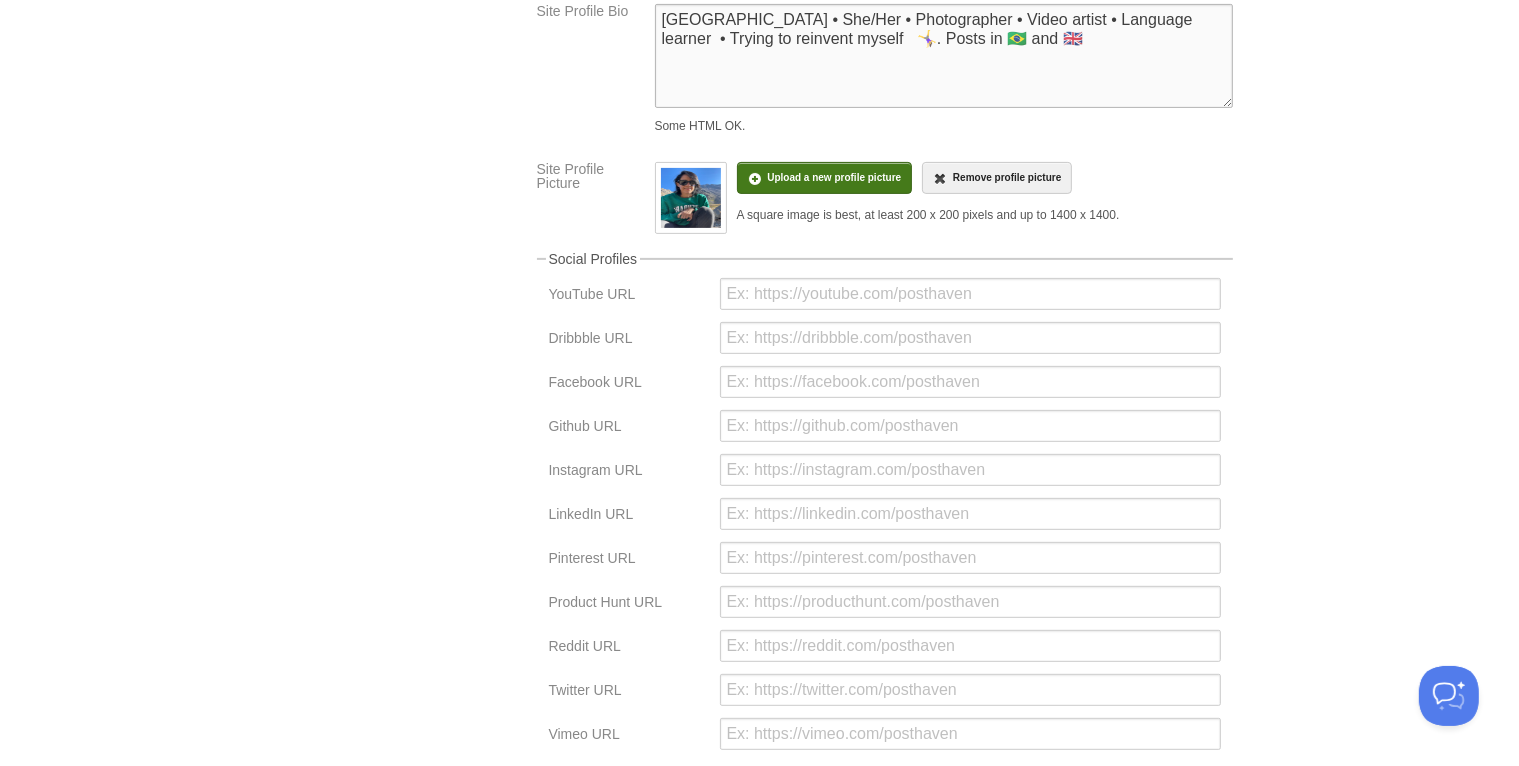 scroll, scrollTop: 950, scrollLeft: 0, axis: vertical 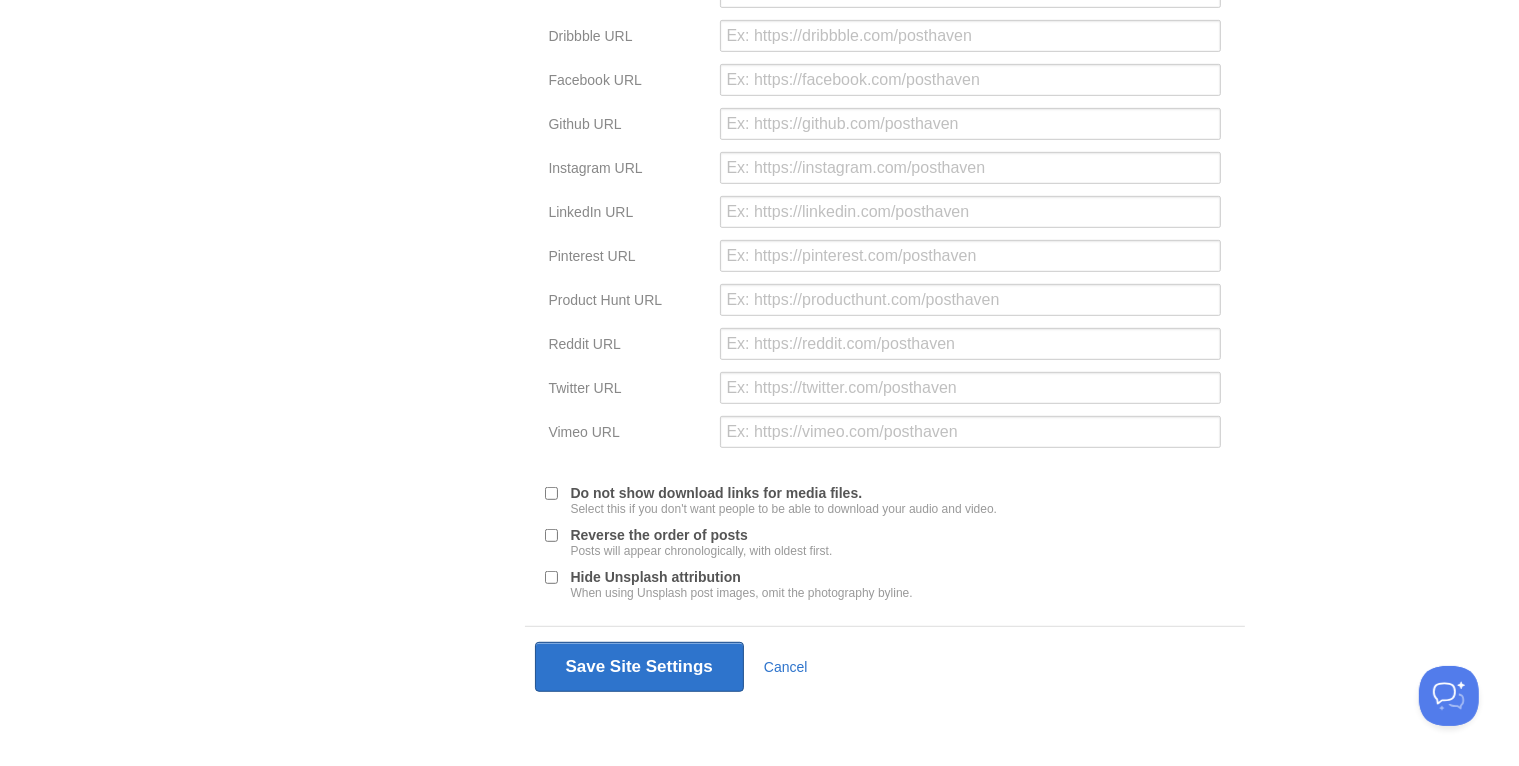 click at bounding box center [551, 493] 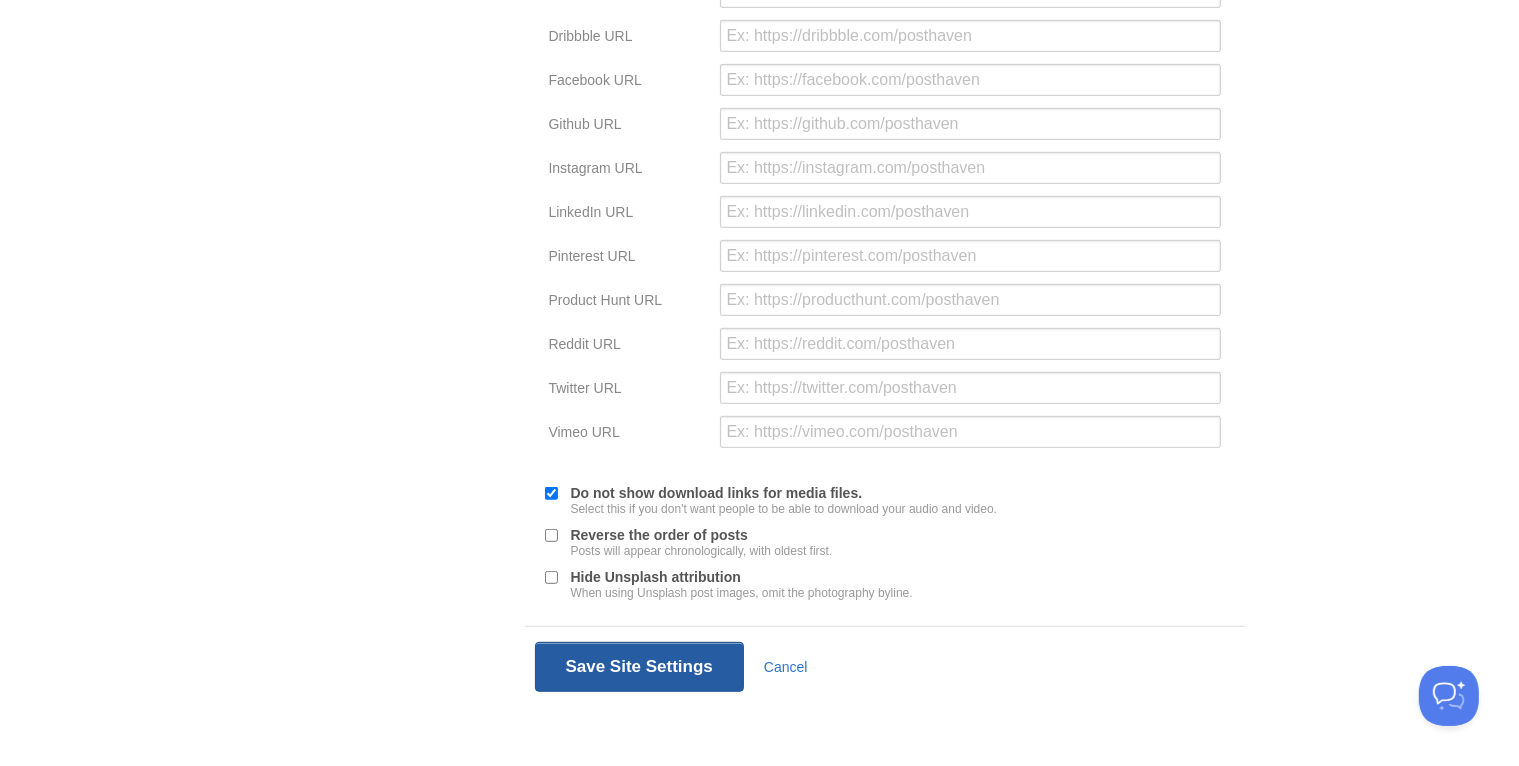 click on "Save Site Settings" at bounding box center (639, 667) 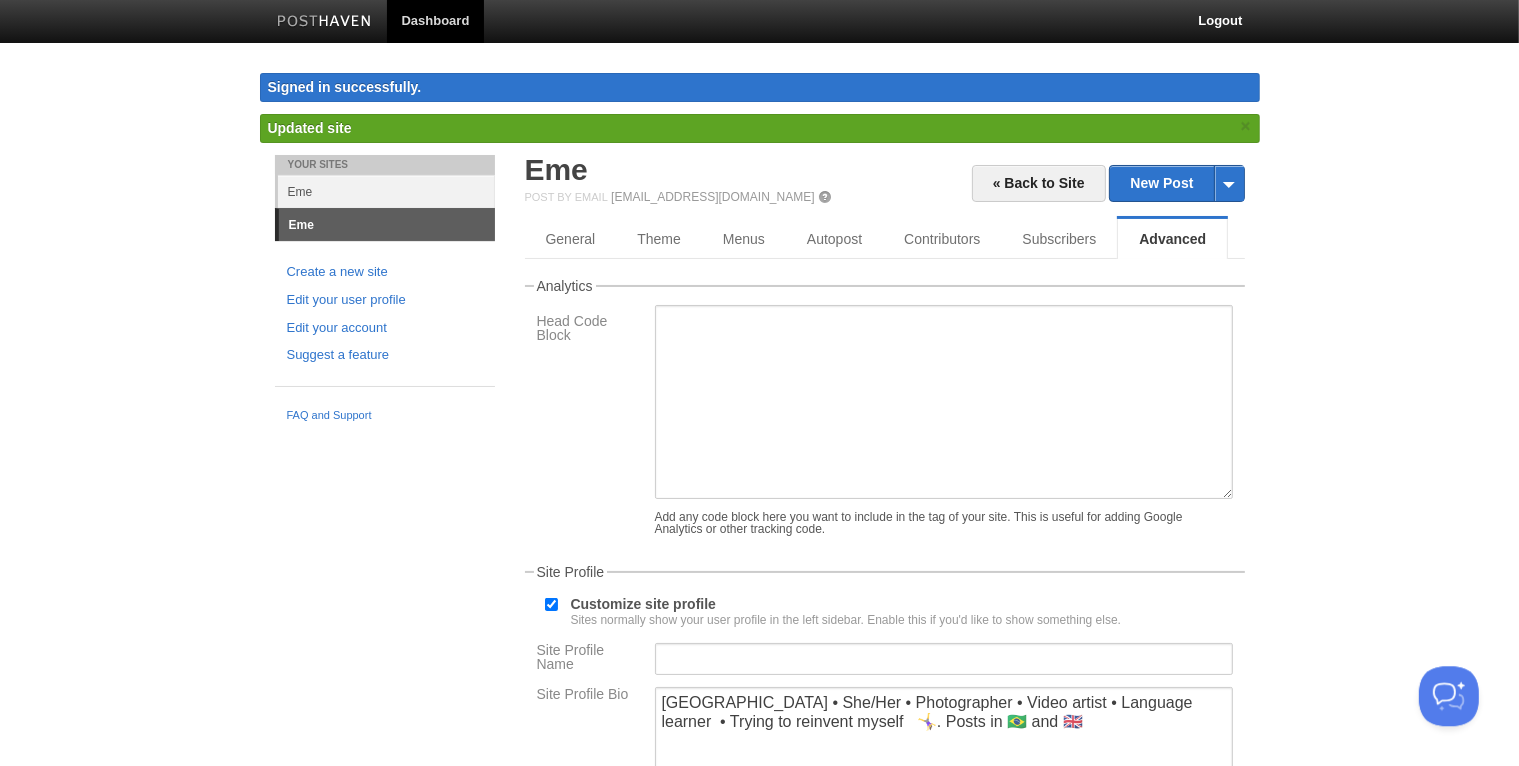 scroll, scrollTop: 0, scrollLeft: 0, axis: both 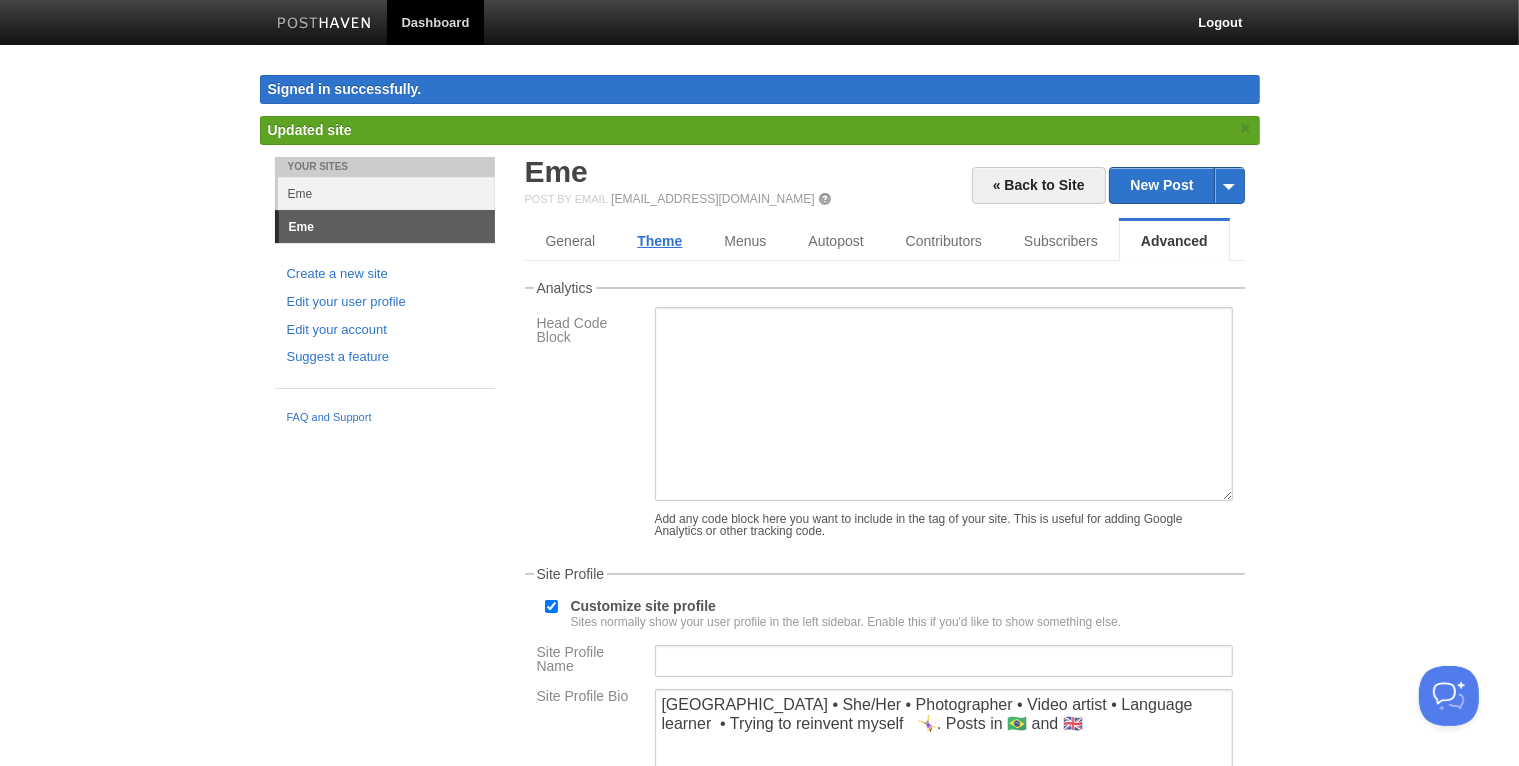 click on "Theme" at bounding box center (659, 241) 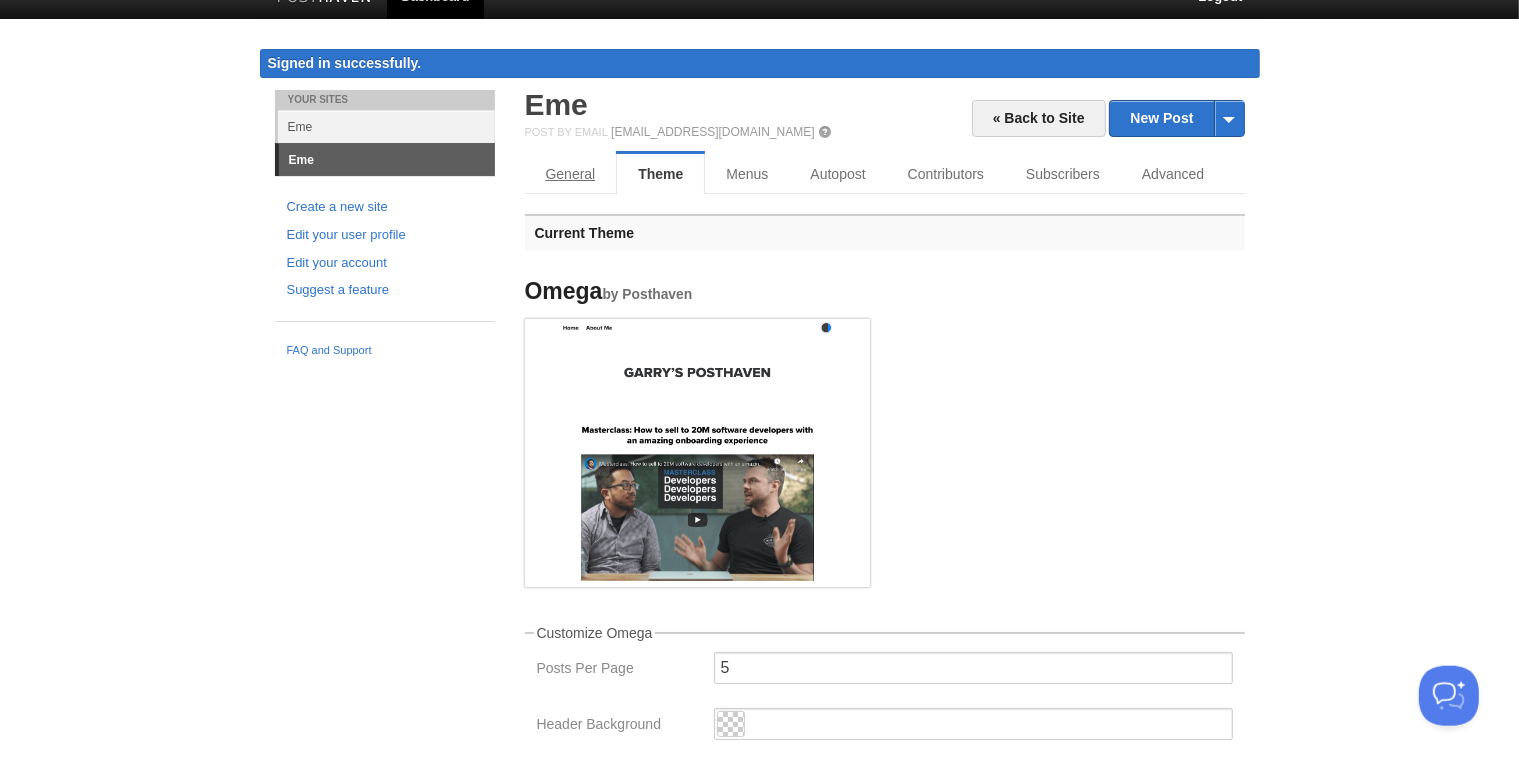 scroll, scrollTop: 0, scrollLeft: 0, axis: both 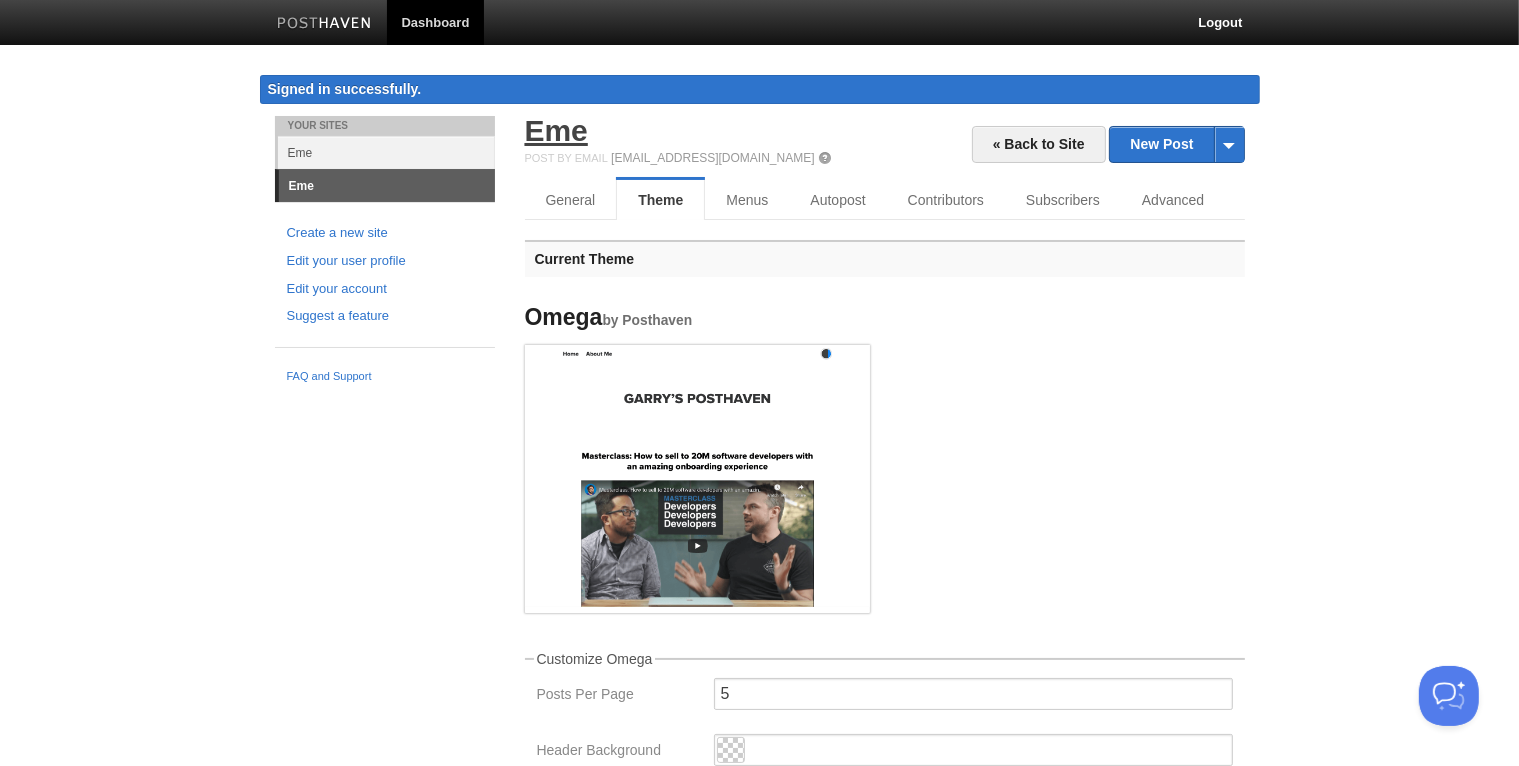 click on "Eme" at bounding box center [556, 130] 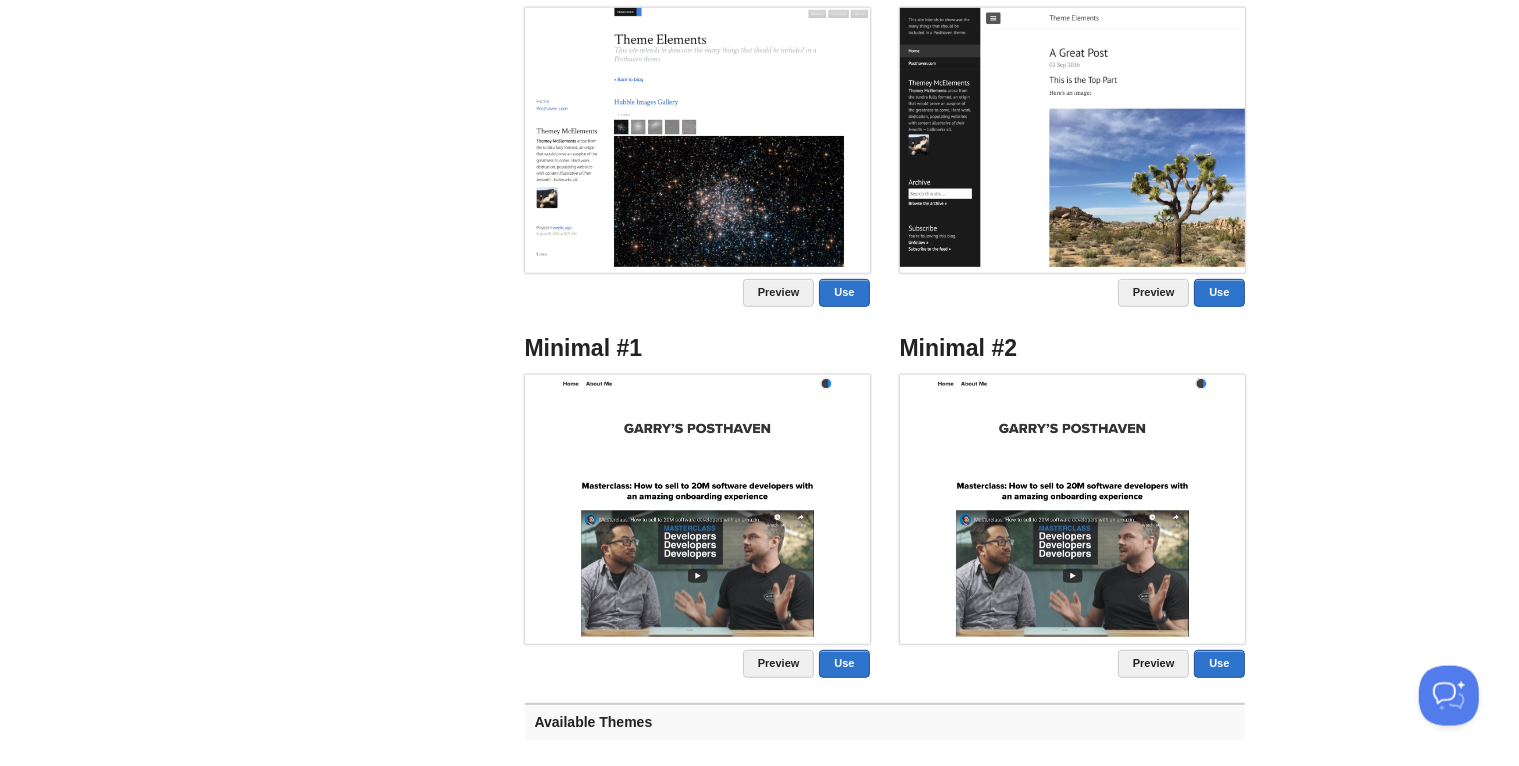 scroll, scrollTop: 950, scrollLeft: 0, axis: vertical 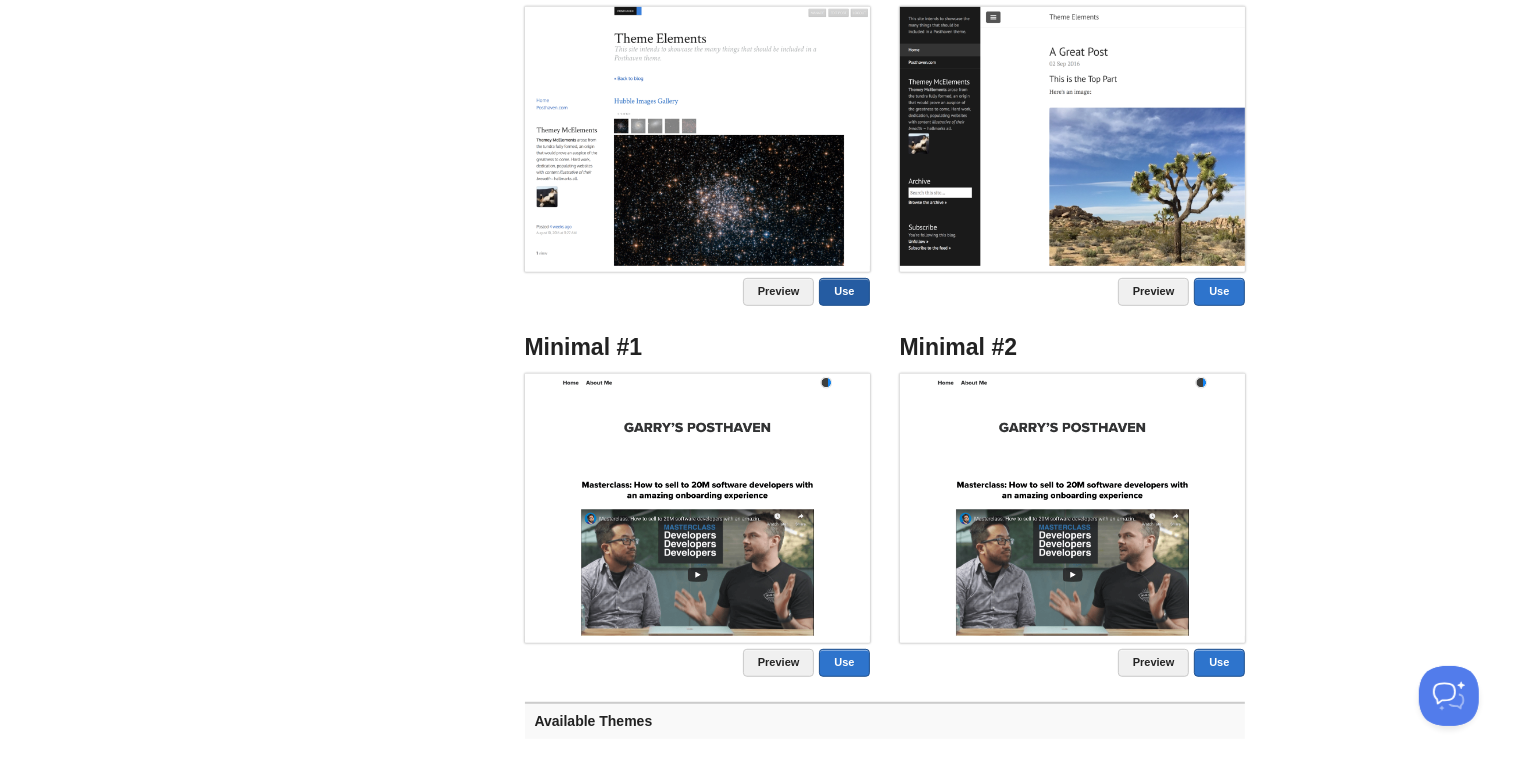 click on "Use" at bounding box center [844, 292] 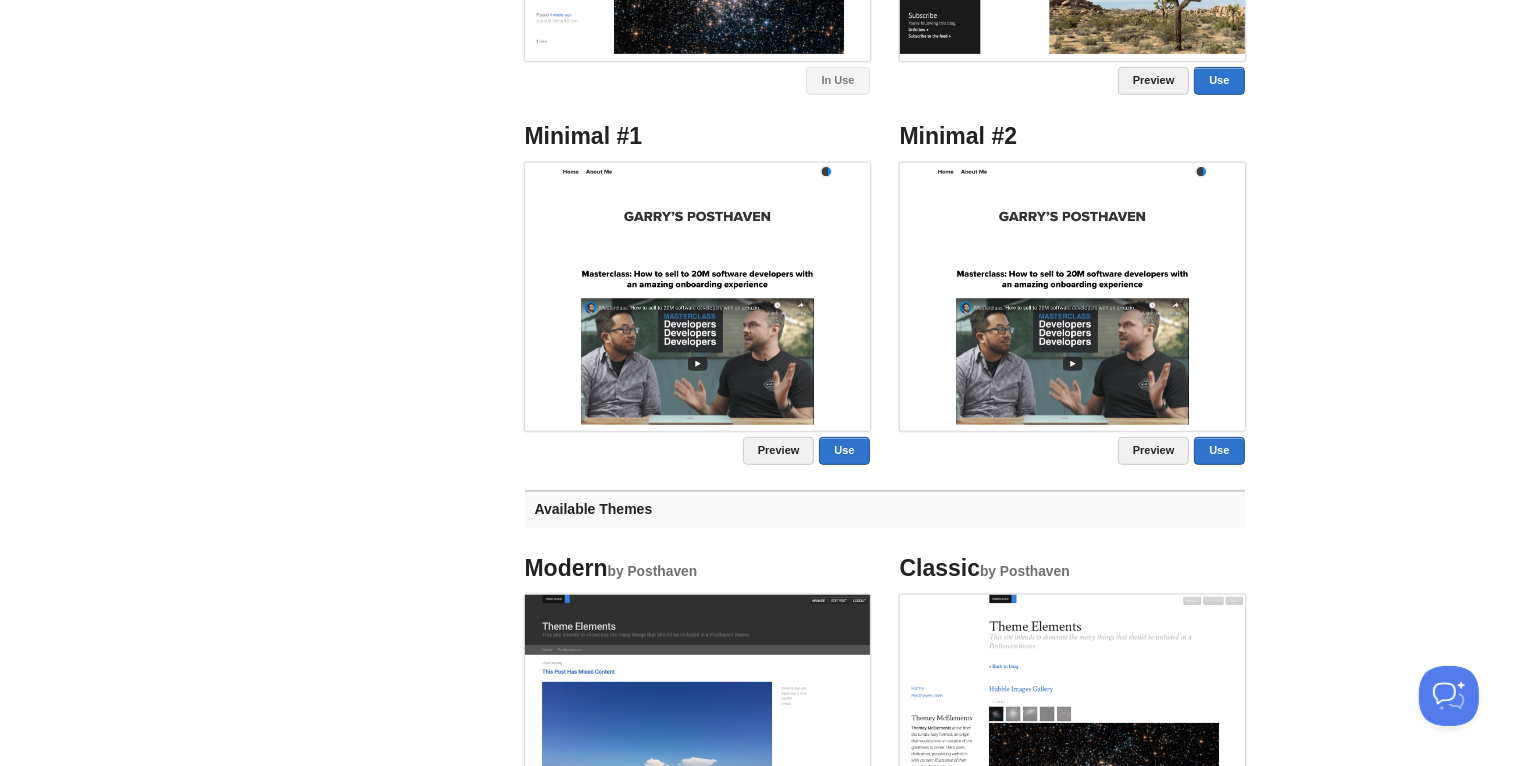 scroll, scrollTop: 239, scrollLeft: 0, axis: vertical 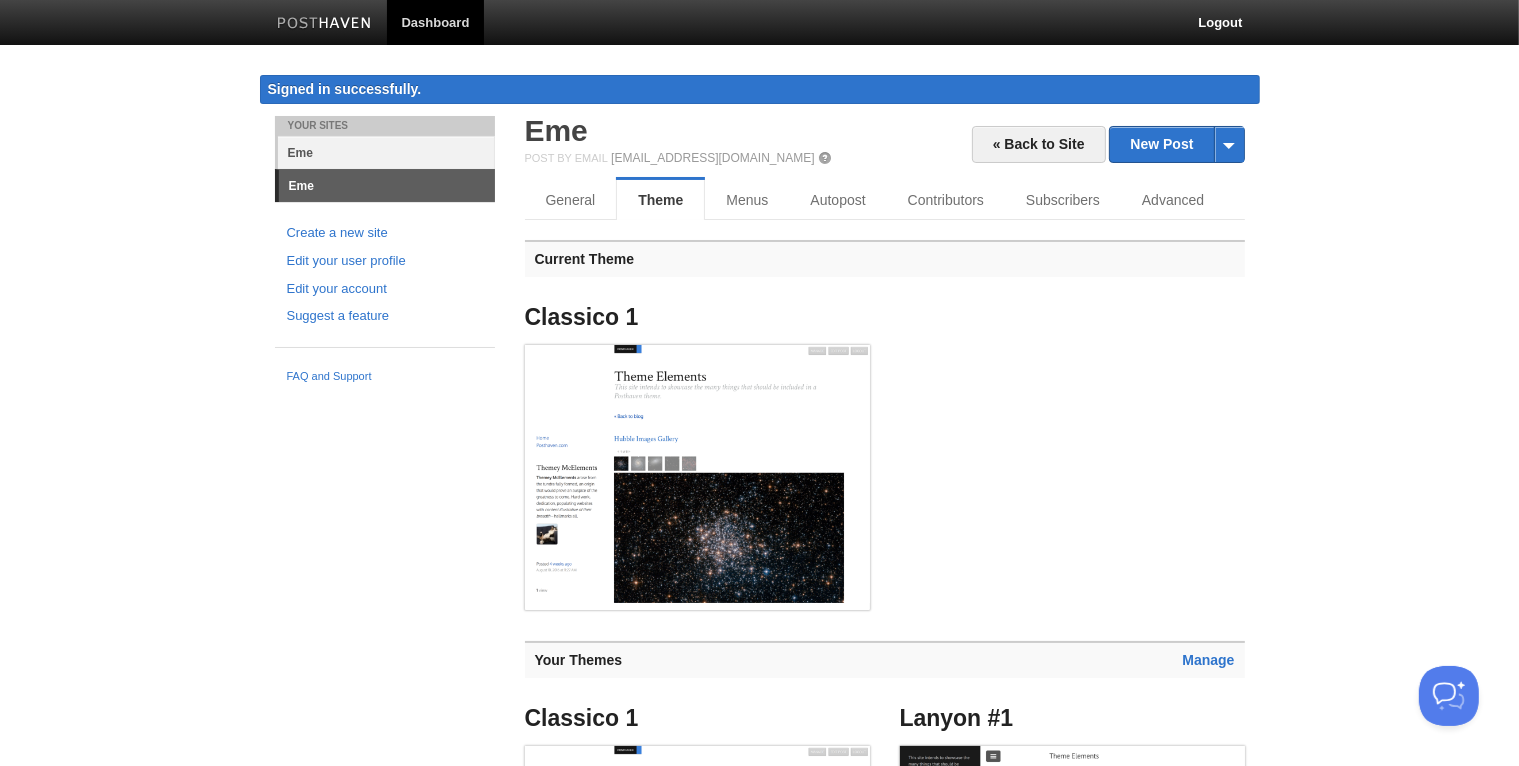 click on "Eme" at bounding box center [386, 152] 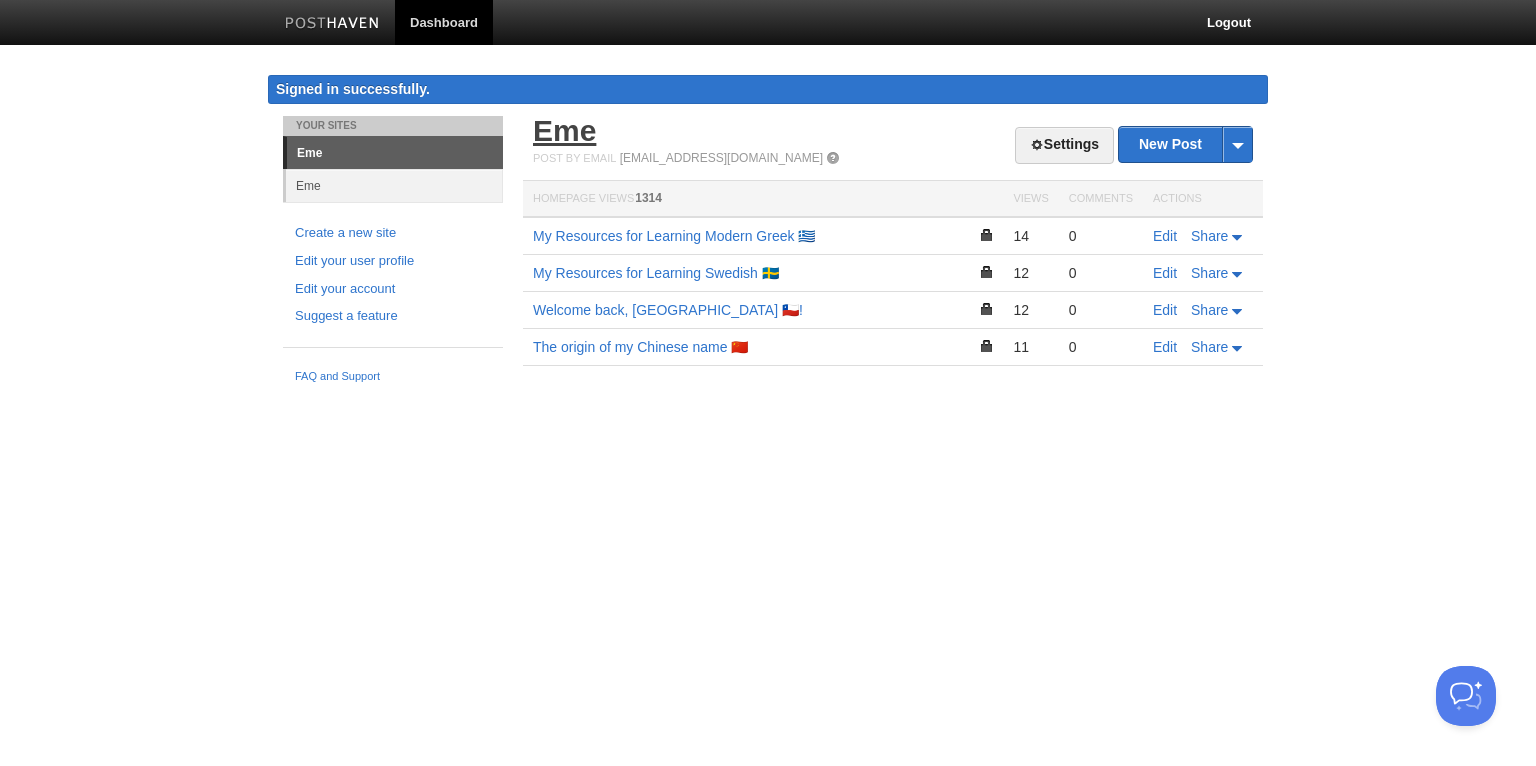 click on "Eme" at bounding box center (564, 130) 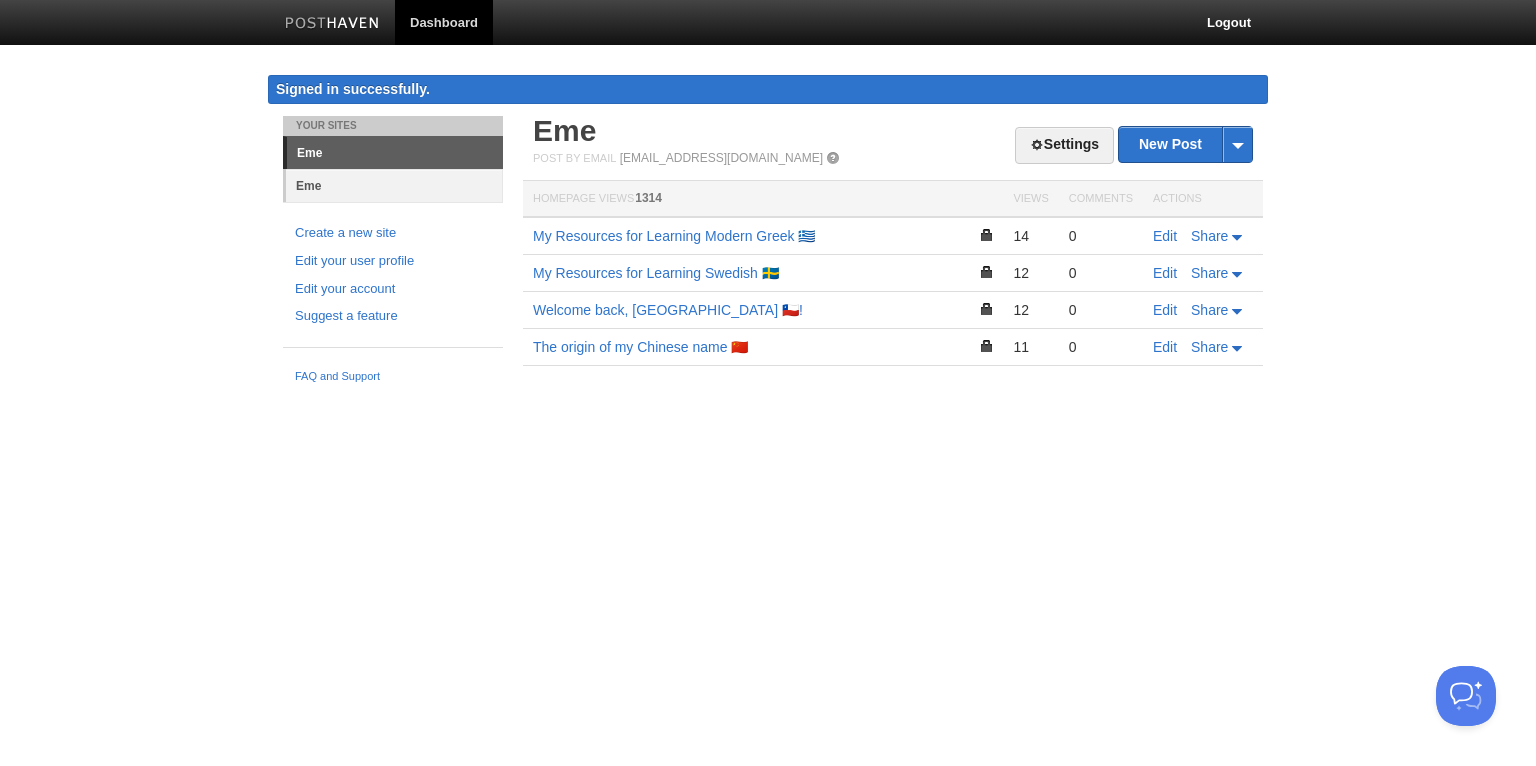 click on "Eme" at bounding box center [394, 185] 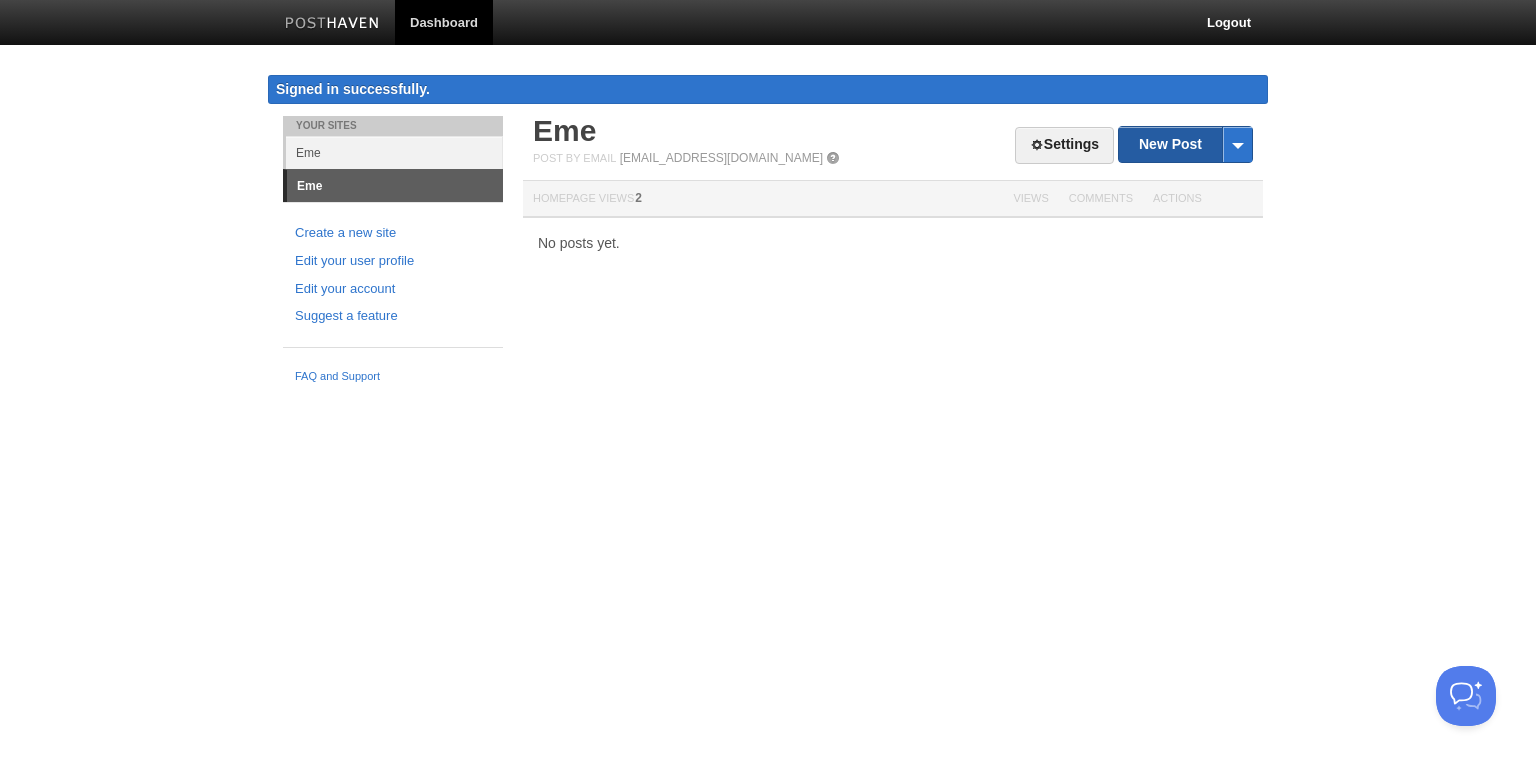 click on "New Post" at bounding box center (1185, 144) 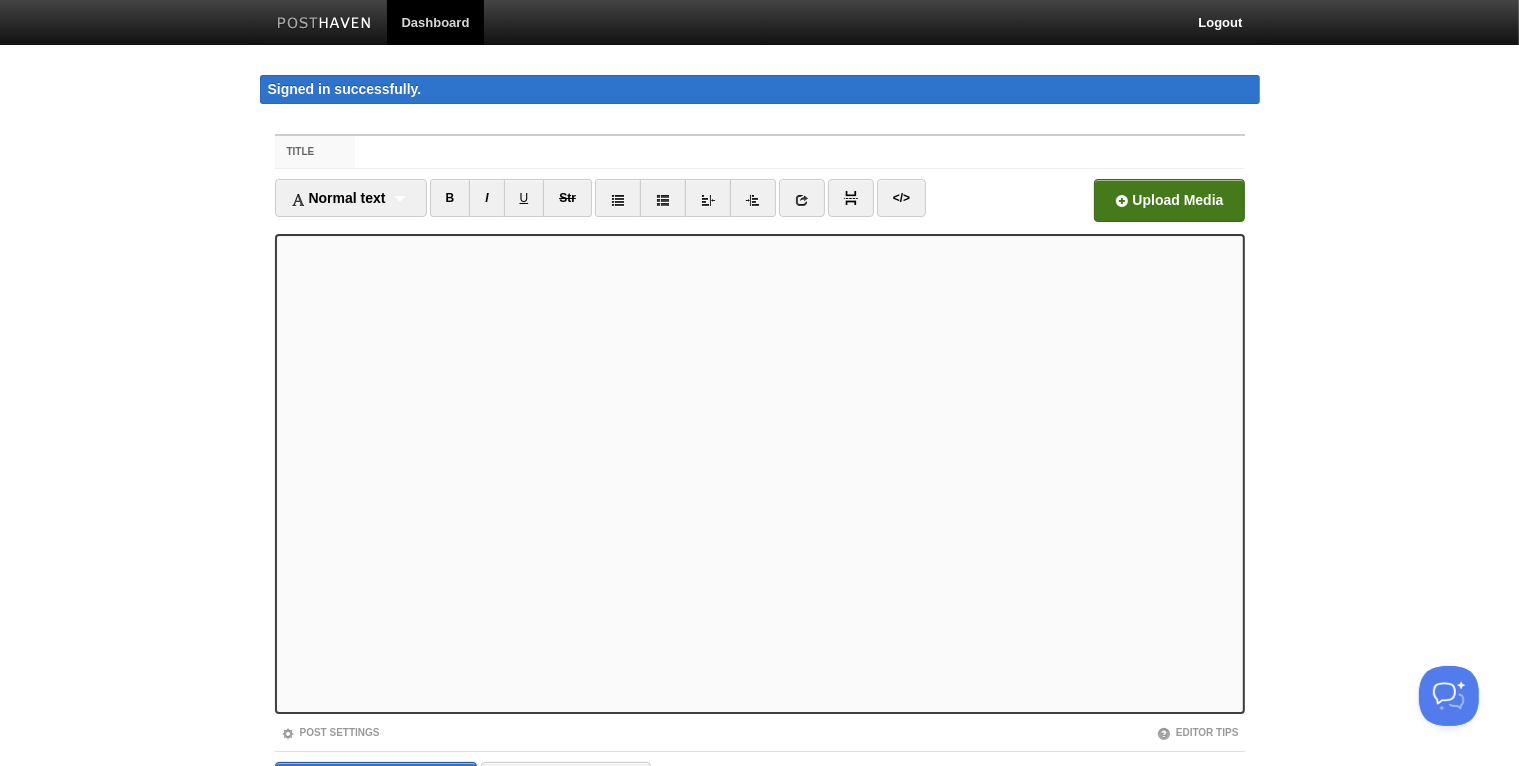 click at bounding box center [565, 206] 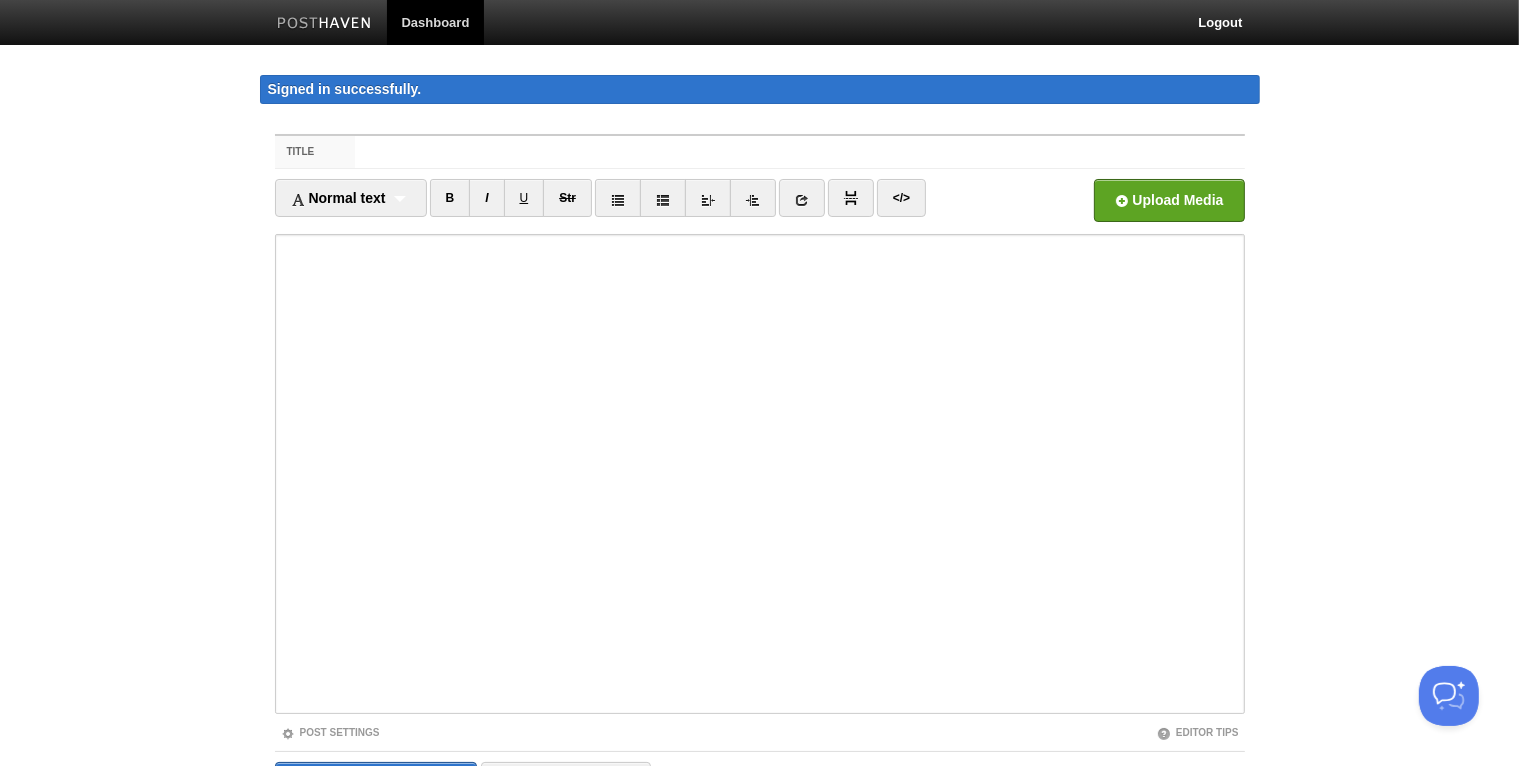 click at bounding box center (324, 24) 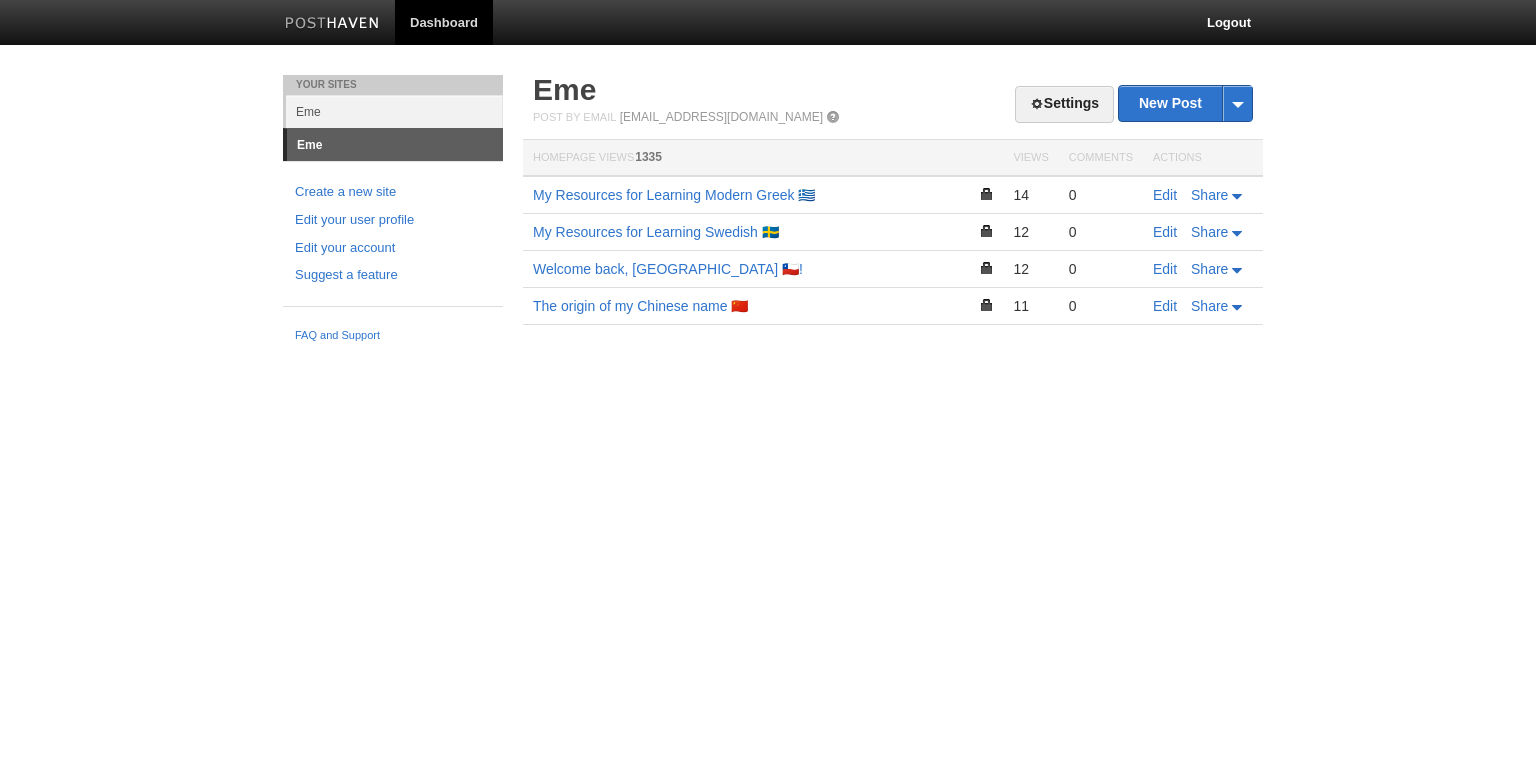 scroll, scrollTop: 0, scrollLeft: 0, axis: both 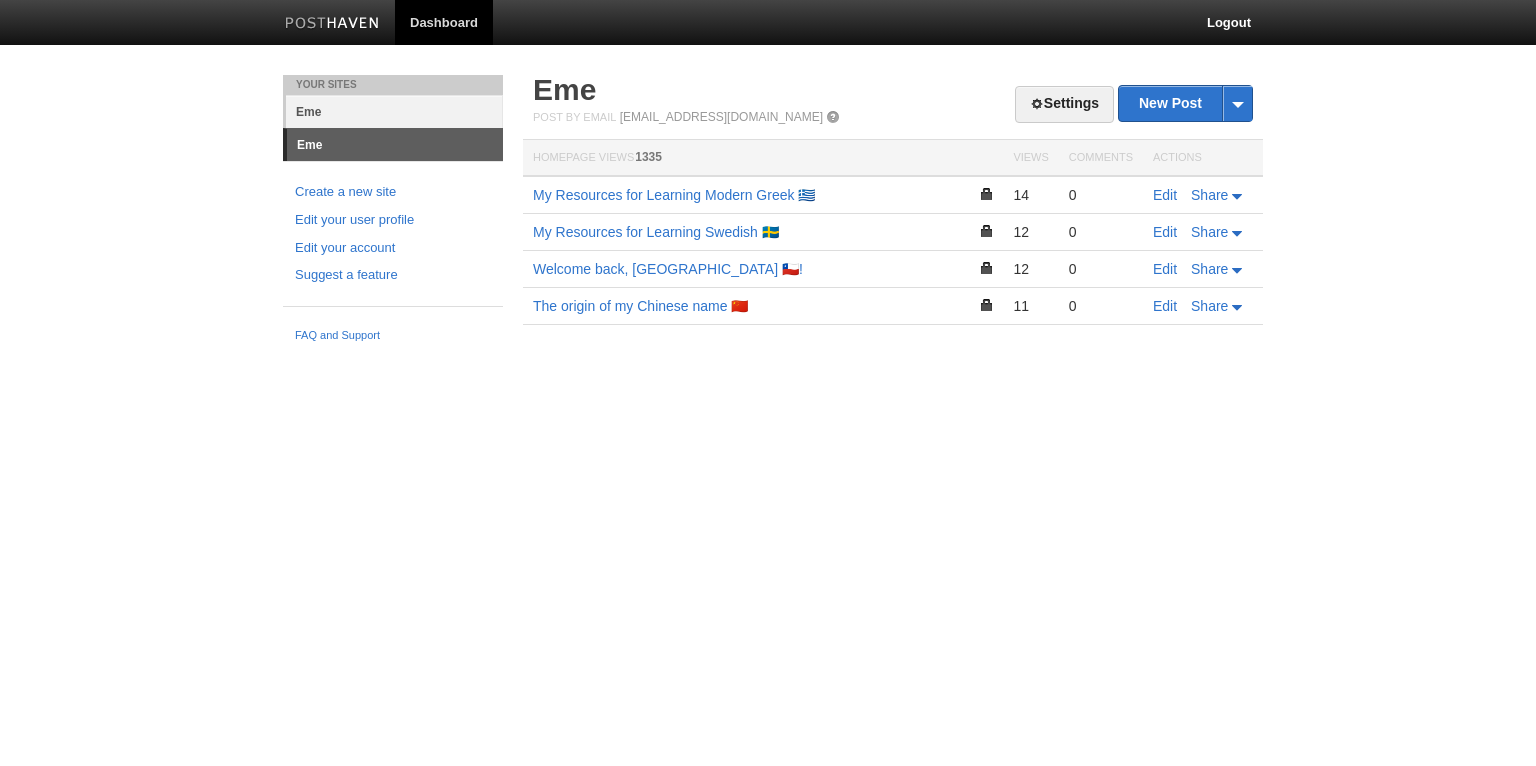 click on "Eme" at bounding box center (394, 111) 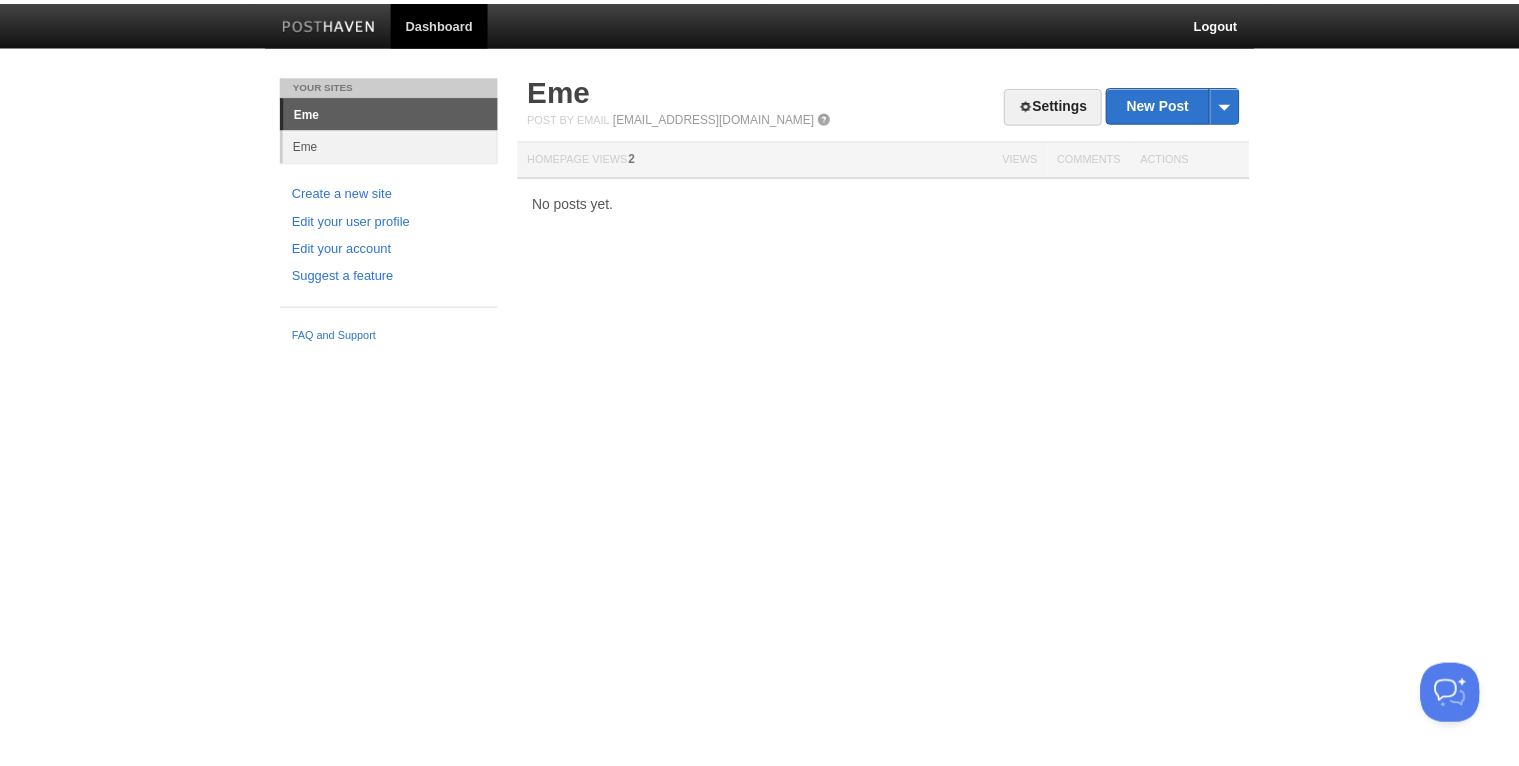 scroll, scrollTop: 0, scrollLeft: 0, axis: both 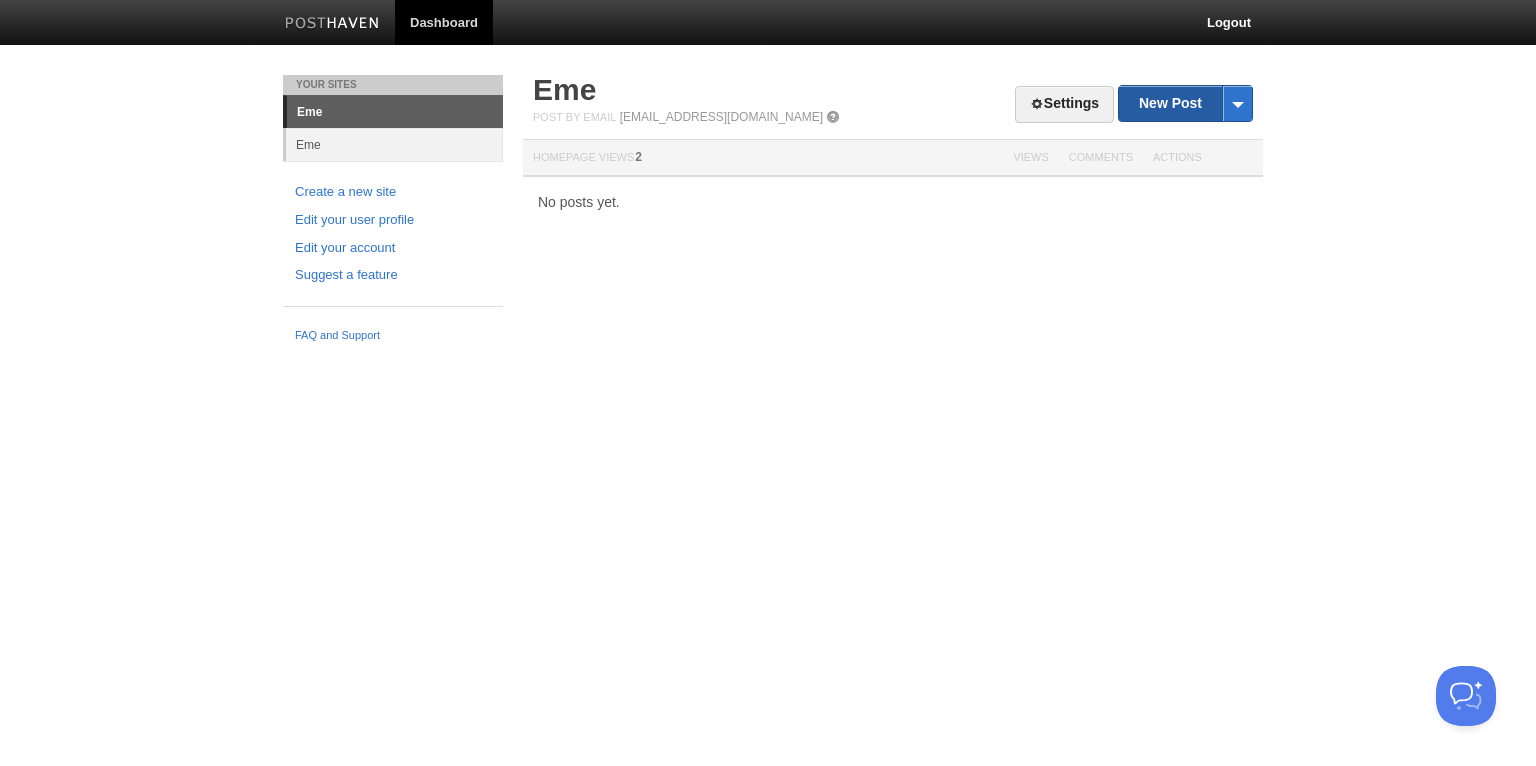 click on "New Post" at bounding box center (1185, 103) 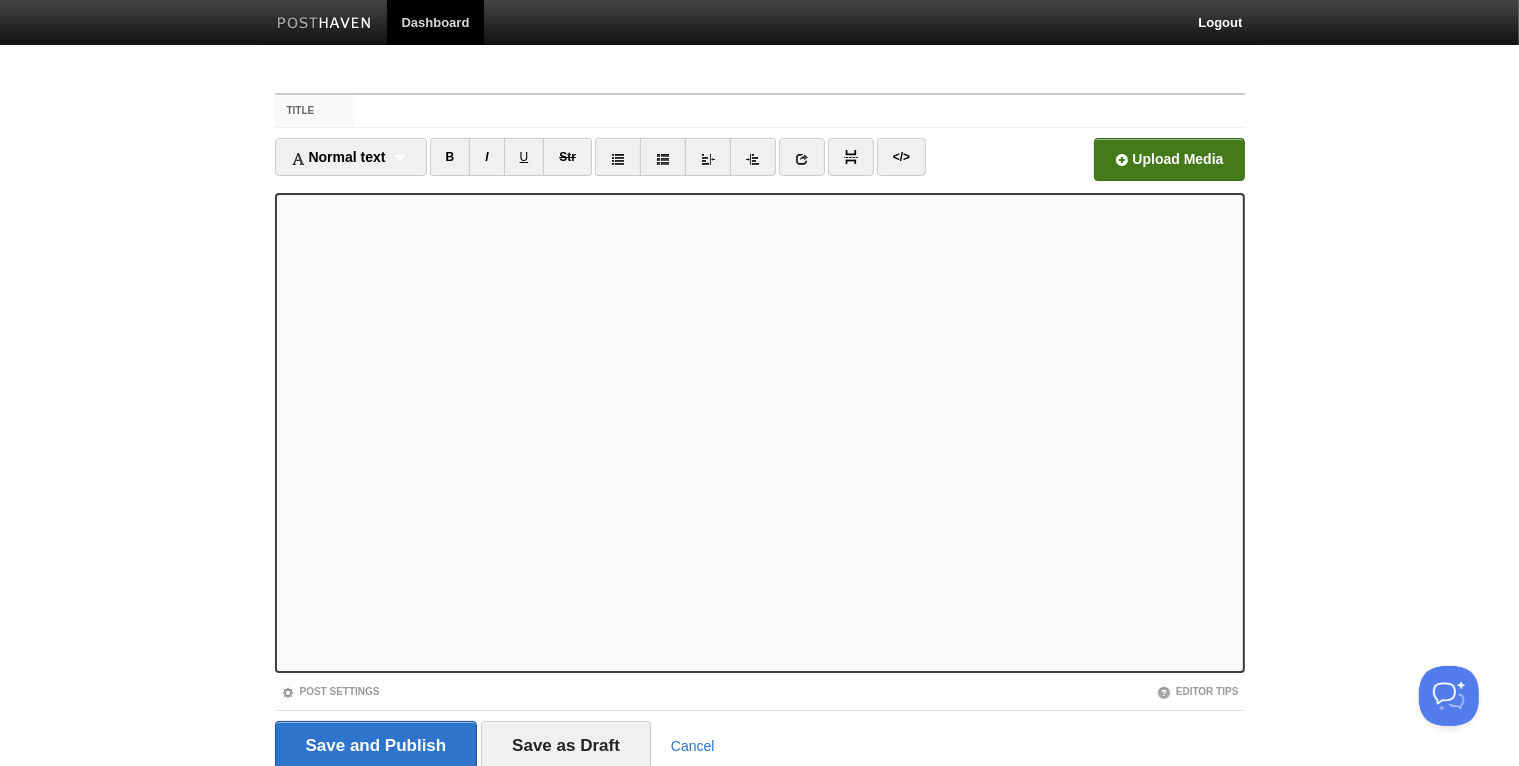 click at bounding box center [565, 165] 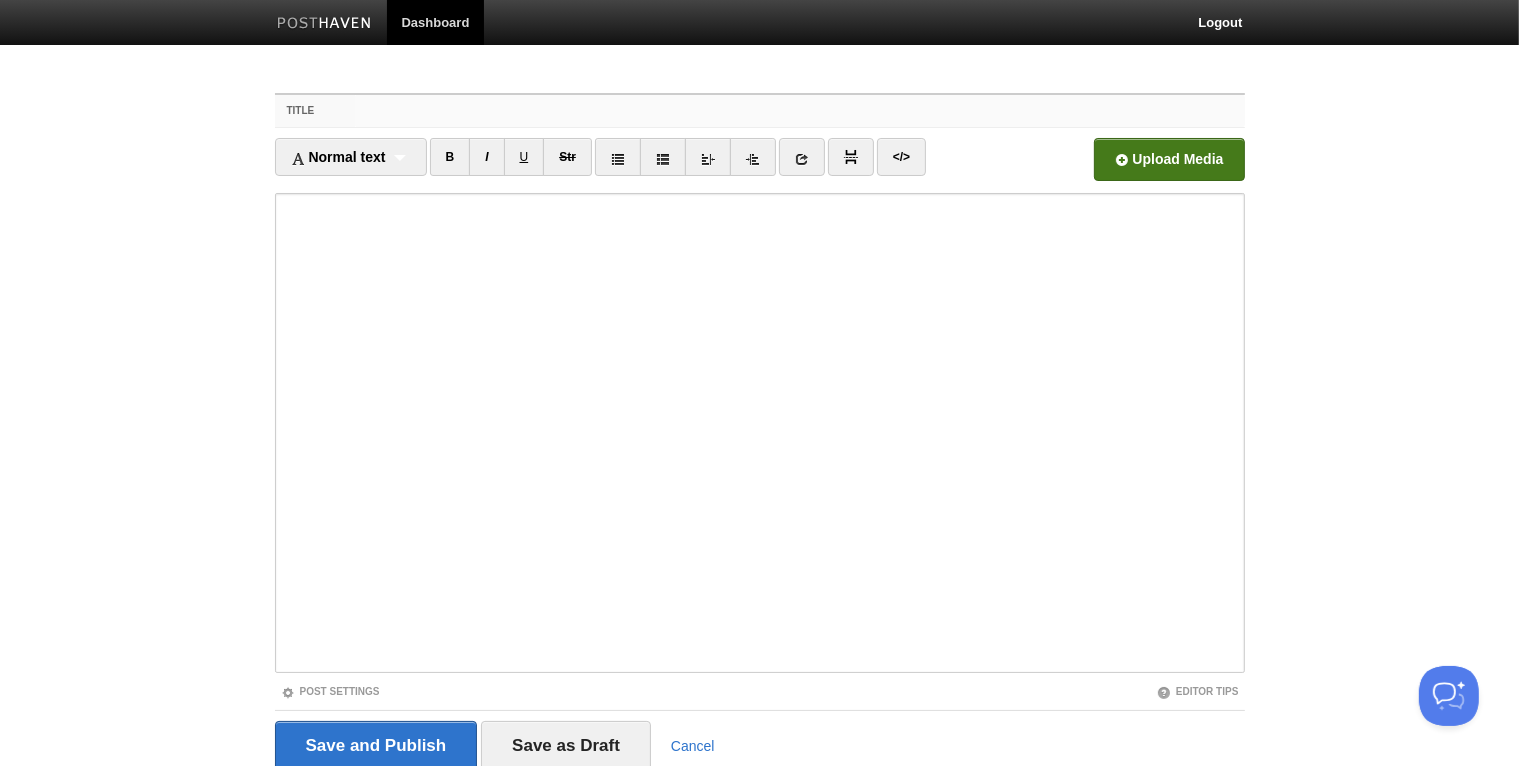 click on "Title" at bounding box center [799, 111] 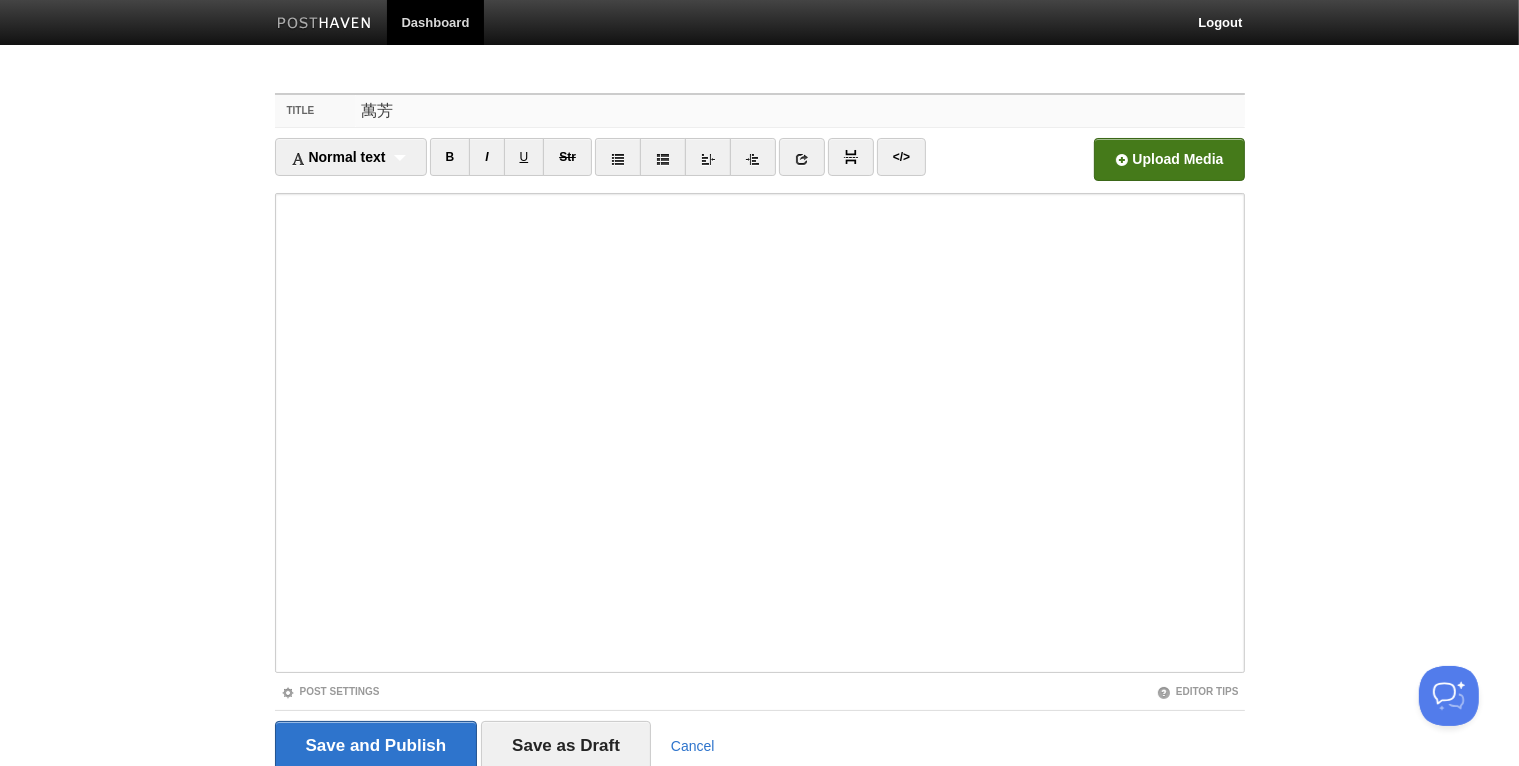 type on "萬芳" 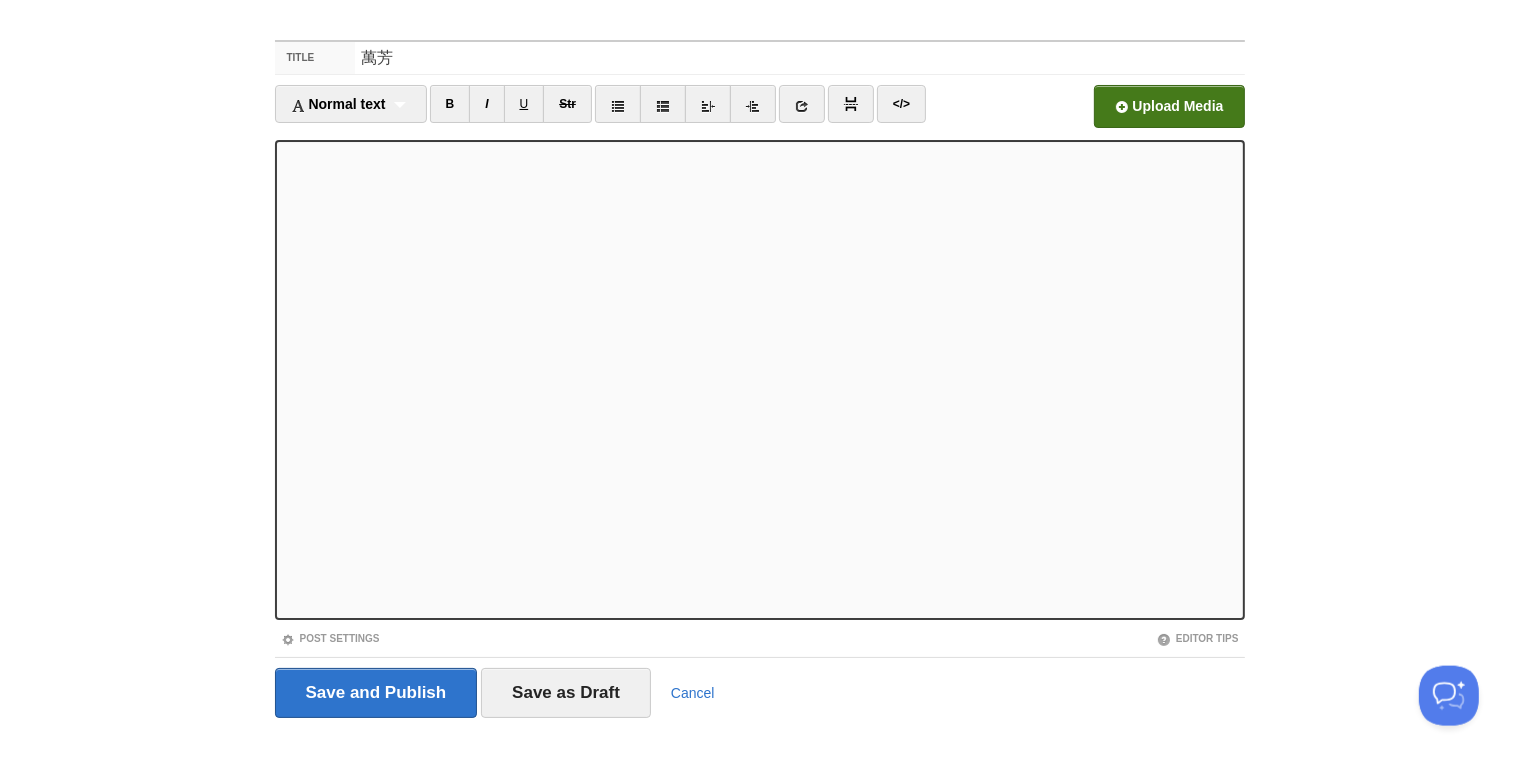 scroll, scrollTop: 74, scrollLeft: 0, axis: vertical 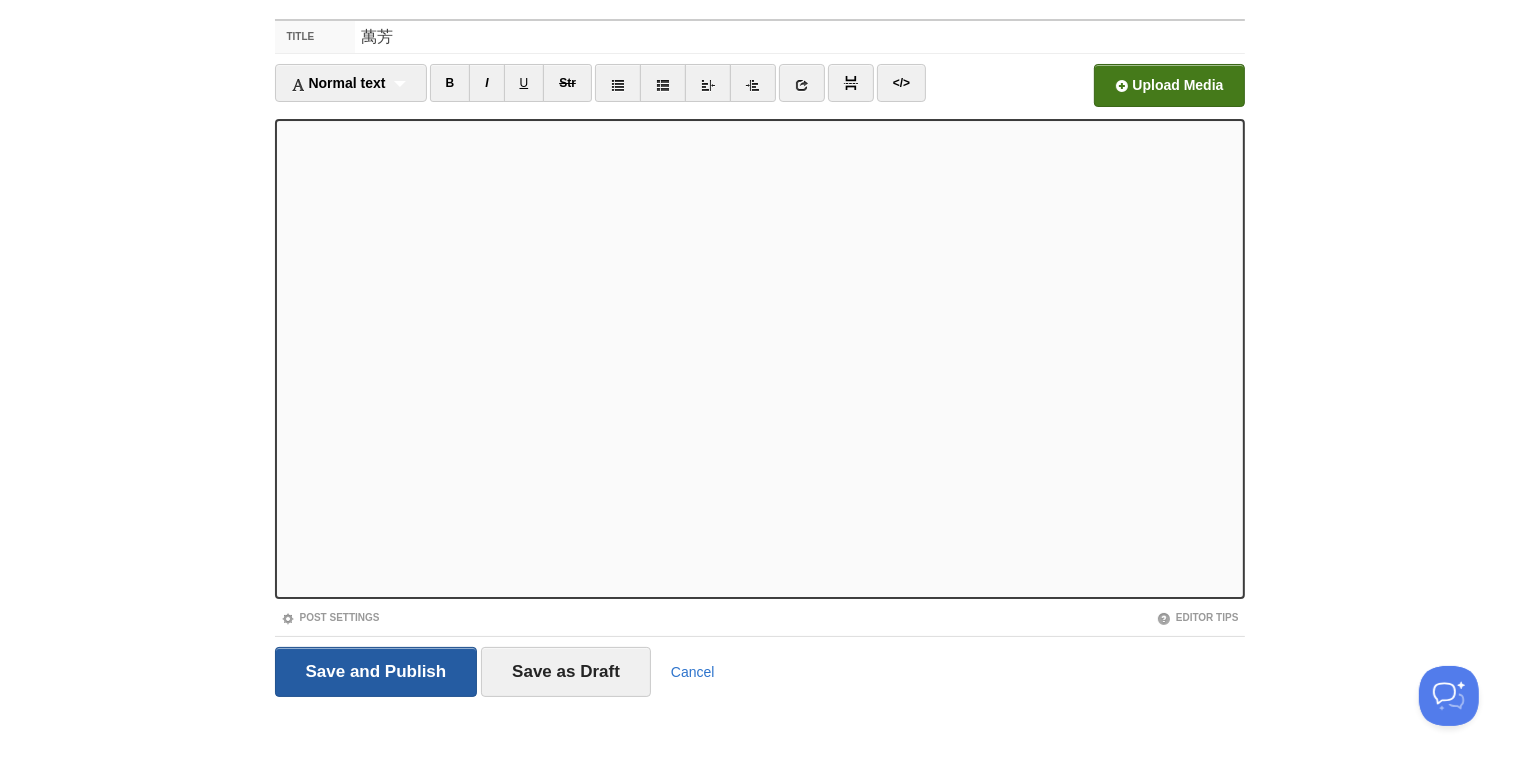 click on "Save and Publish" at bounding box center (376, 672) 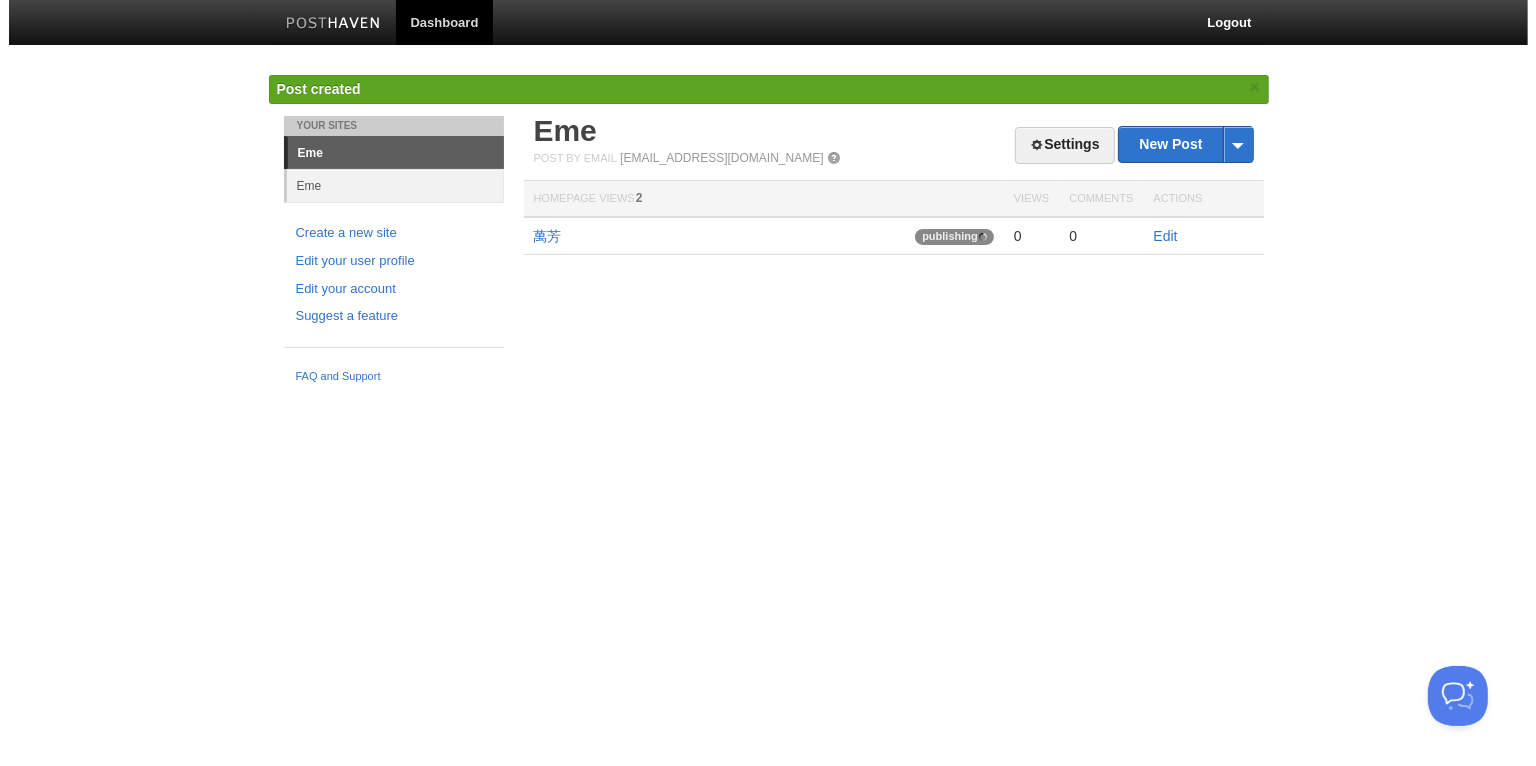 scroll, scrollTop: 0, scrollLeft: 0, axis: both 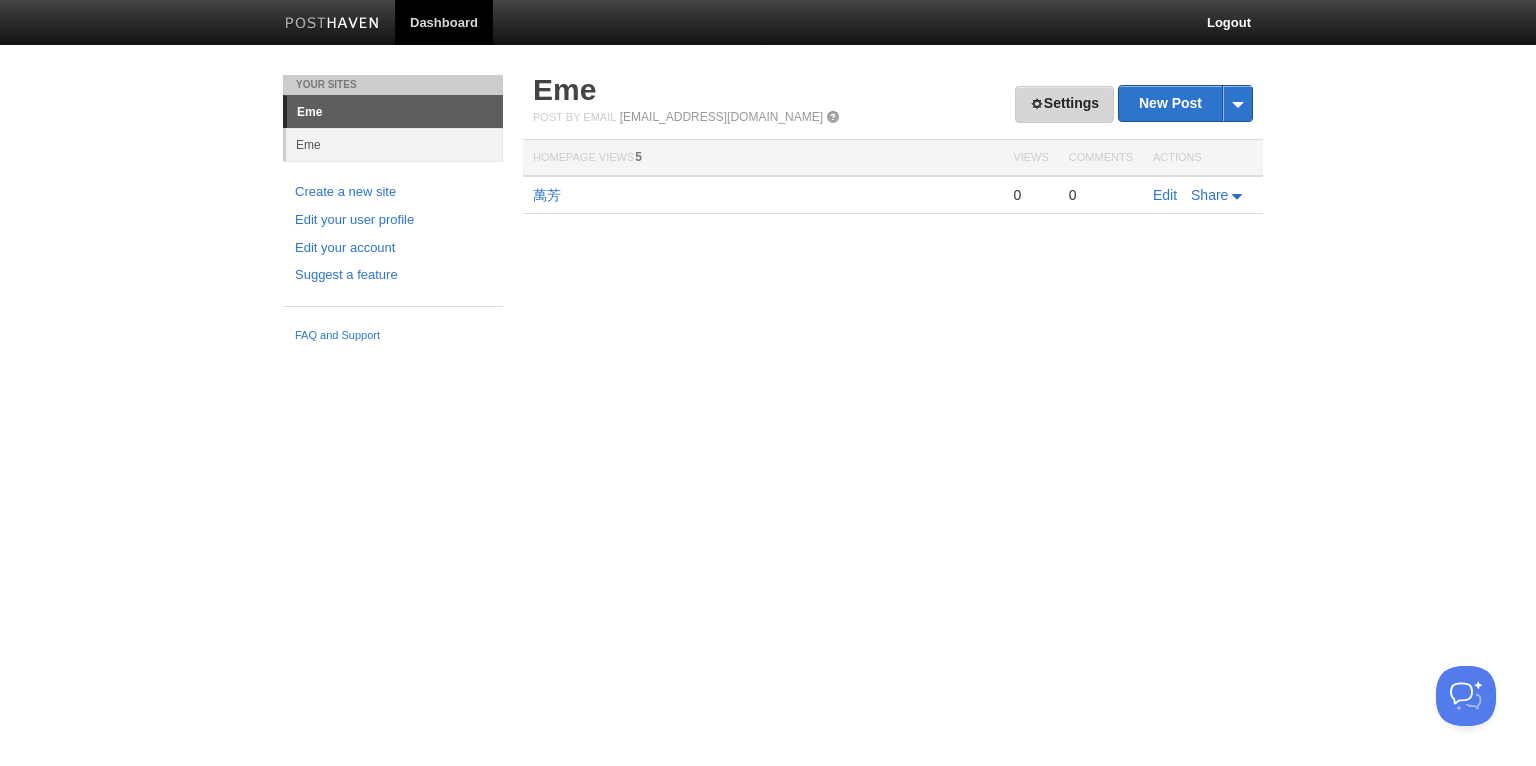 click on "Settings" at bounding box center [1064, 104] 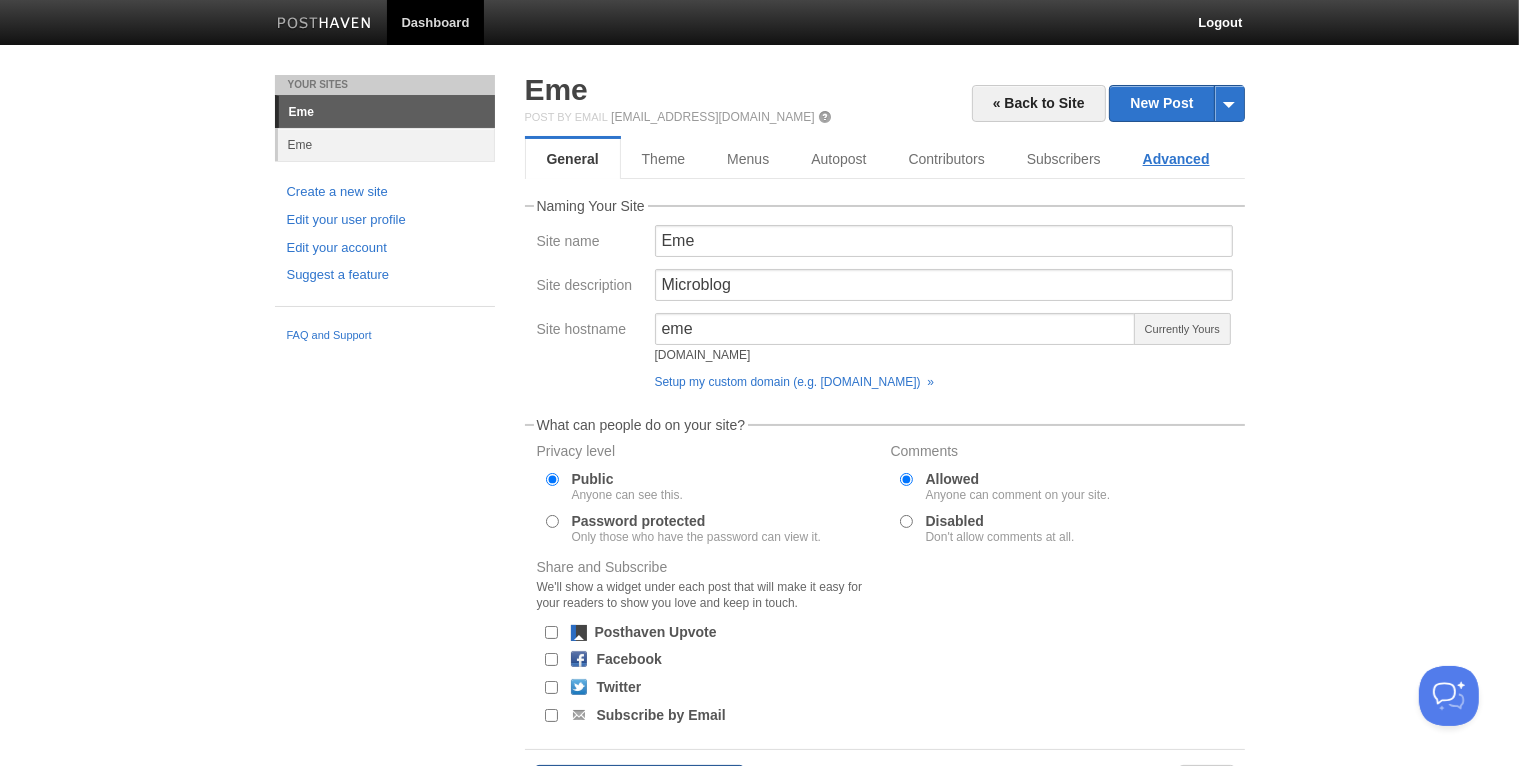 click on "Advanced" at bounding box center [1176, 159] 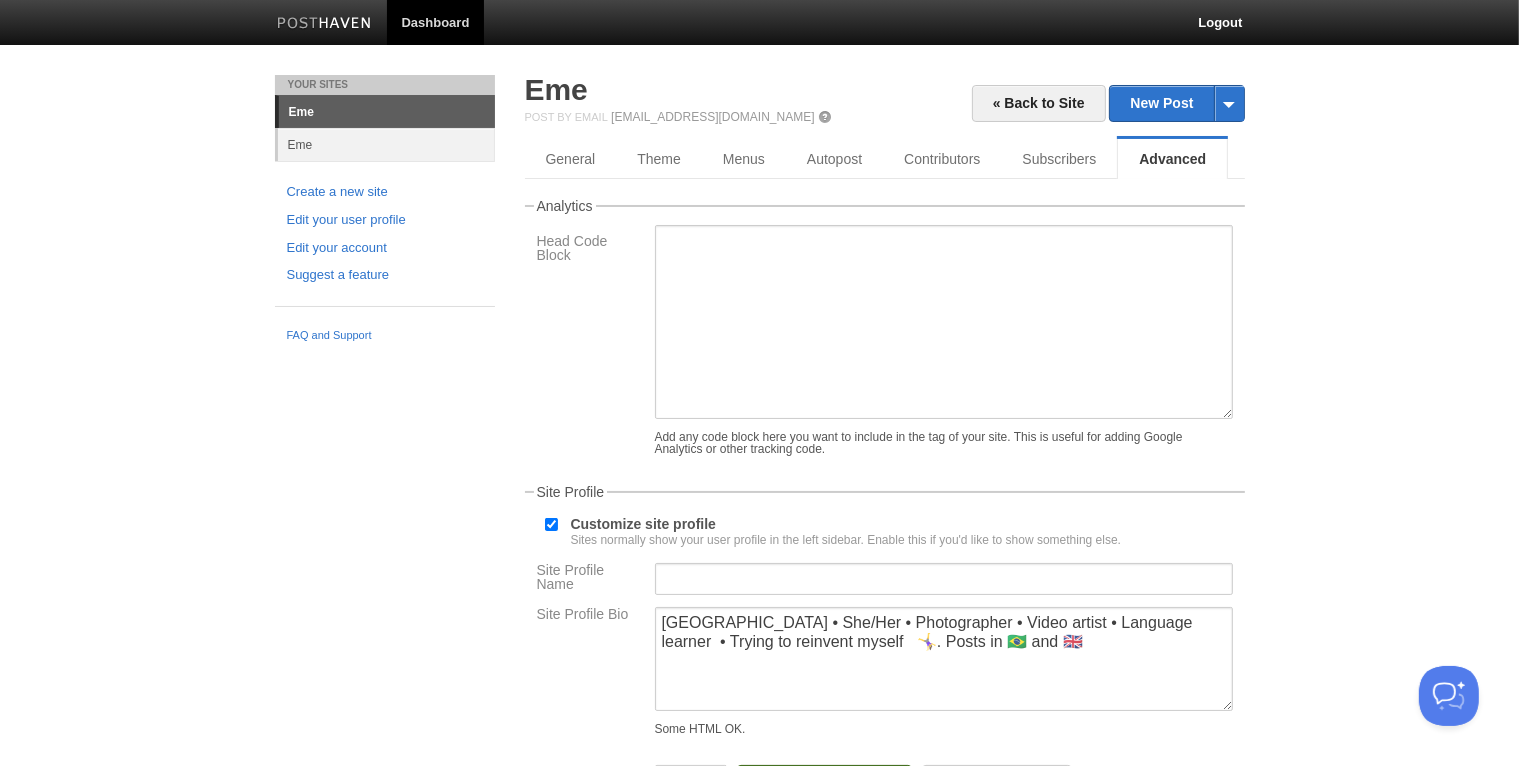 scroll, scrollTop: 211, scrollLeft: 0, axis: vertical 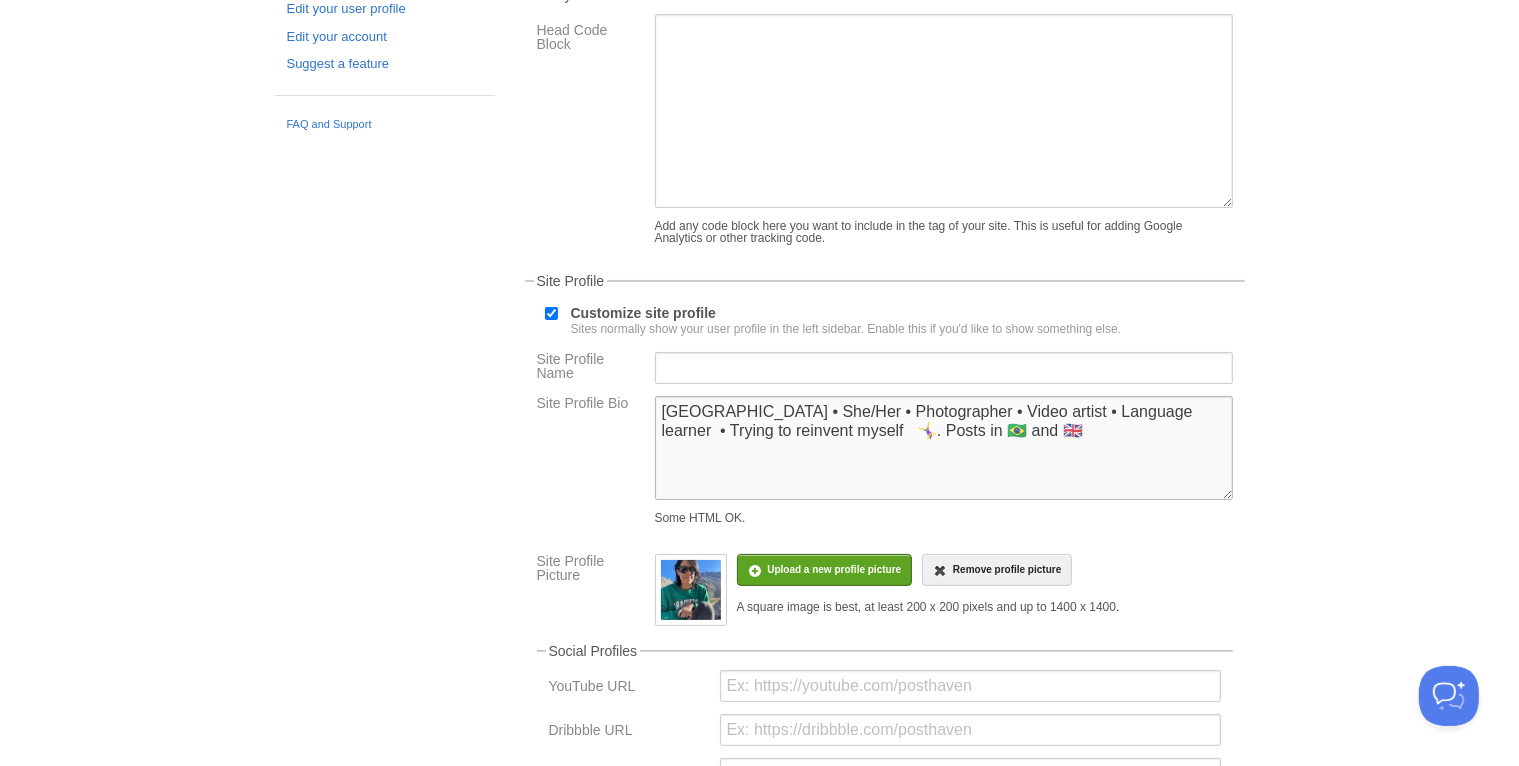 drag, startPoint x: 989, startPoint y: 440, endPoint x: 579, endPoint y: 371, distance: 415.76556 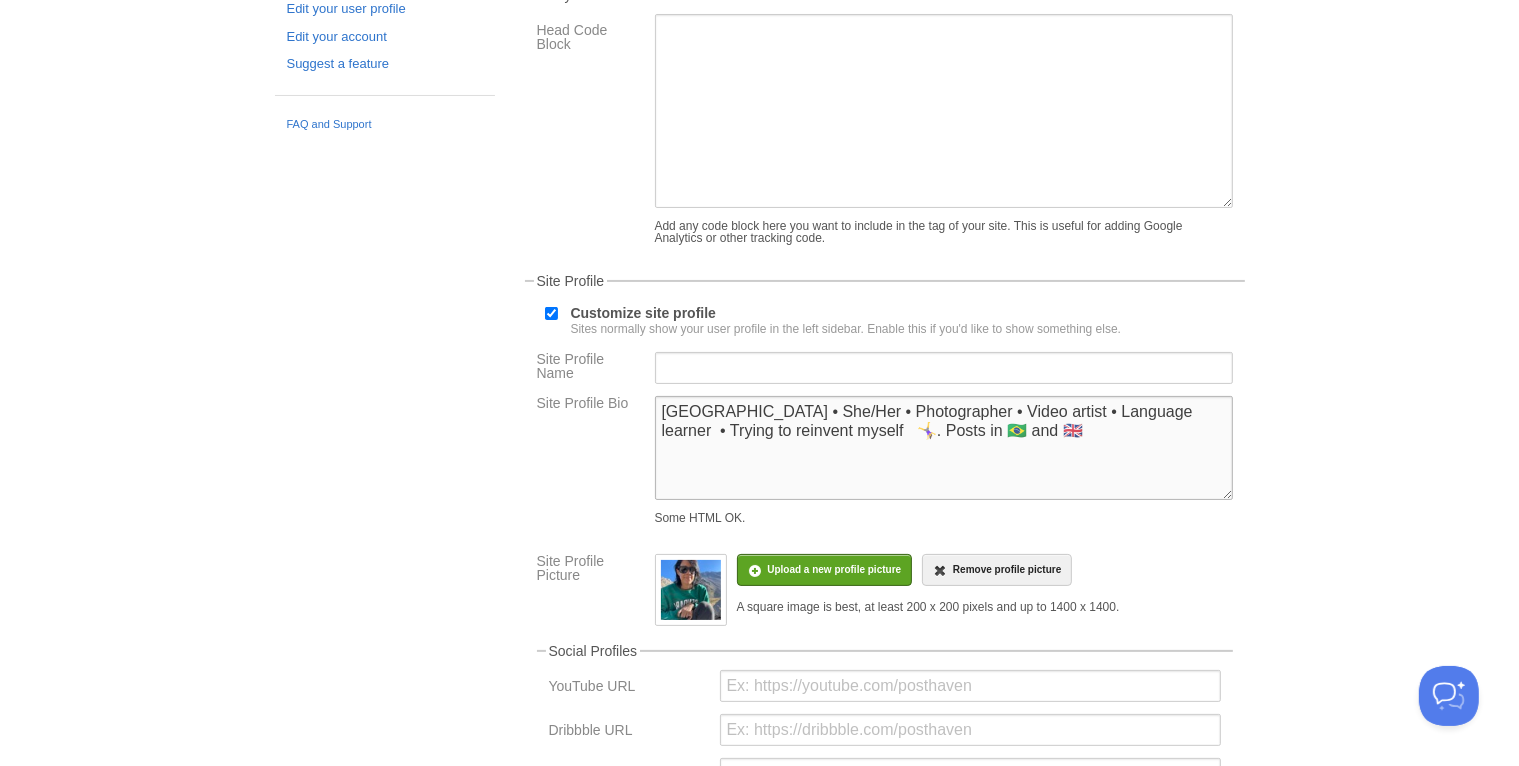 click on "[GEOGRAPHIC_DATA] • She/Her • Photographer • Video artist • Language learner  • Trying to reinvent myself   🤸‍♀️. Posts in 🇧🇷 and 🇬🇧" at bounding box center (944, 448) 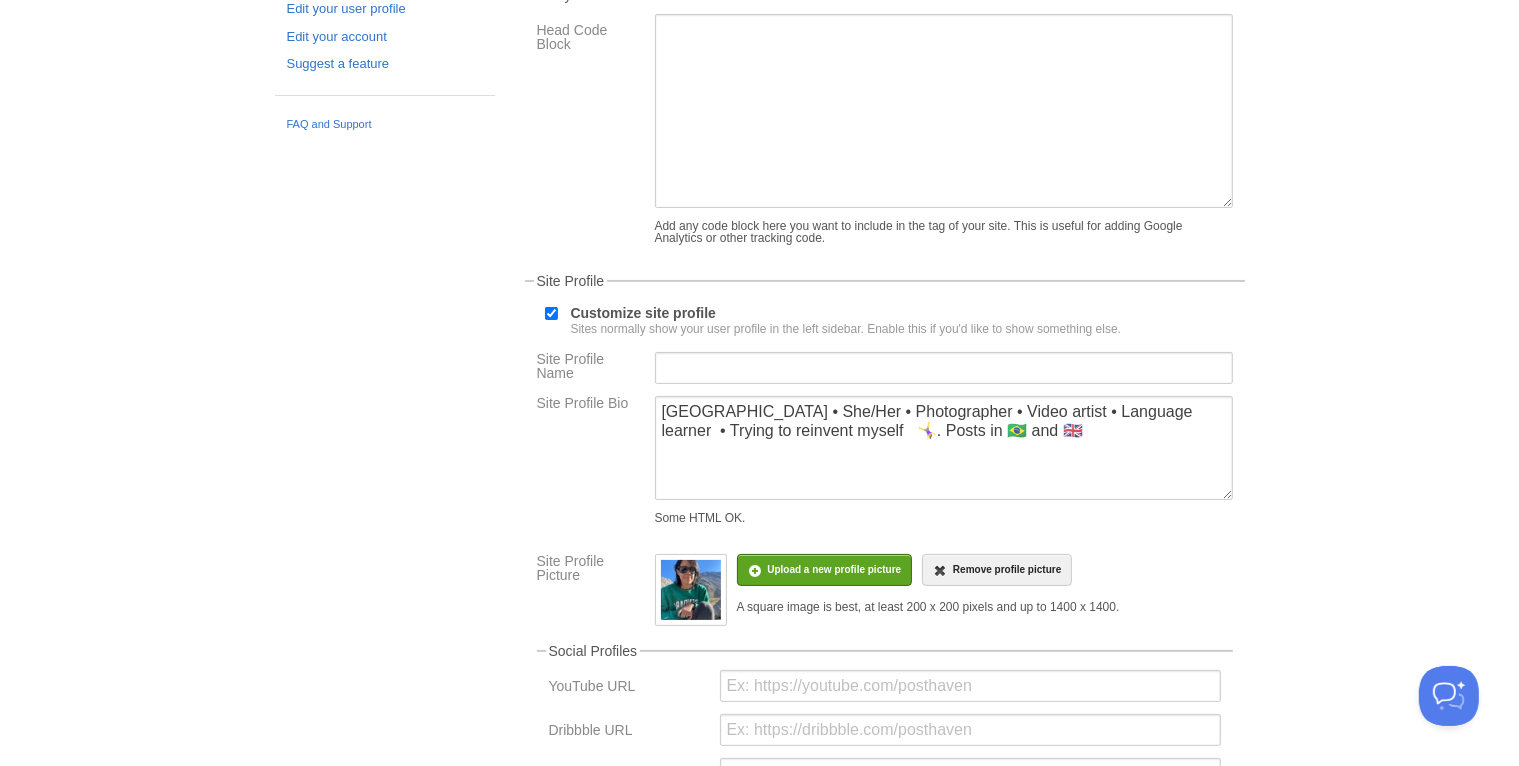 click on "Dashboard
Logout
Your Sites Eme Eme
Create a new site
Edit your user profile
Edit your account
Suggest a feature
FAQ and Support
« Back to Site
New Post
by Web
by Email
Eme
Post by Email
[EMAIL_ADDRESS][DOMAIN_NAME]
General
Theme
Menus
Autopost
Contributors
Subscribers
Advanced
Analytics
Head Code Block" at bounding box center (759, 624) 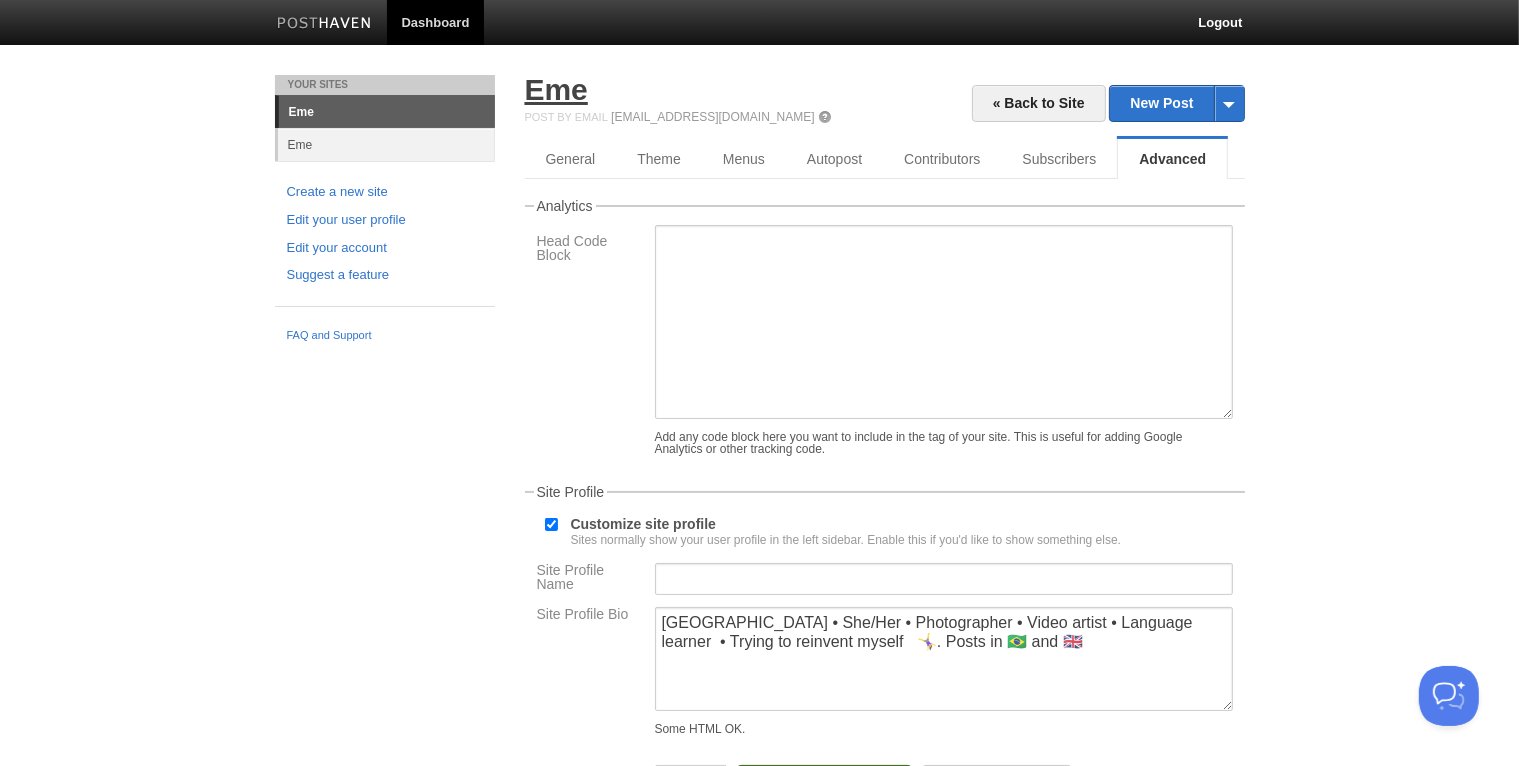 click on "Eme" at bounding box center [556, 89] 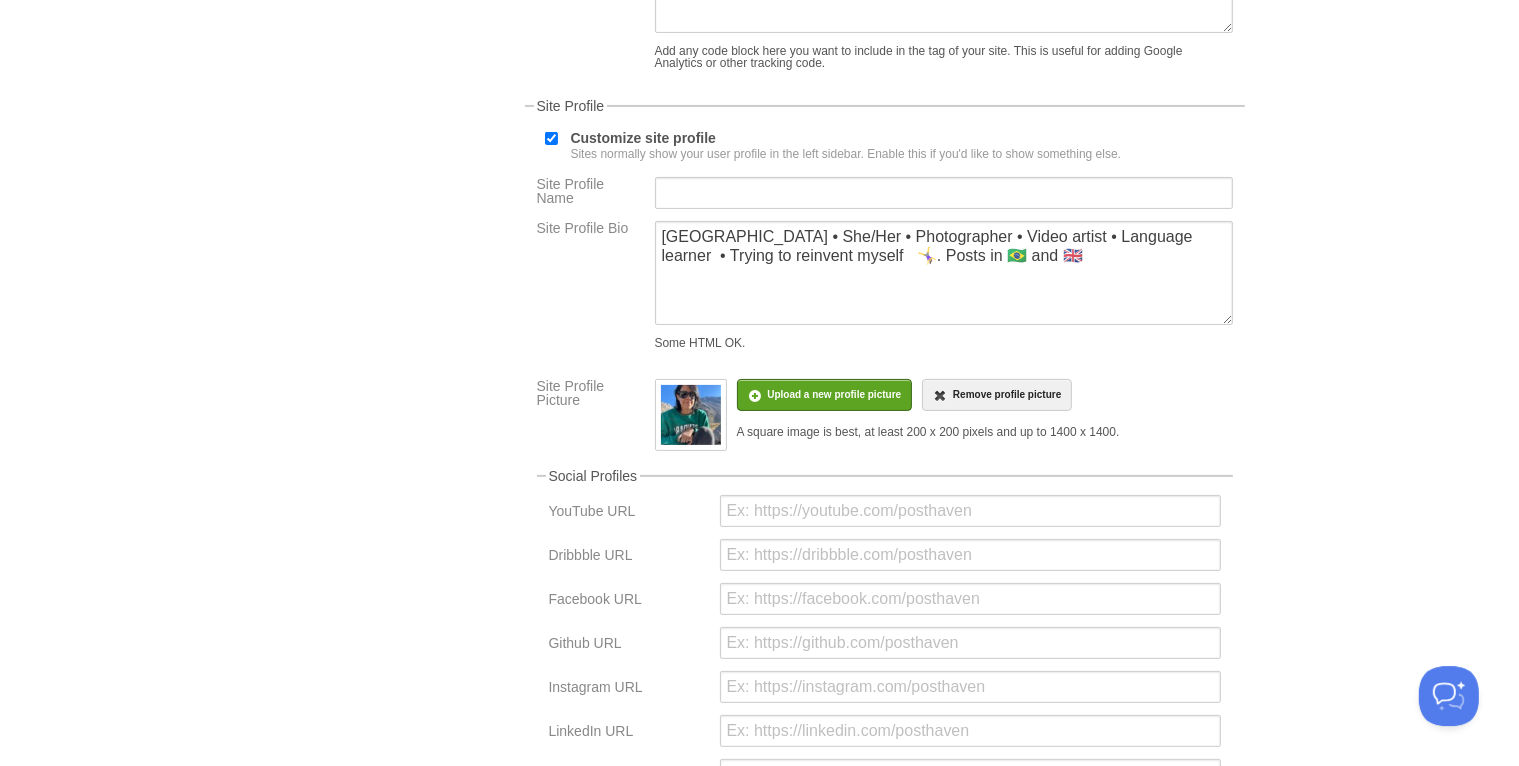 scroll, scrollTop: 0, scrollLeft: 0, axis: both 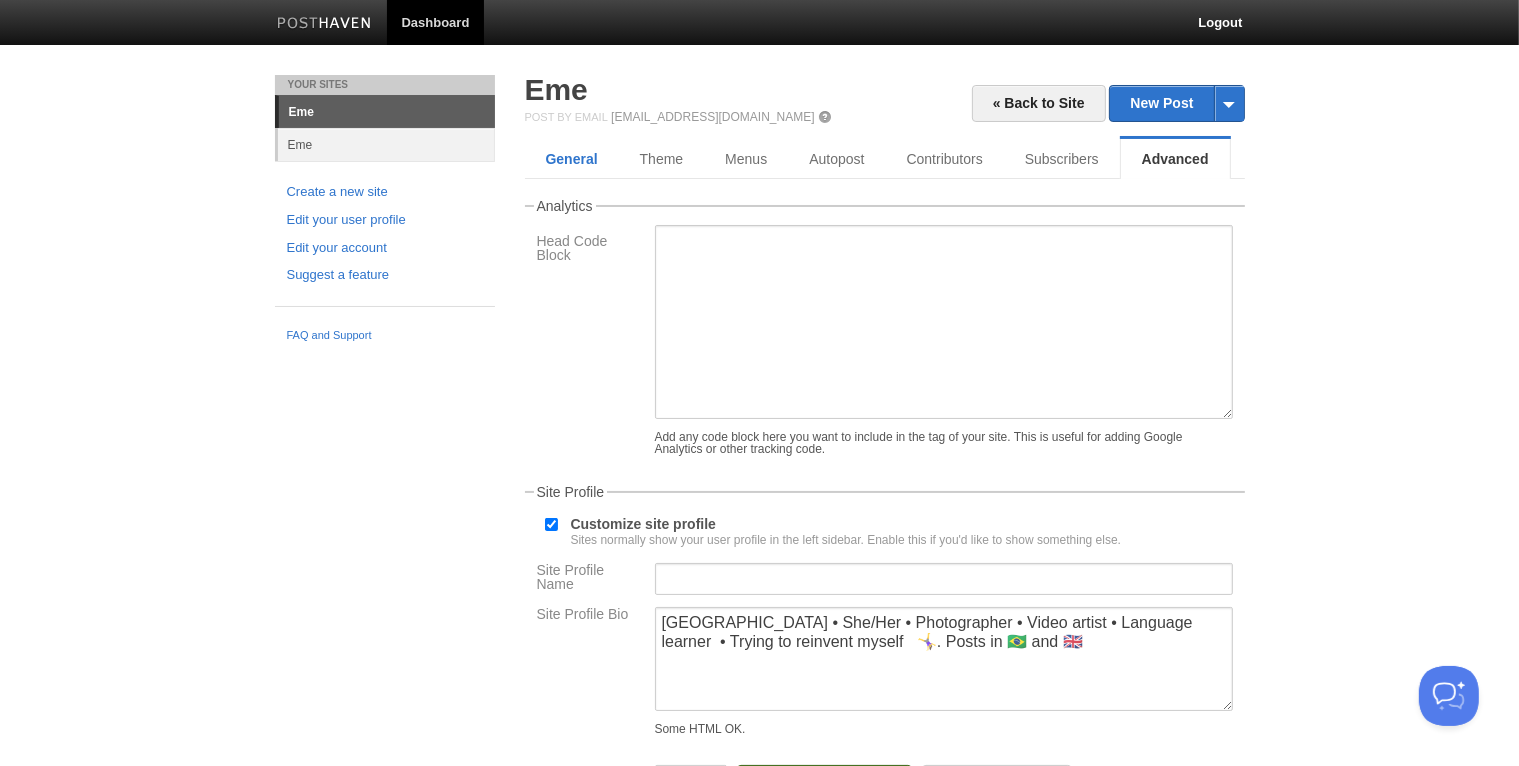 drag, startPoint x: 547, startPoint y: 154, endPoint x: 548, endPoint y: 135, distance: 19.026299 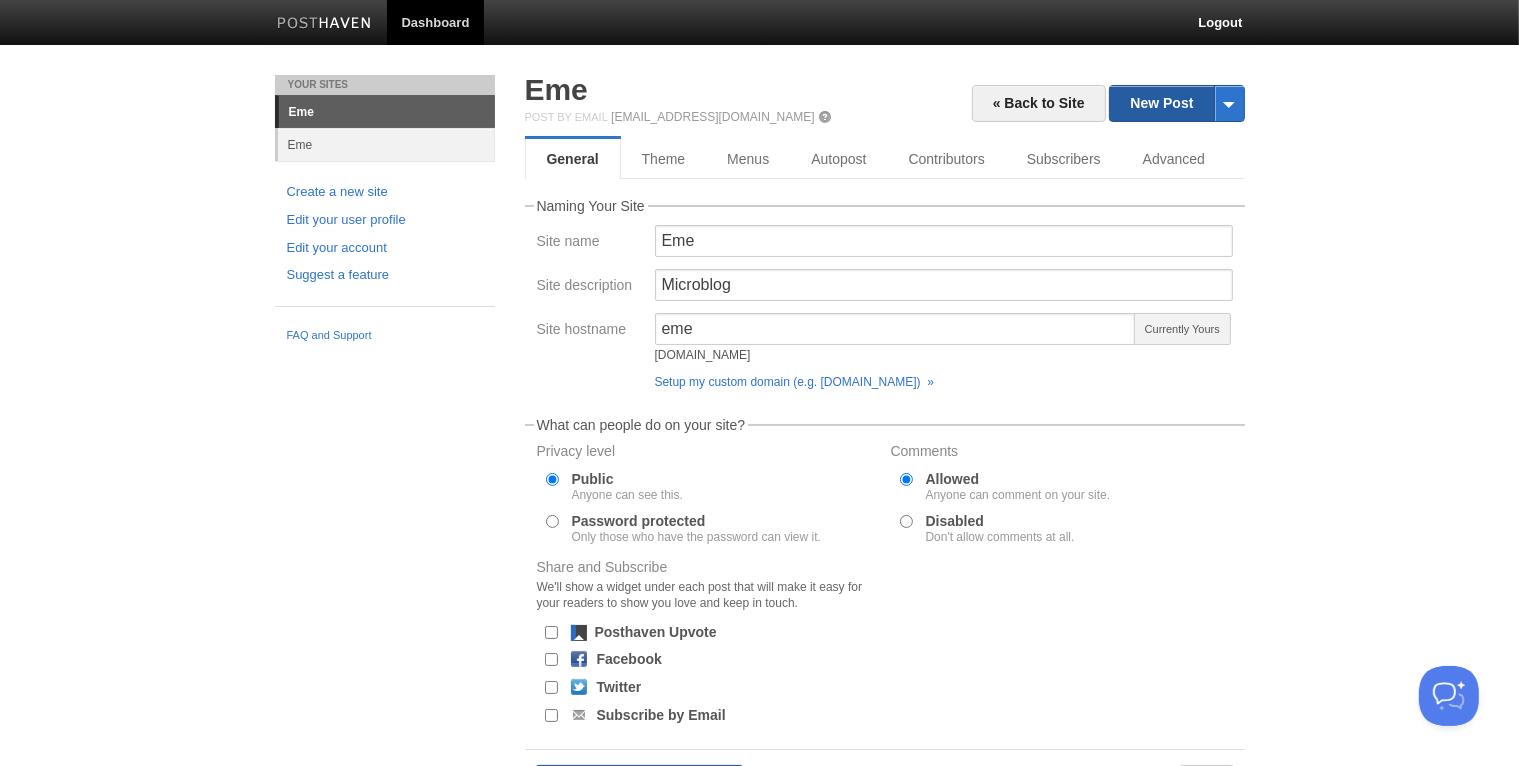 click on "New Post" at bounding box center [1176, 103] 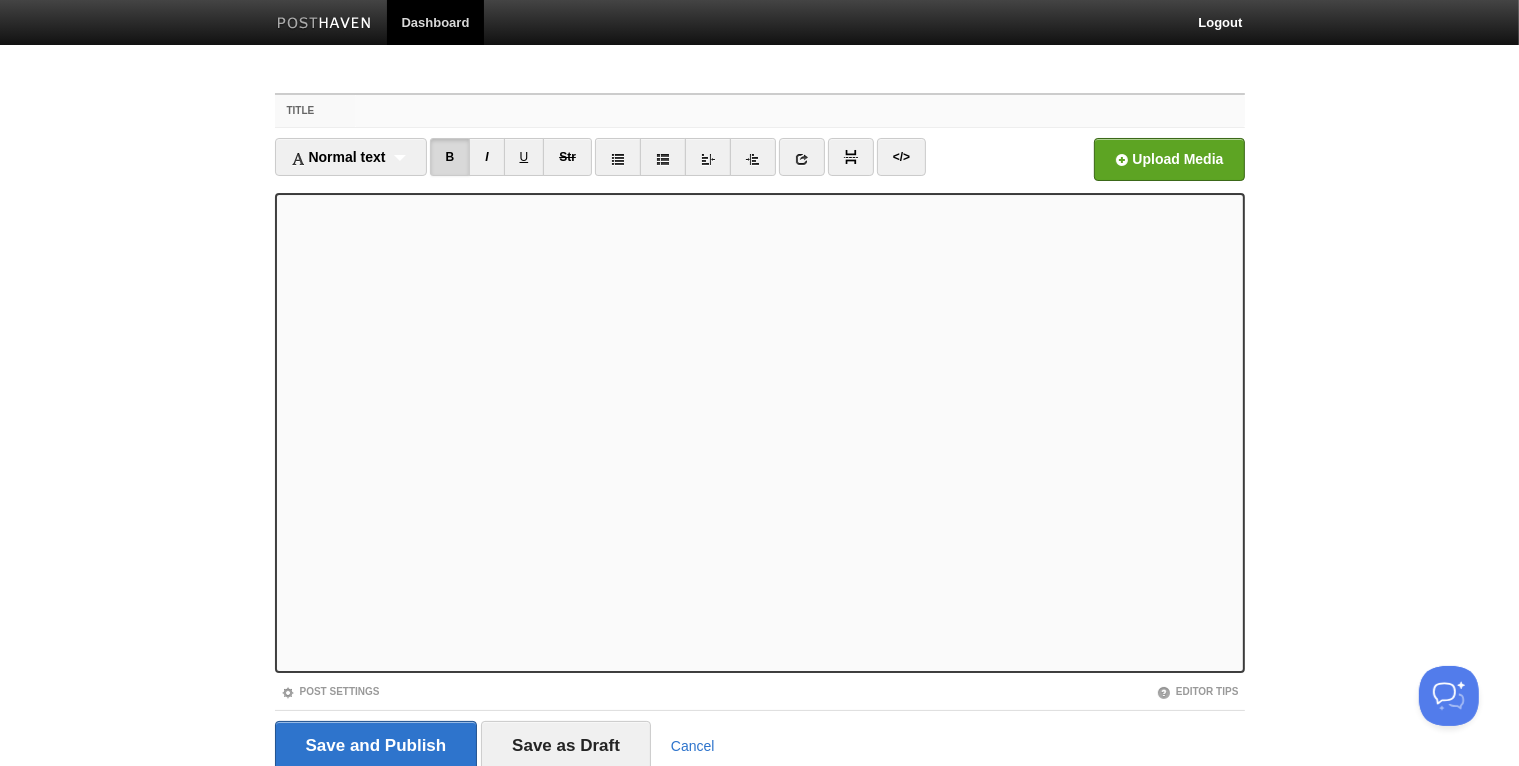 click on "Title" at bounding box center [799, 111] 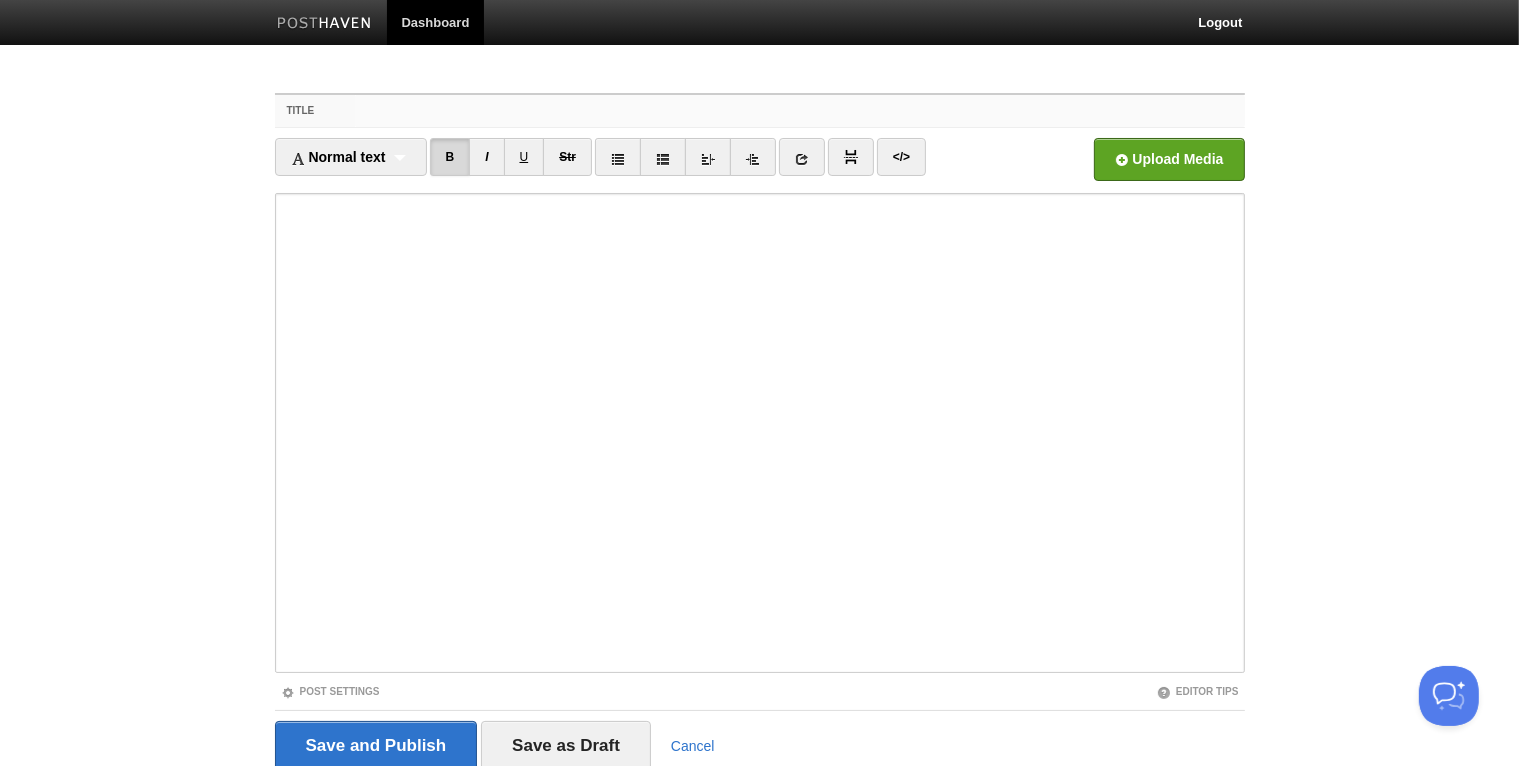 paste on "Vai no Sotaque" 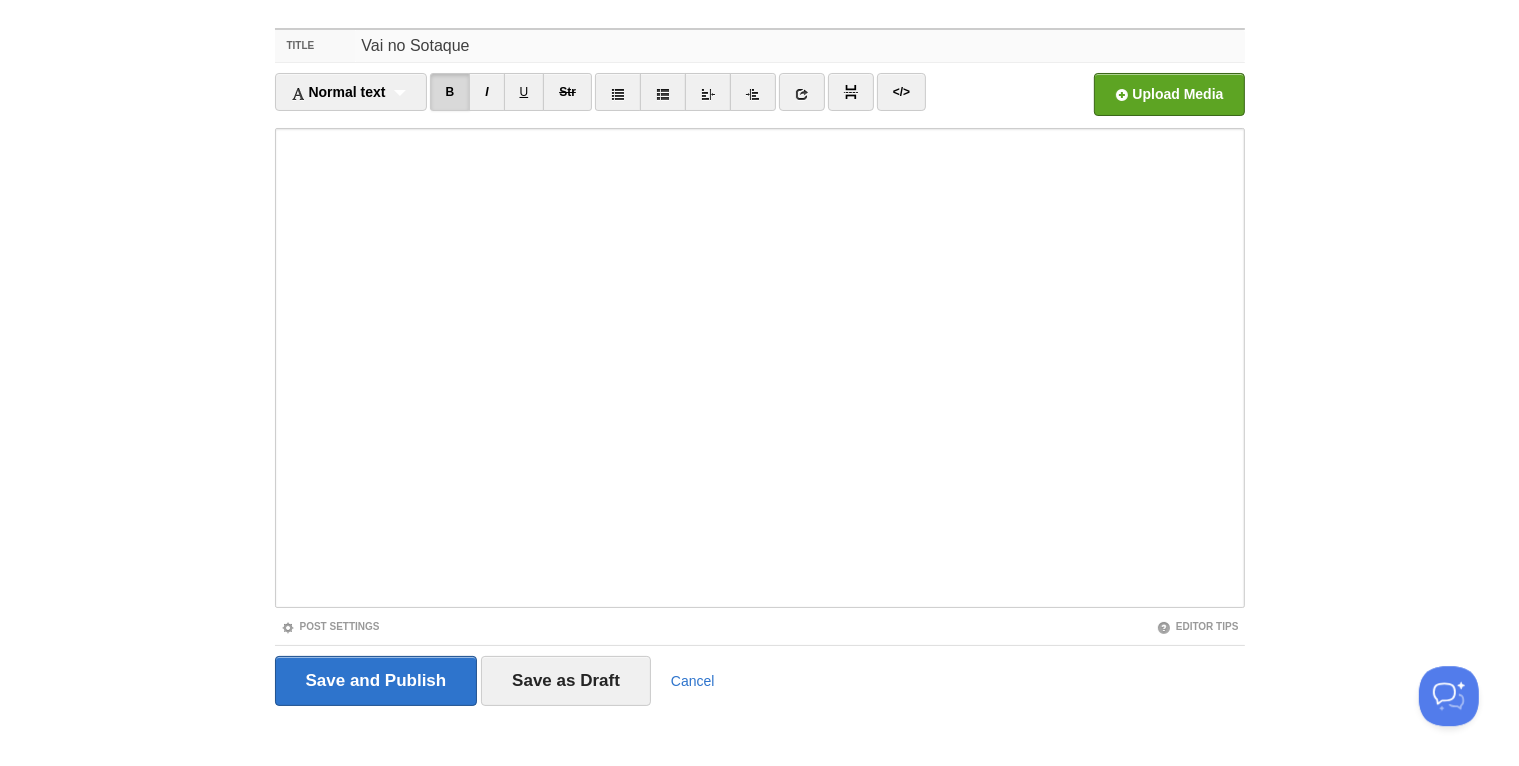 scroll, scrollTop: 74, scrollLeft: 0, axis: vertical 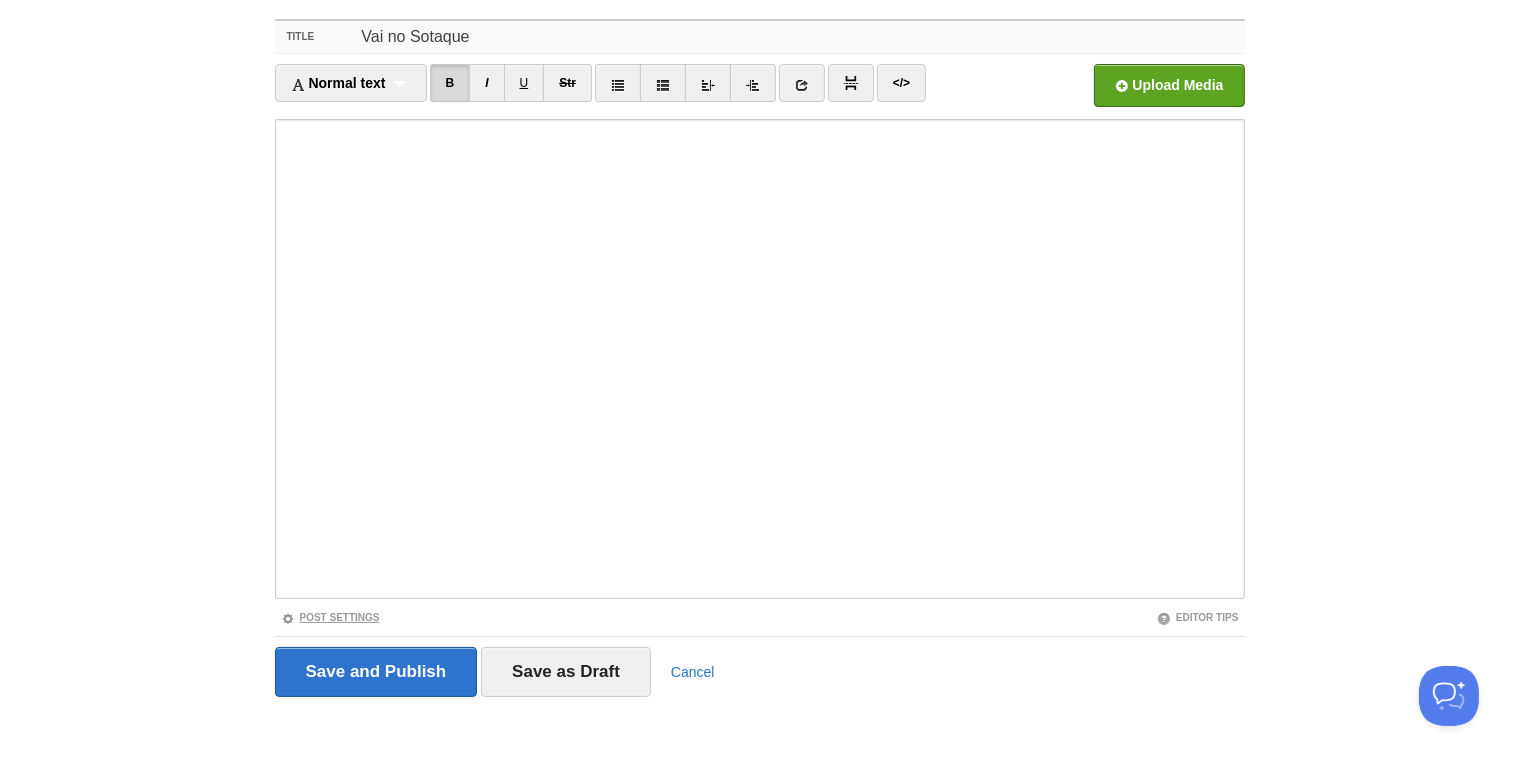 type on "Vai no Sotaque" 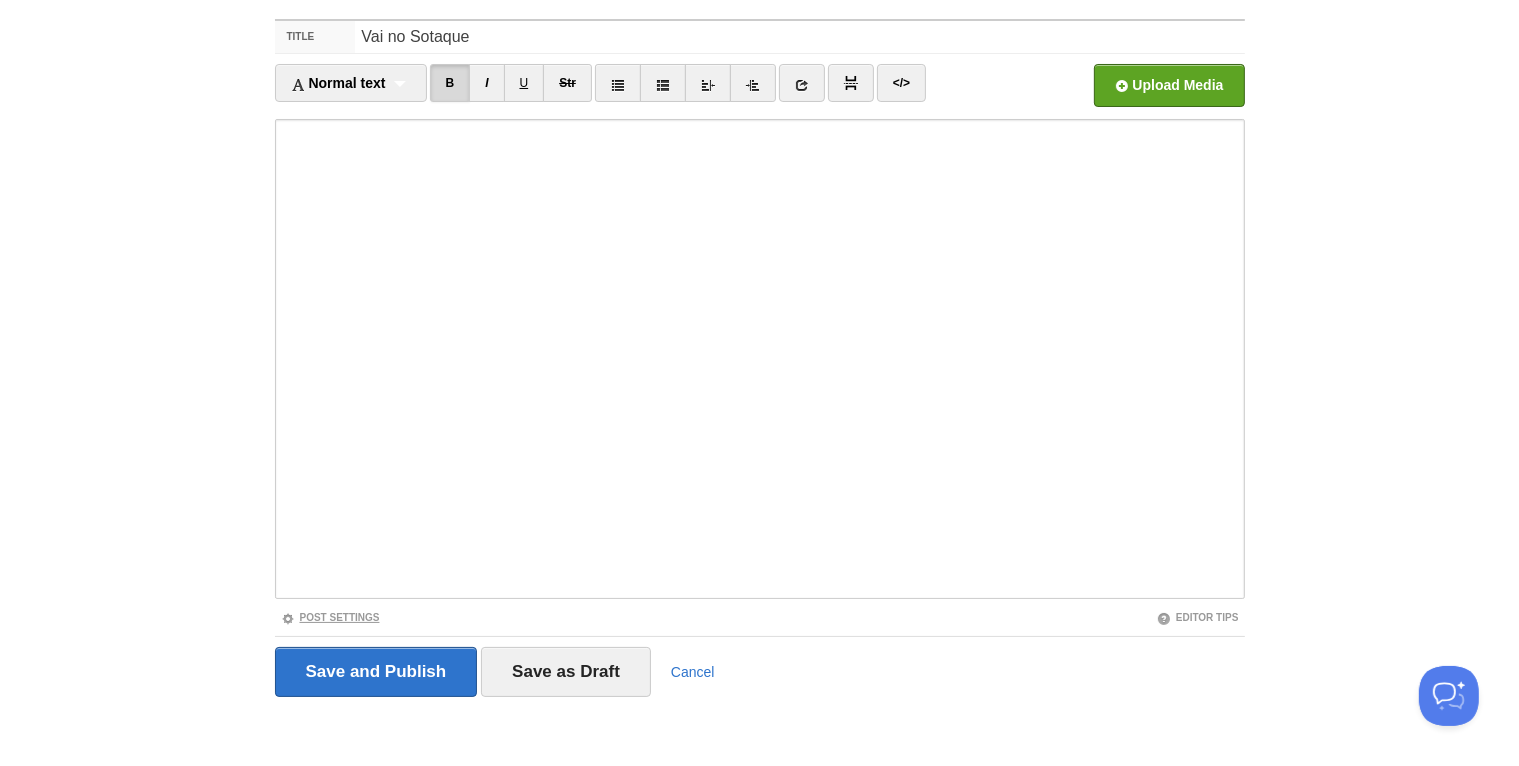 click at bounding box center [288, 619] 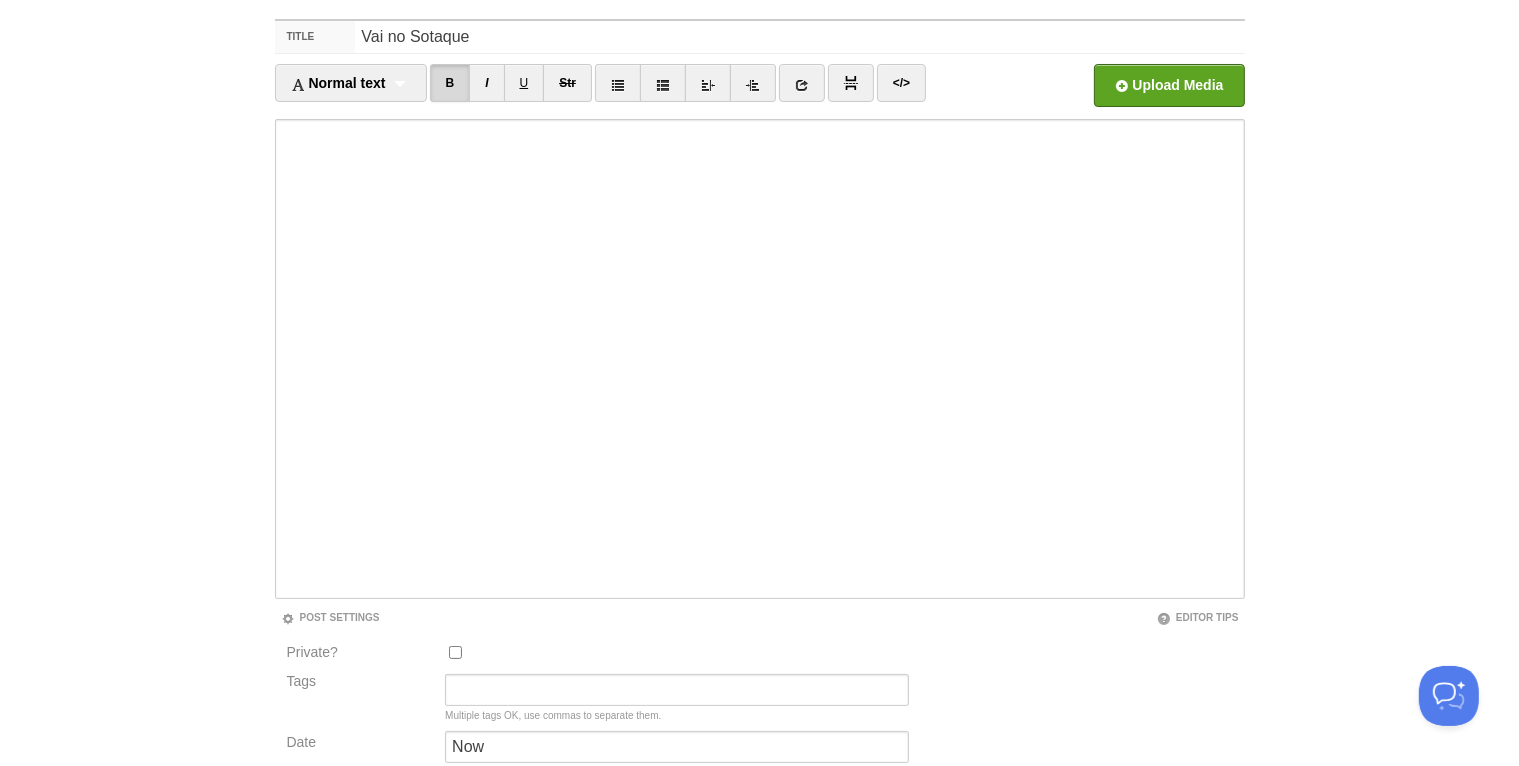 scroll, scrollTop: 274, scrollLeft: 0, axis: vertical 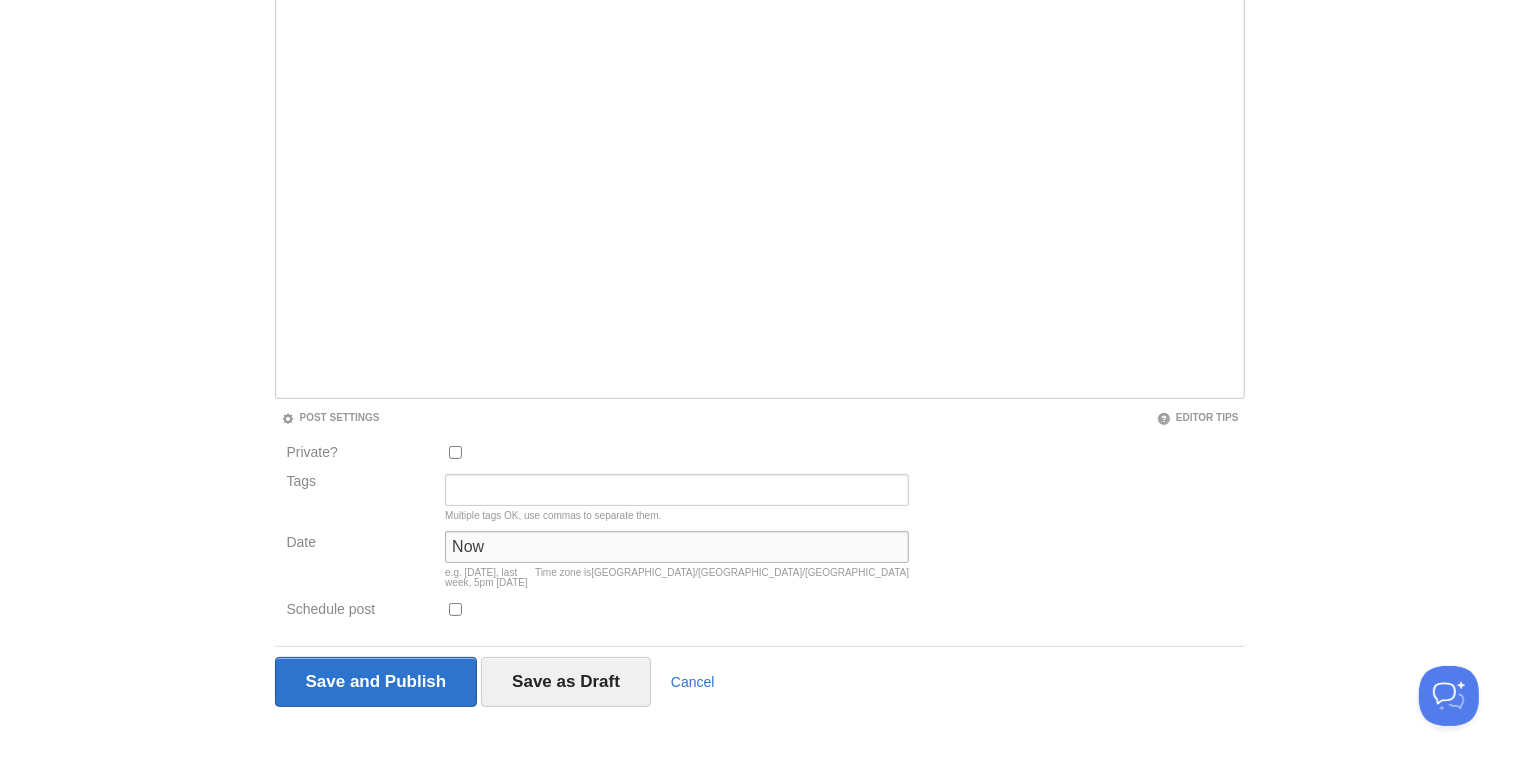 click on "Now" at bounding box center (677, 547) 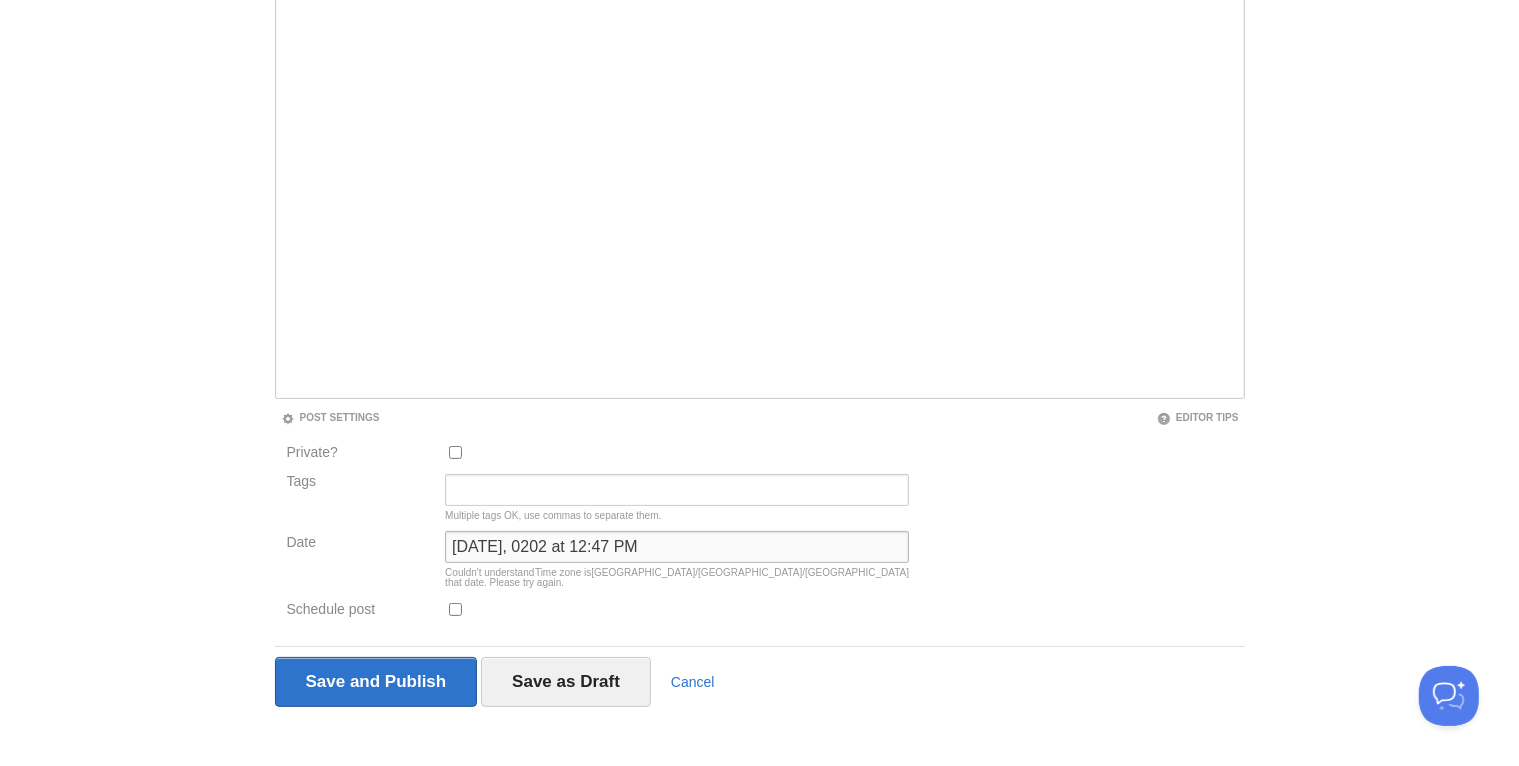 drag, startPoint x: 498, startPoint y: 546, endPoint x: 479, endPoint y: 546, distance: 19 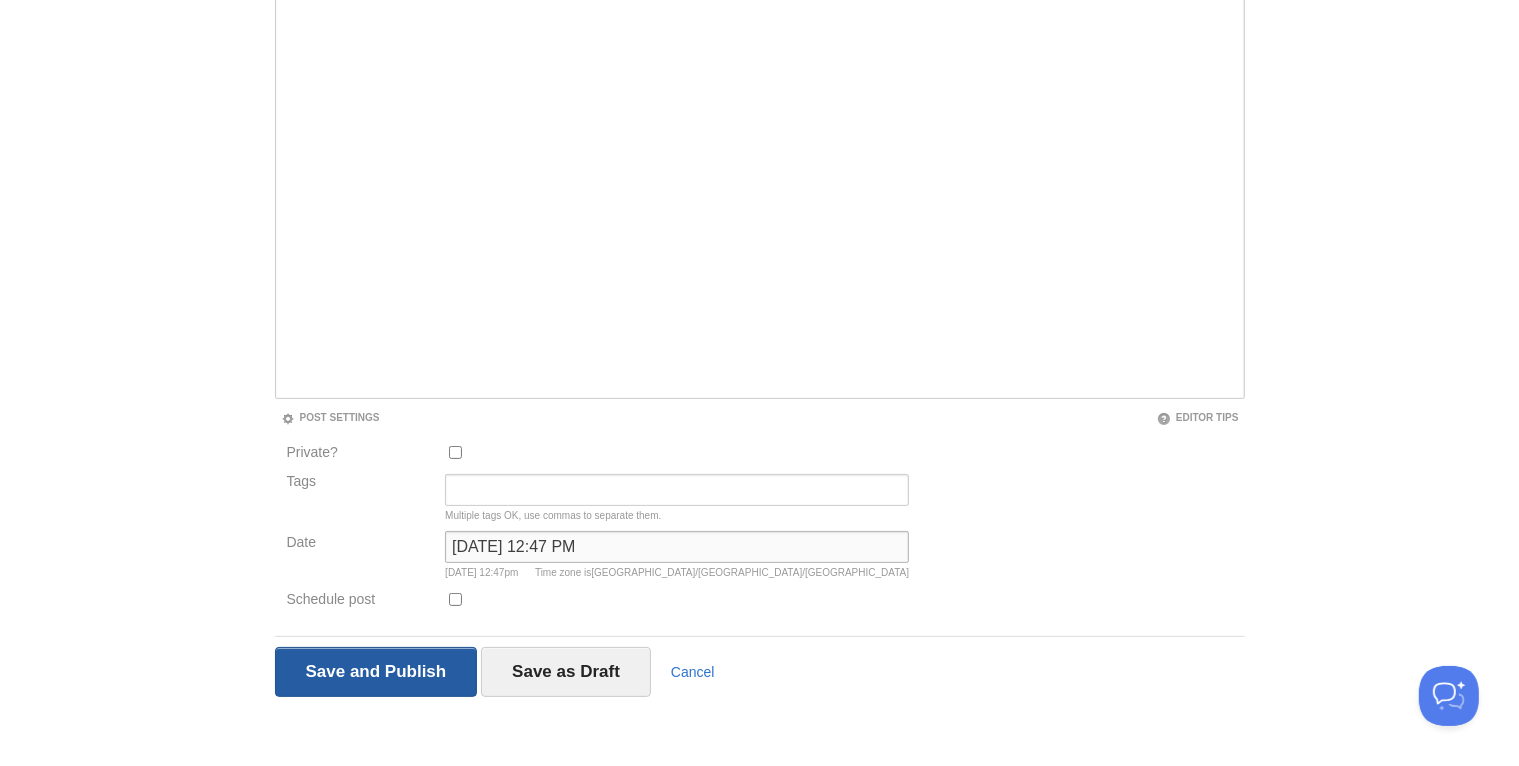 type on "[DATE] 12:47 PM" 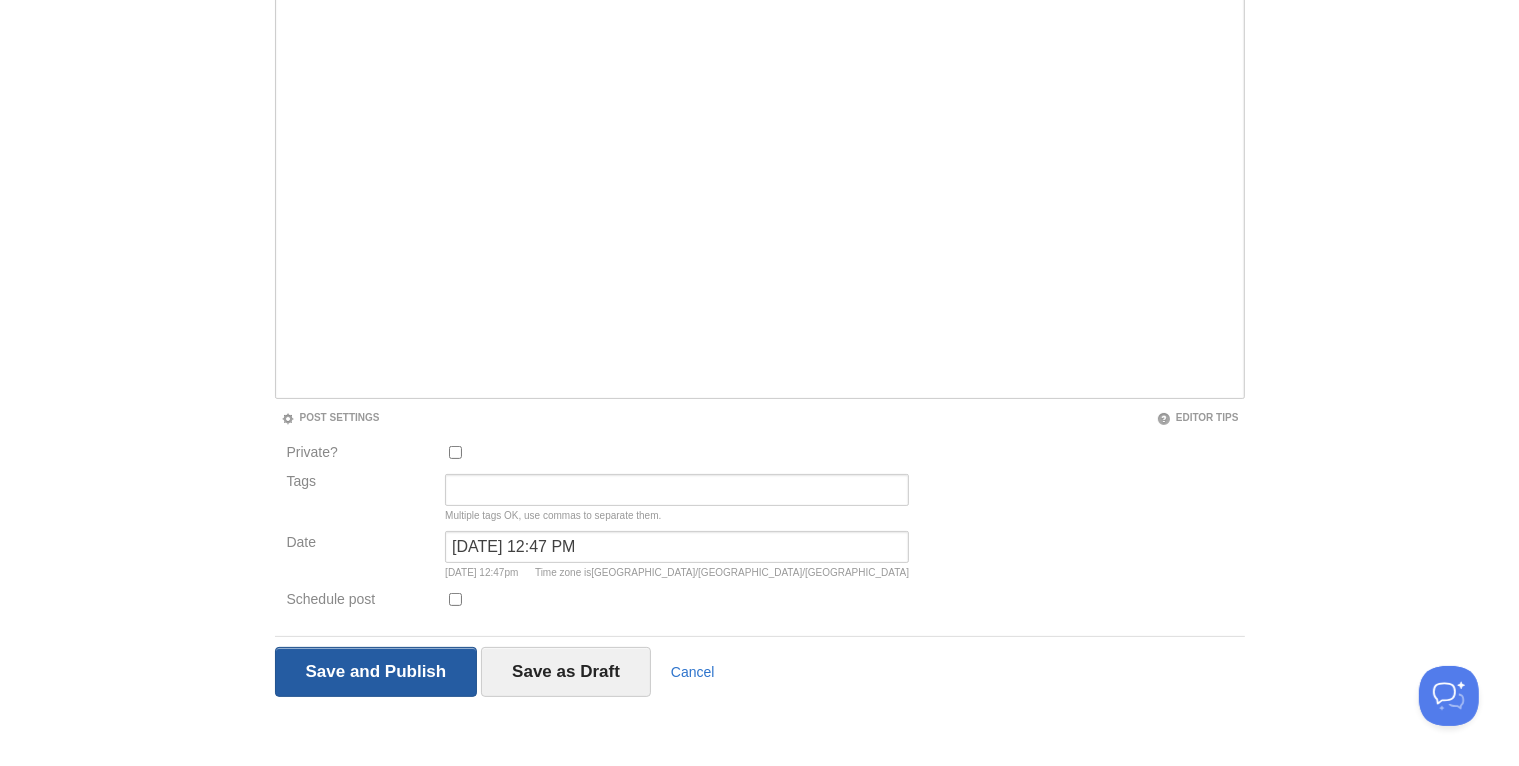 click on "Save and Publish" at bounding box center [376, 672] 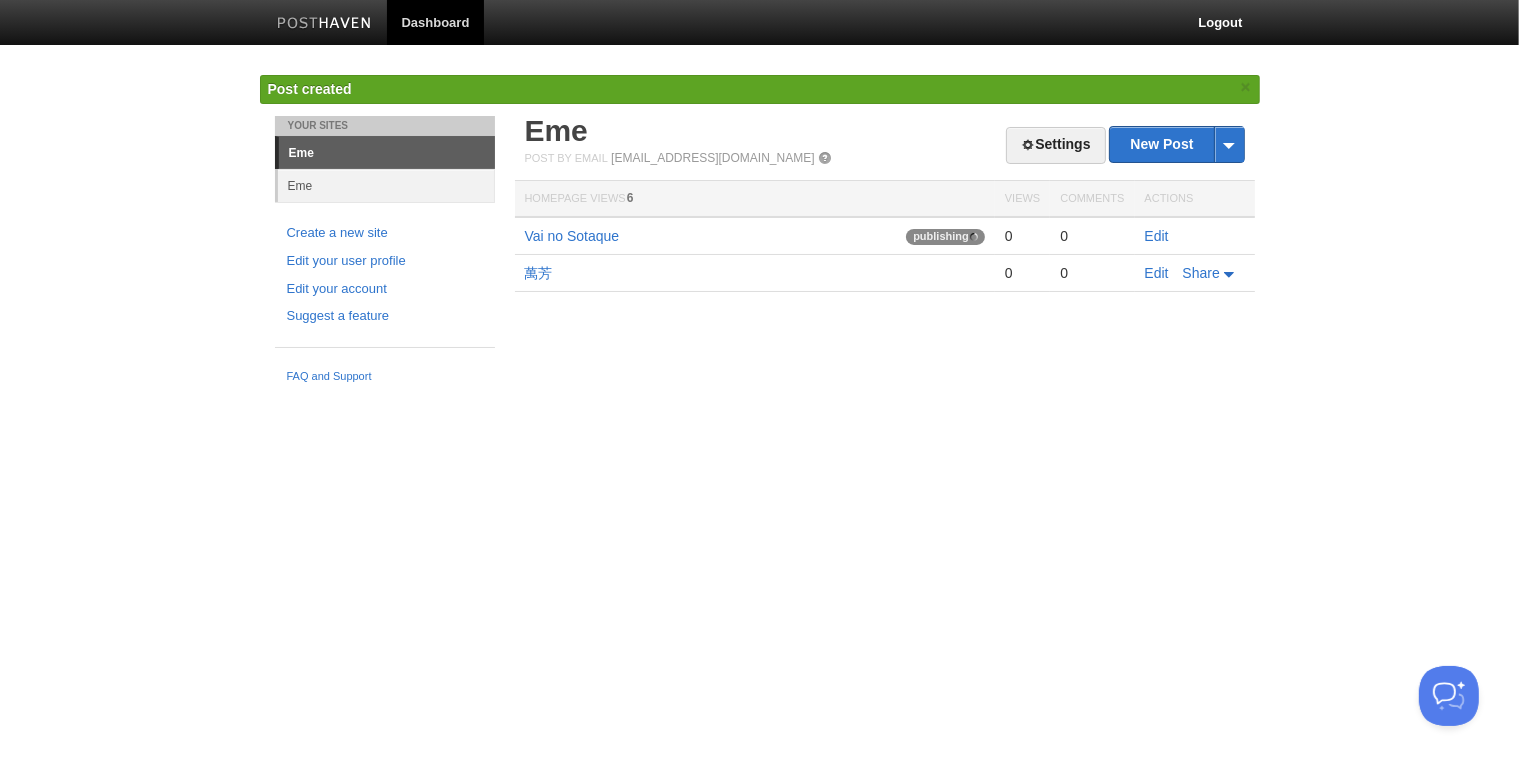 scroll, scrollTop: 0, scrollLeft: 0, axis: both 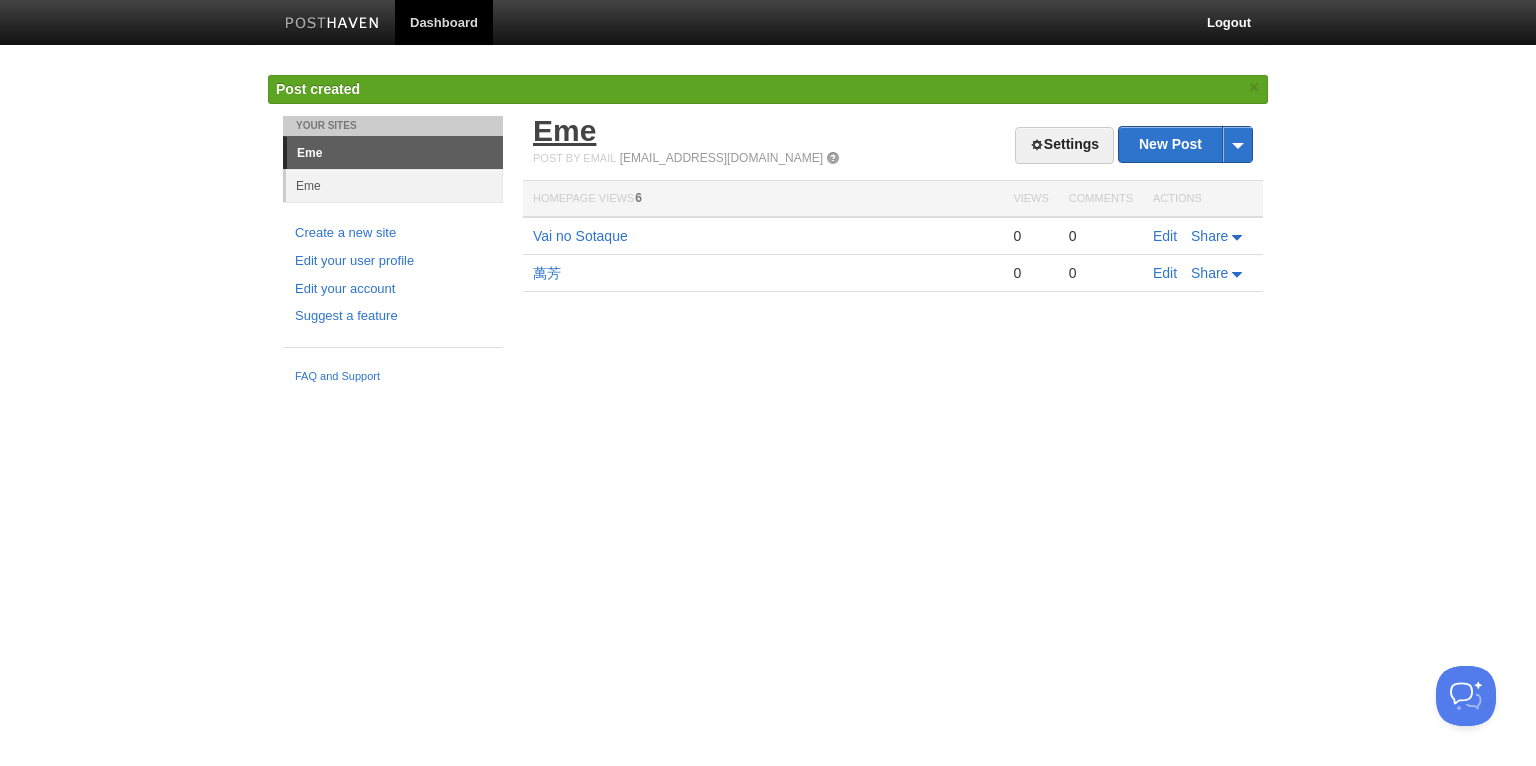 click on "Eme" at bounding box center (564, 130) 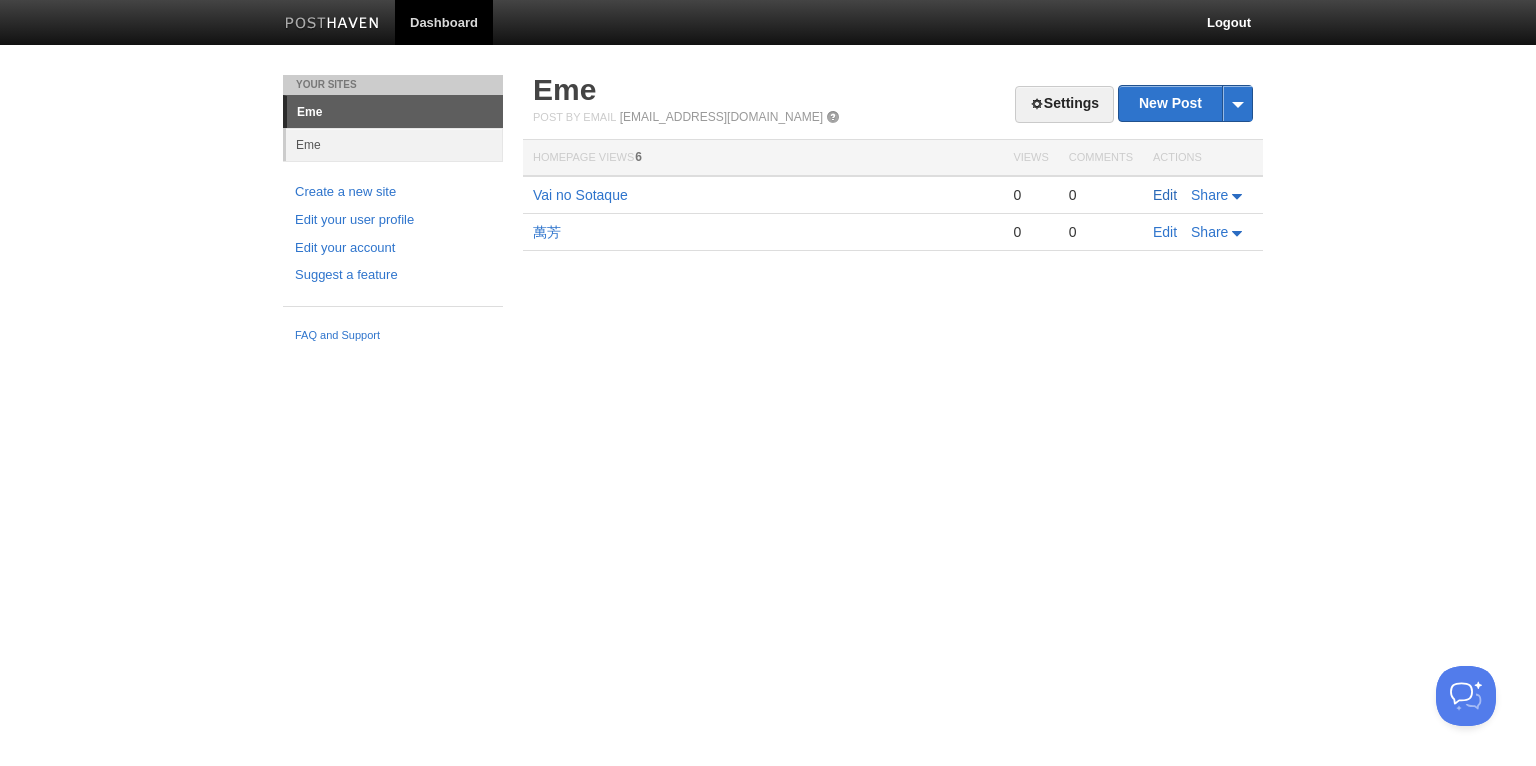 click on "Edit" at bounding box center [1165, 195] 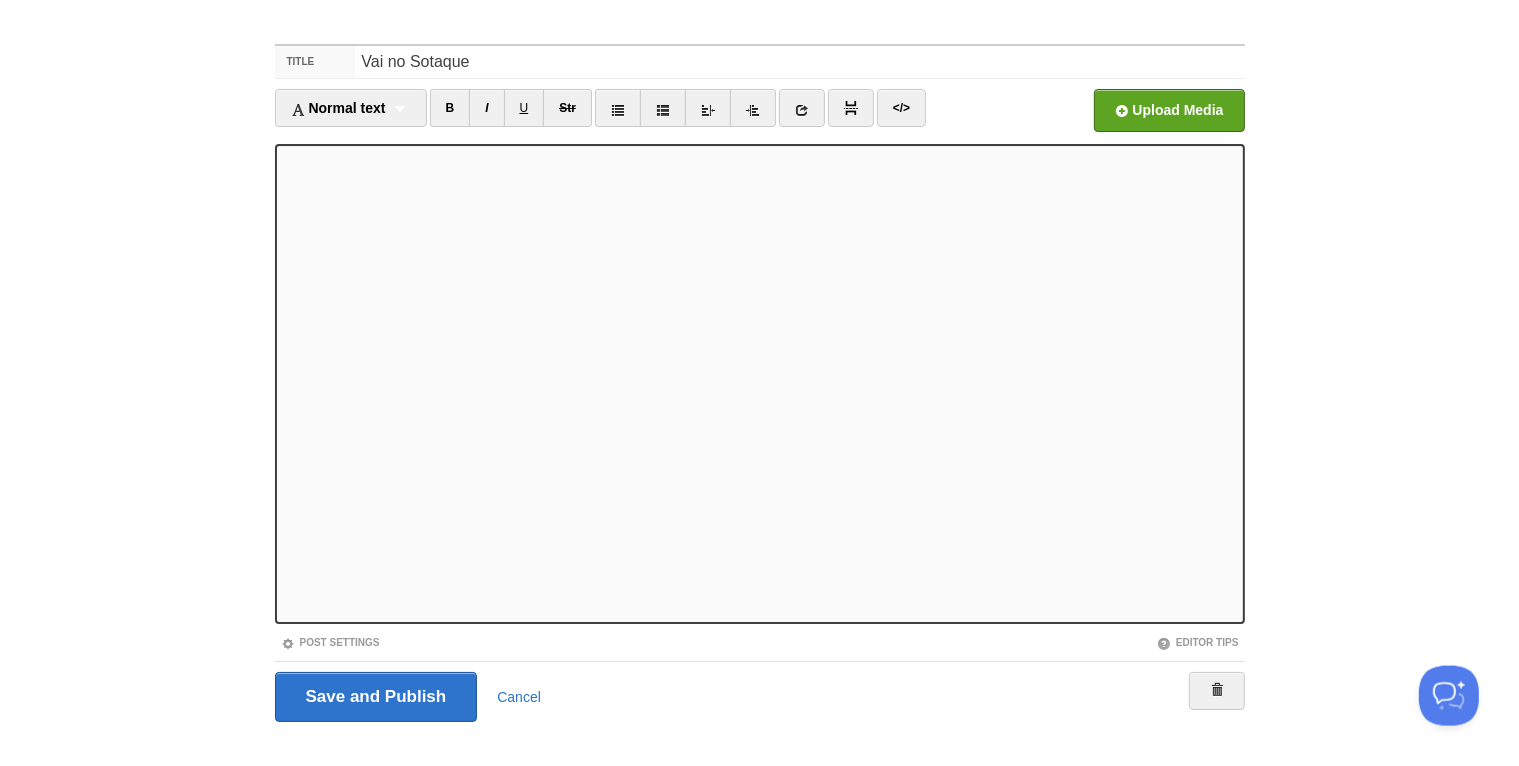 scroll, scrollTop: 74, scrollLeft: 0, axis: vertical 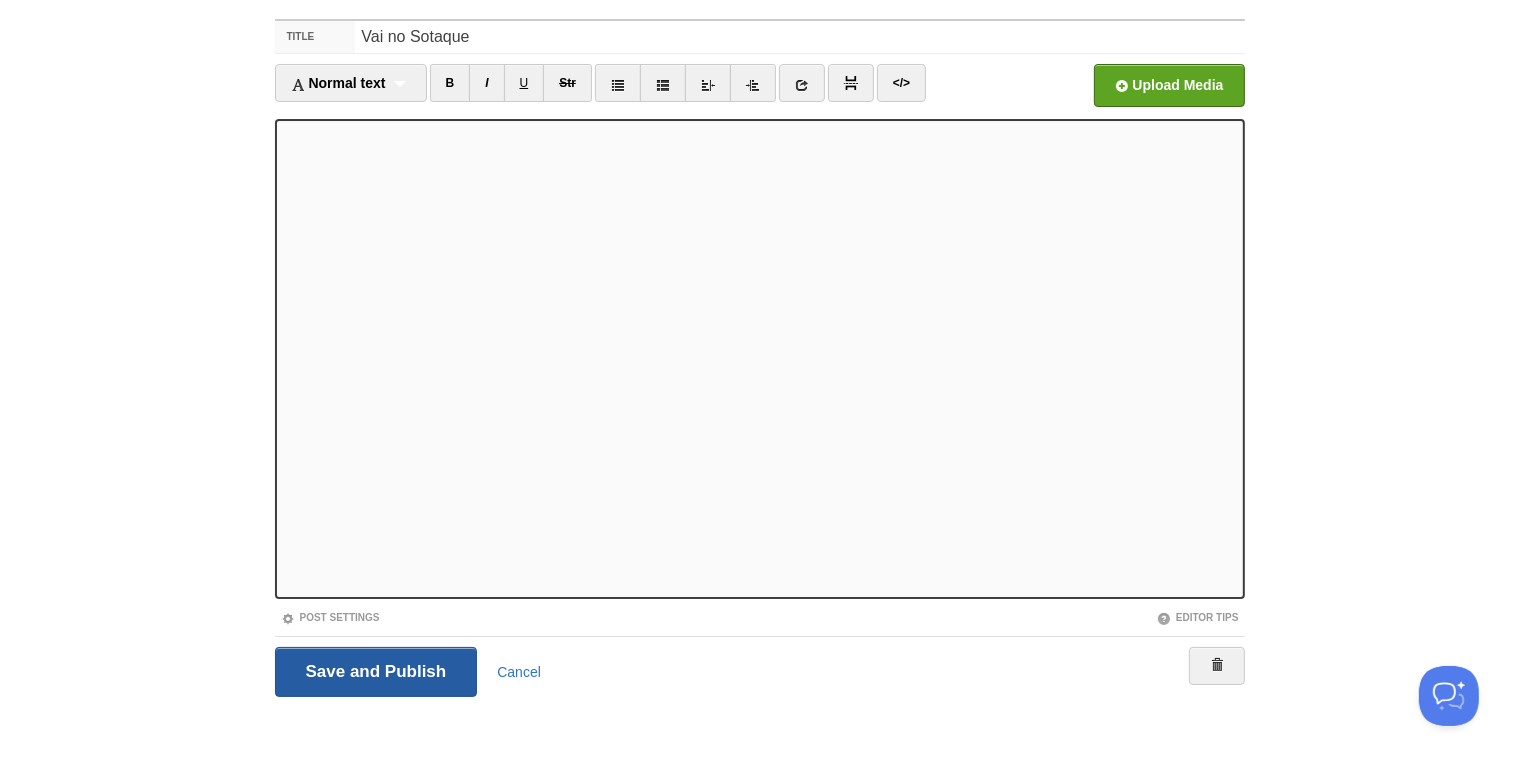 click on "Save and Publish" at bounding box center (376, 672) 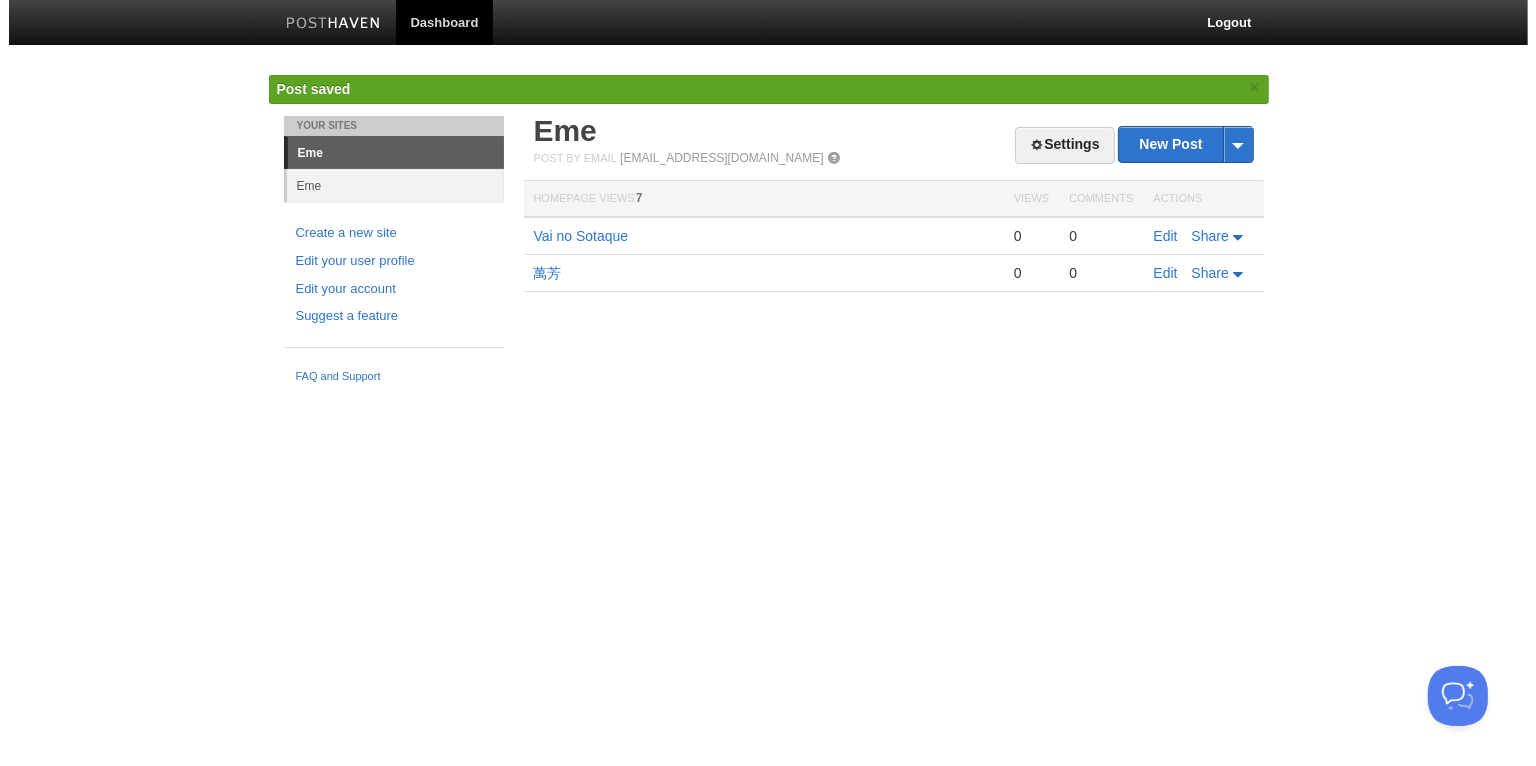 scroll, scrollTop: 0, scrollLeft: 0, axis: both 